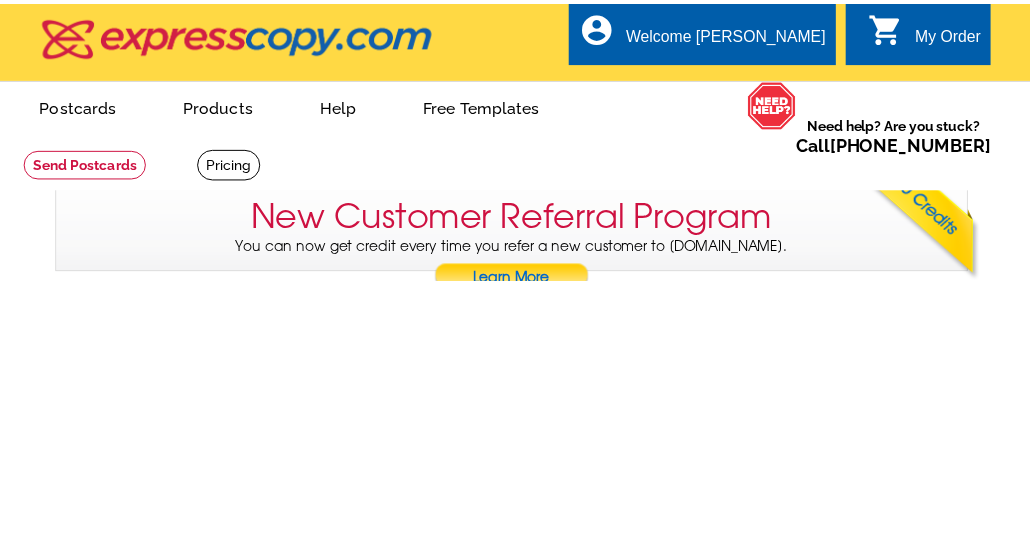scroll, scrollTop: 0, scrollLeft: 0, axis: both 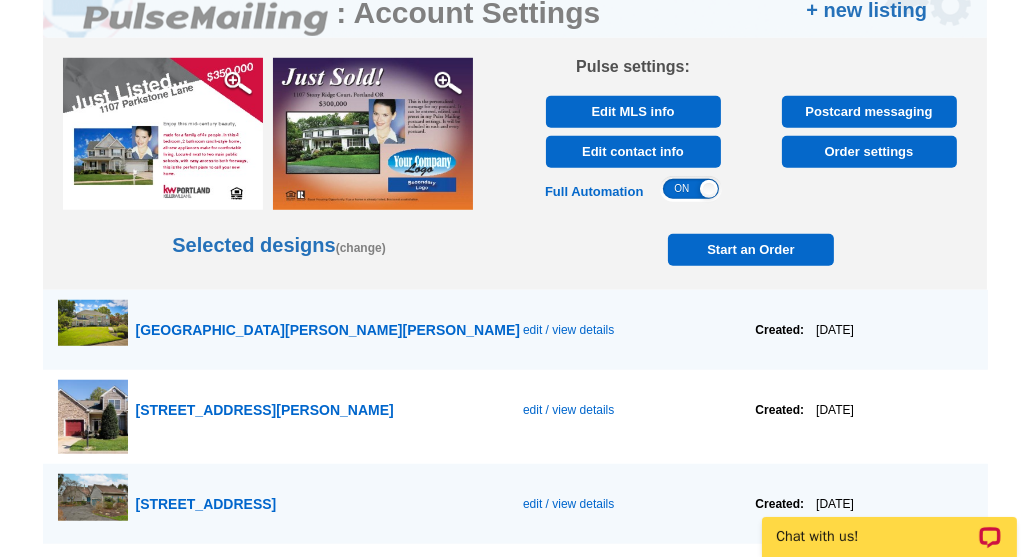 click on "Start an Order" at bounding box center [751, 250] 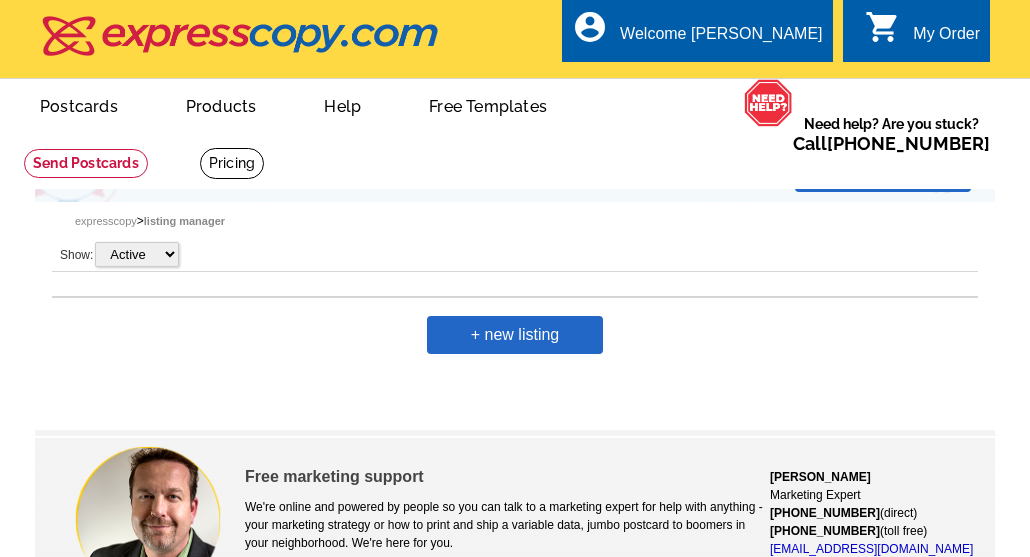 scroll, scrollTop: 0, scrollLeft: 0, axis: both 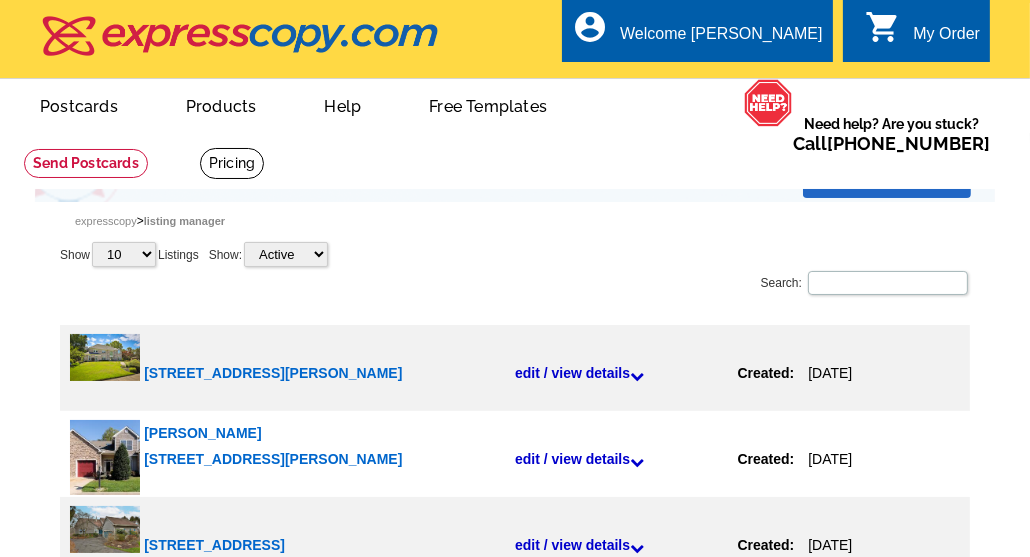 click on "Show  10 25 50 100  Listings
Show:
Active
Hidden
All
Search: Processing...
1675 Pembrook Road, Ambler, PA, 19002
edit / view details
Created: Aug-28-2024
1675 Pembrook Road, Ambler, PA, 19002
show less
Created: Aug-28-2024
Upload  Browse" at bounding box center [515, 735] 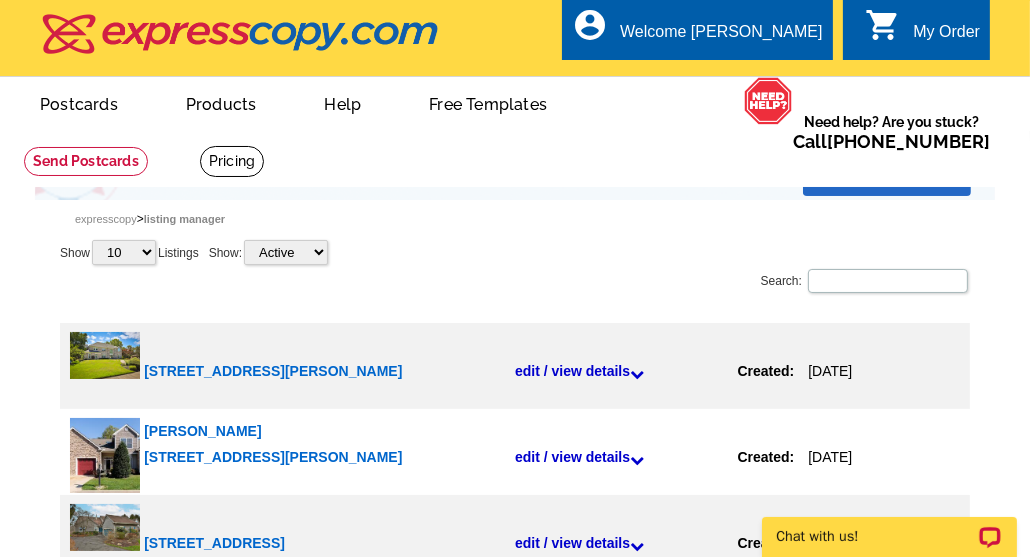 scroll, scrollTop: 0, scrollLeft: 0, axis: both 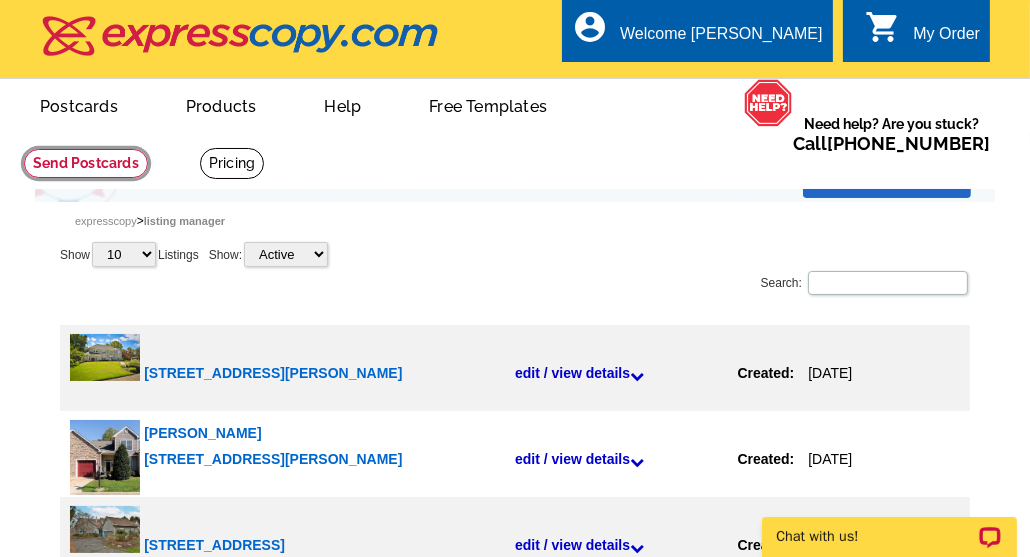 click at bounding box center (86, 163) 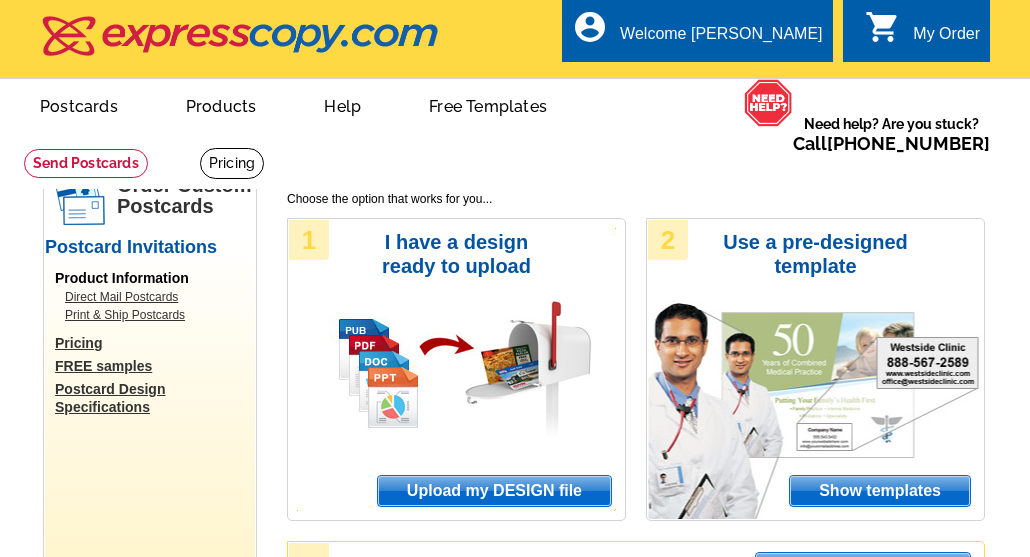 scroll, scrollTop: 0, scrollLeft: 0, axis: both 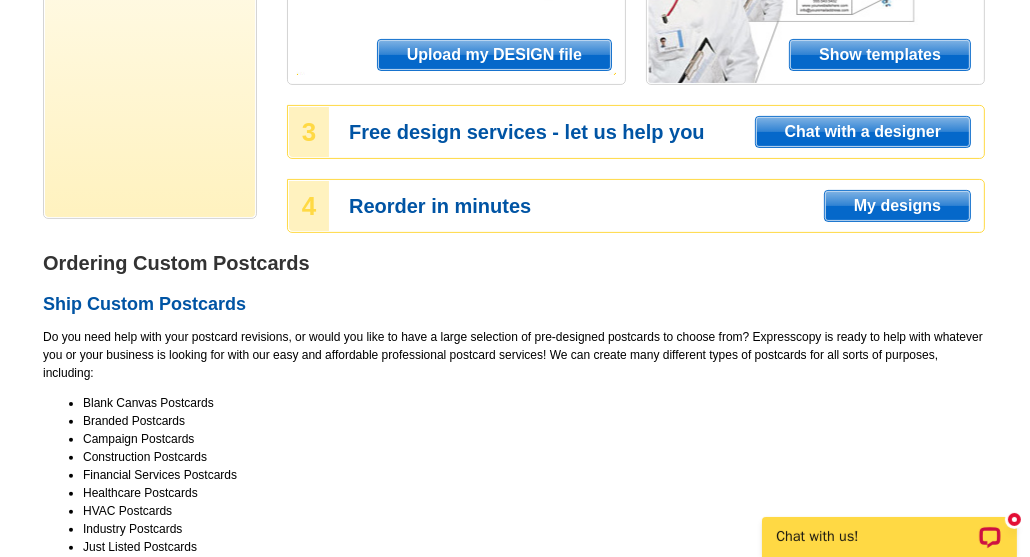 click on "My designs" at bounding box center (897, 206) 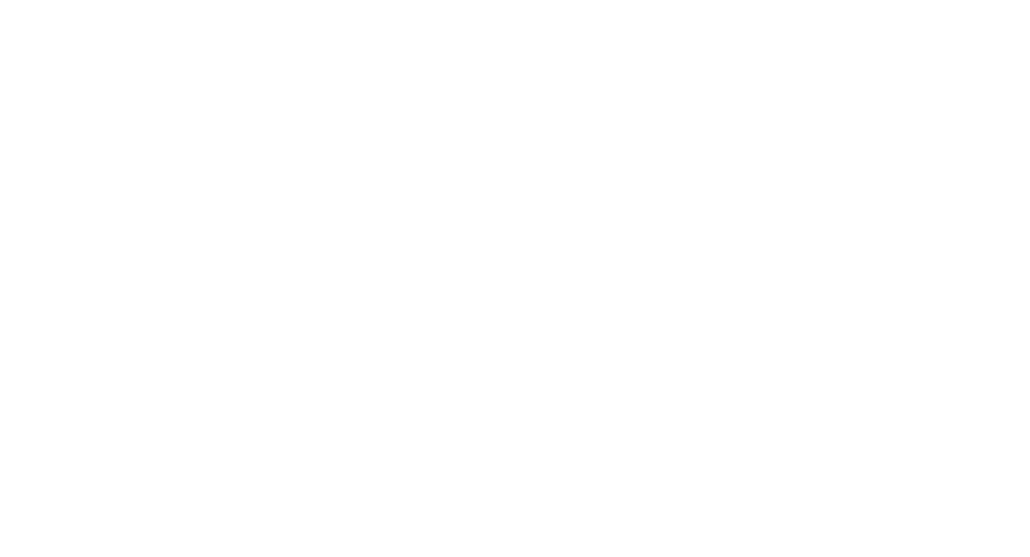 scroll, scrollTop: 0, scrollLeft: 0, axis: both 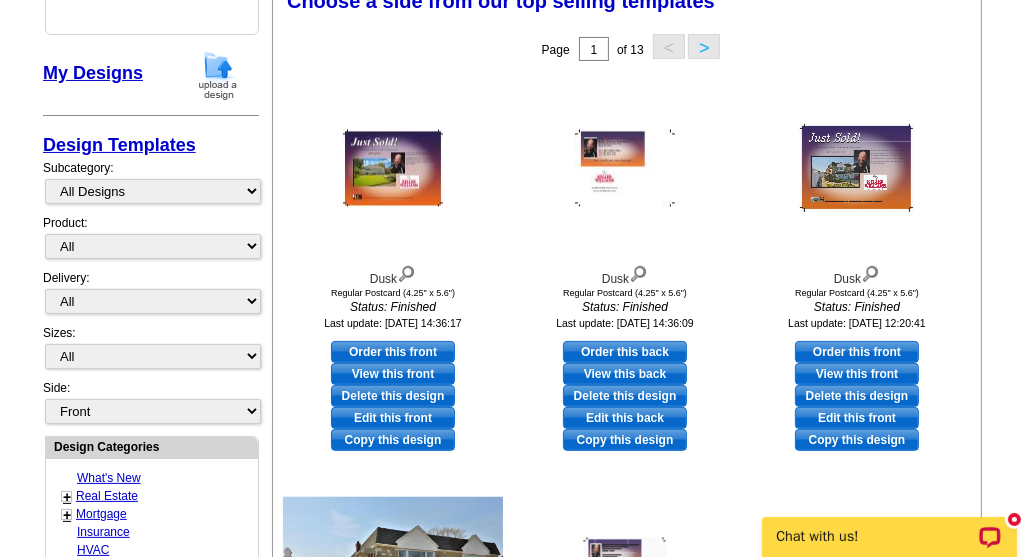 click on "Order this front" at bounding box center (393, 352) 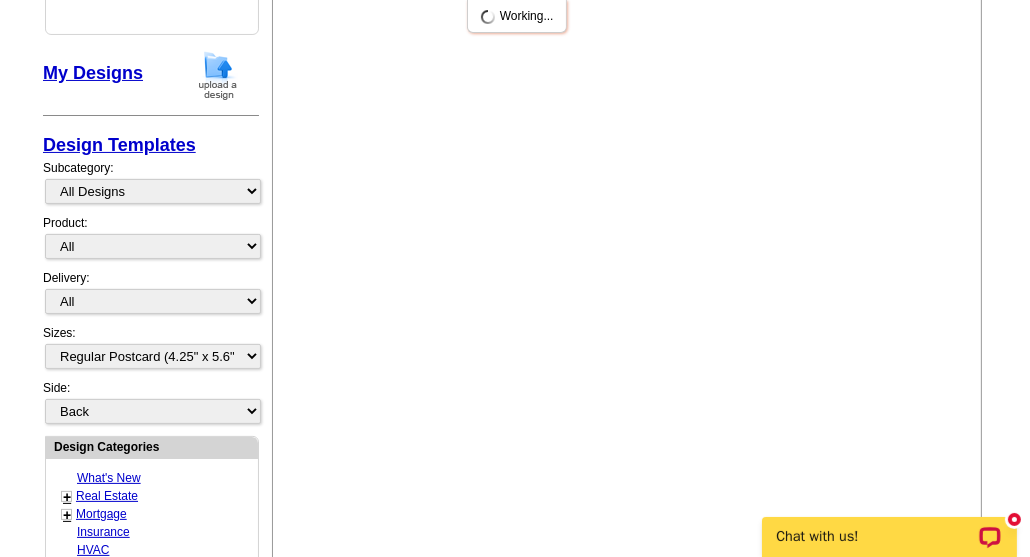 scroll, scrollTop: 0, scrollLeft: 0, axis: both 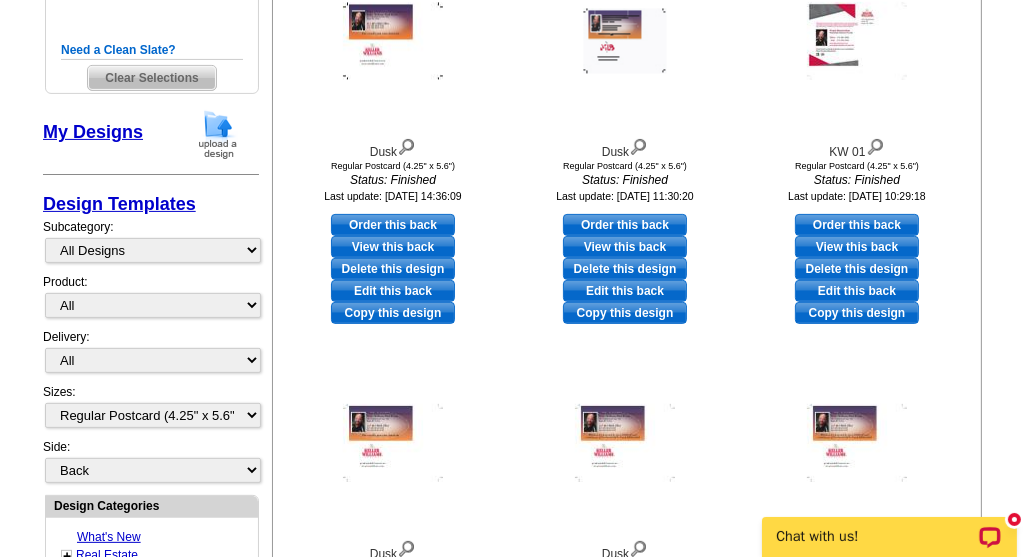 click on "Order this back" at bounding box center (625, 225) 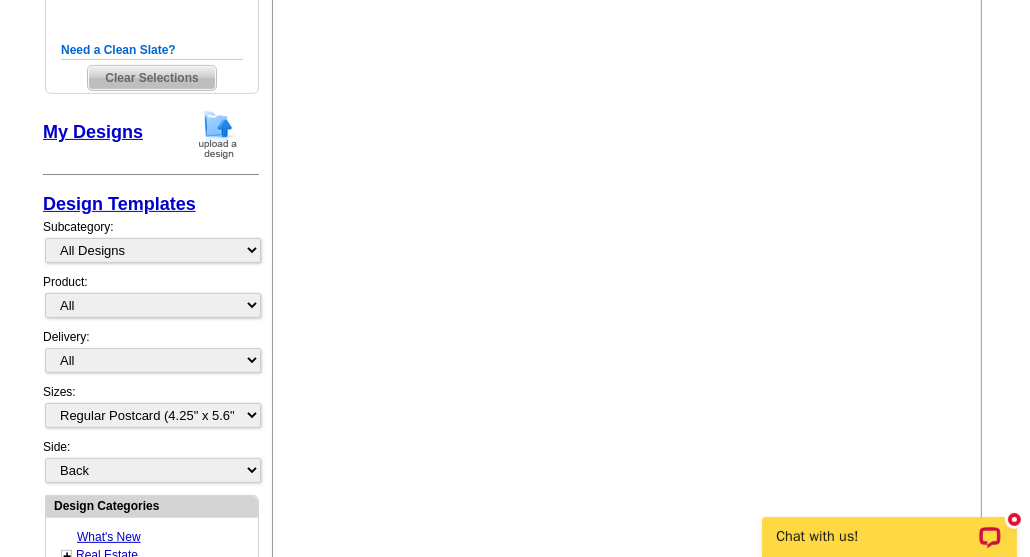 select on "front" 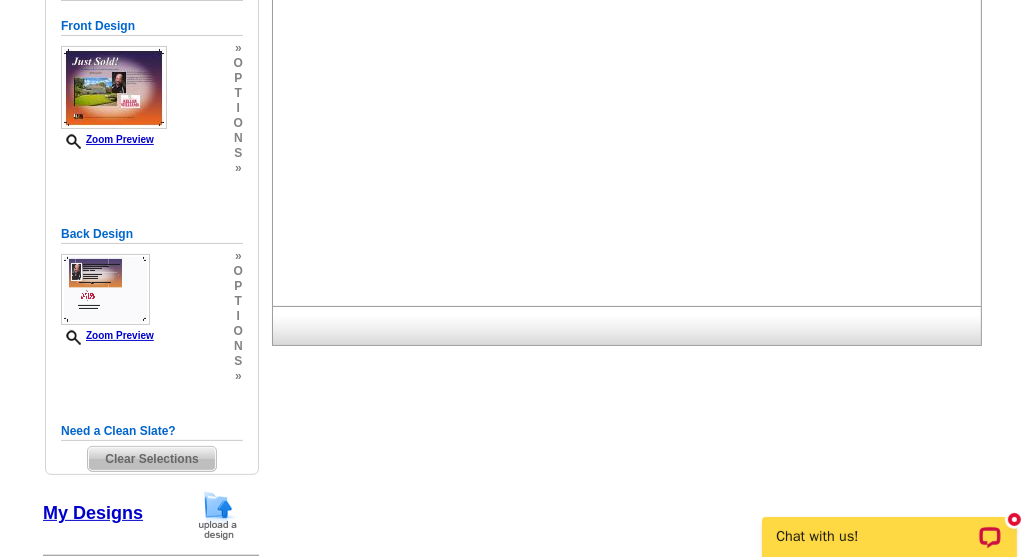 scroll, scrollTop: 0, scrollLeft: 0, axis: both 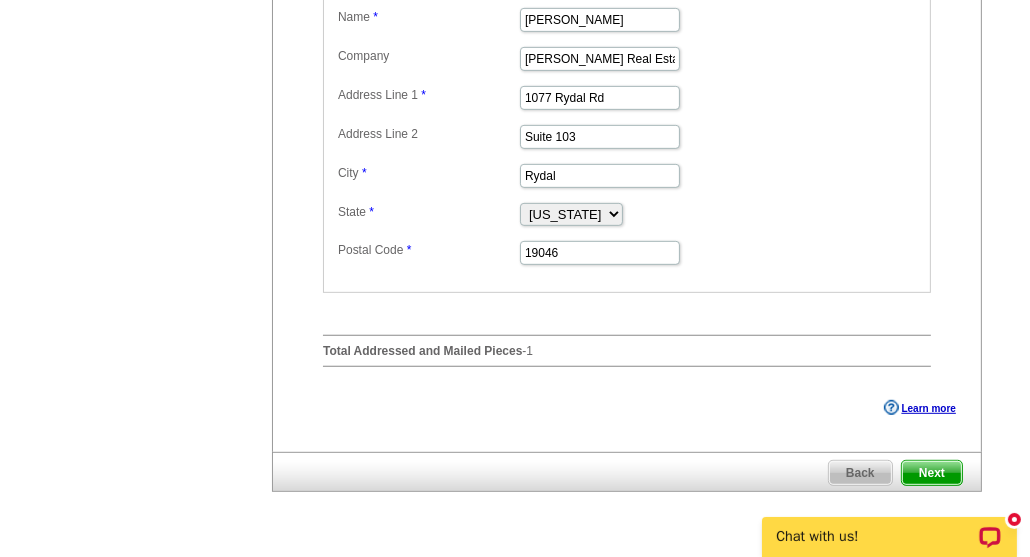 click on "Chat with us!" at bounding box center [888, 524] 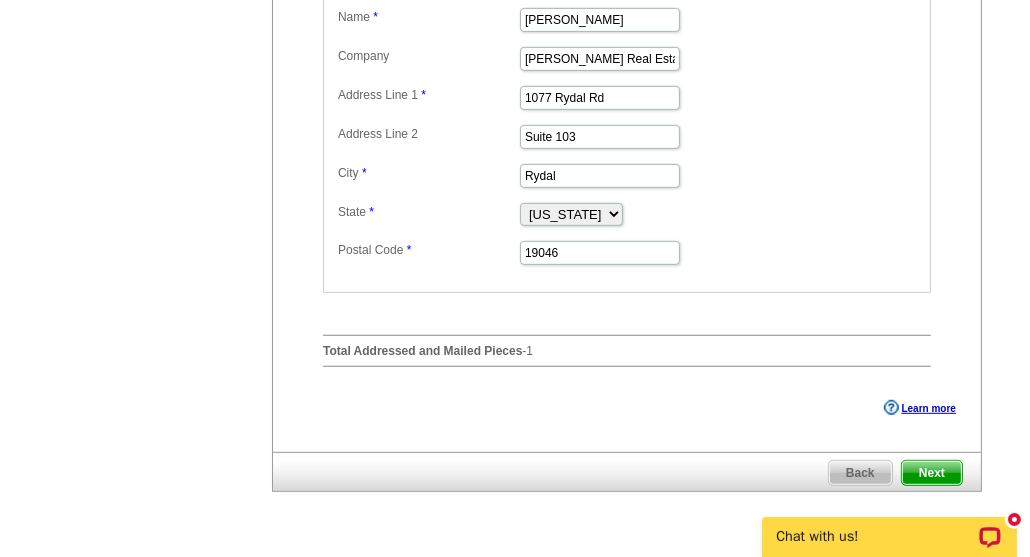 drag, startPoint x: 1028, startPoint y: 322, endPoint x: 1034, endPoint y: 383, distance: 61.294373 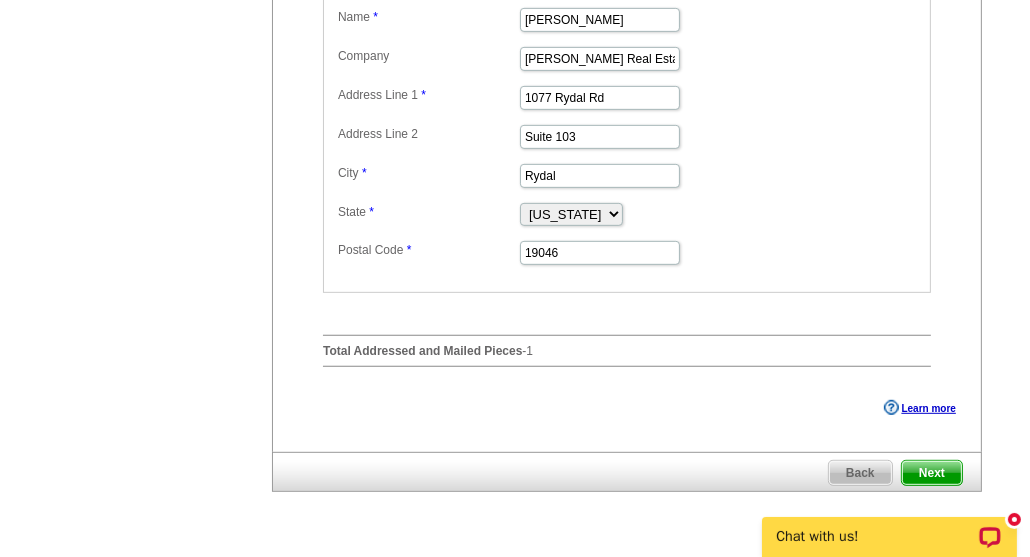 click on "Welcome back  Frank
My Account
Logout
local_phone
Same Day Design, Print, & Mail Postcards. Over 1 Million Customers.
account_circle
Welcome Frank
My Account Logout
1
shopping_cart
My Order
picture_in_picture
Postcards
store_mall_directory
Products
keyboard_arrow_down
Postcards
More Help" at bounding box center (515, 138) 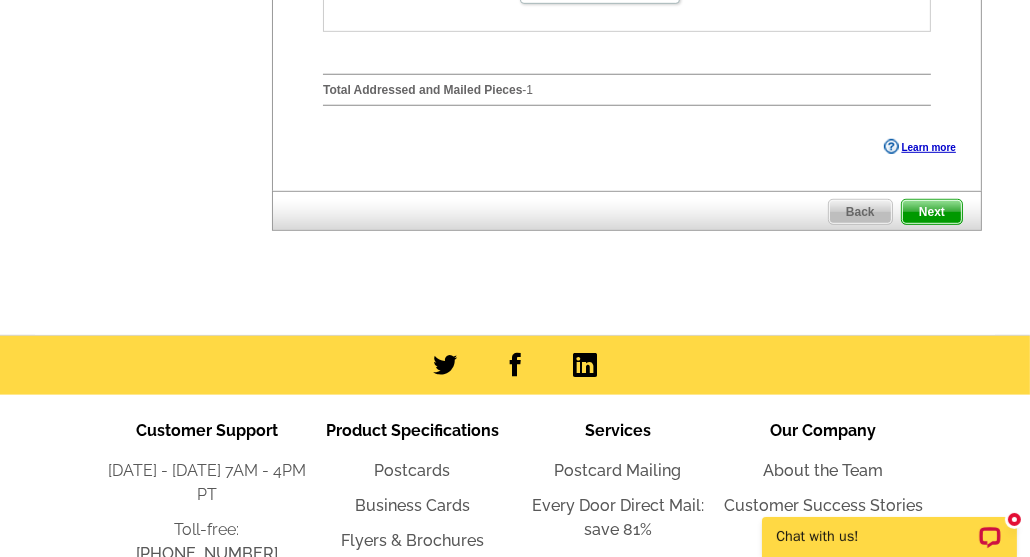 scroll, scrollTop: 1138, scrollLeft: 0, axis: vertical 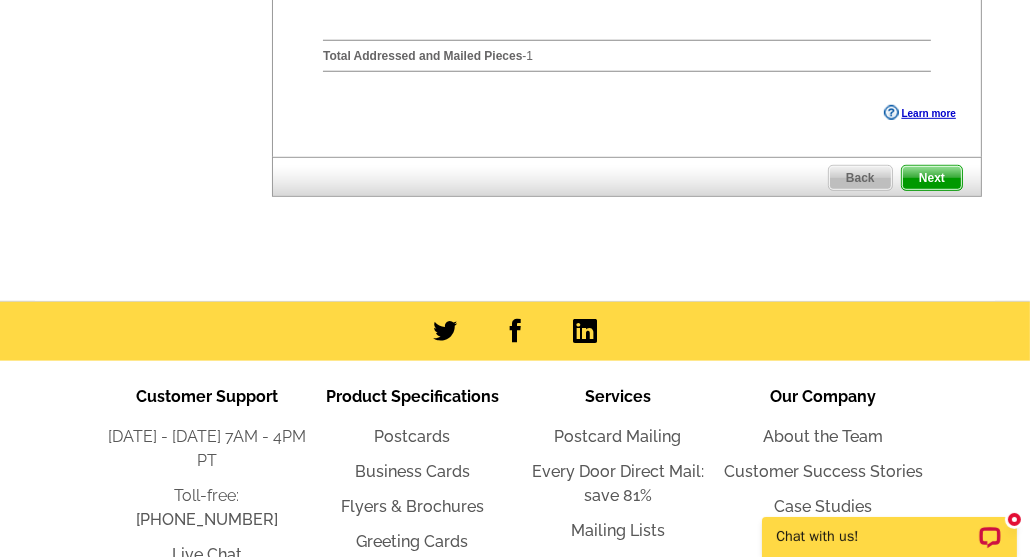 click on "Next" at bounding box center (932, 178) 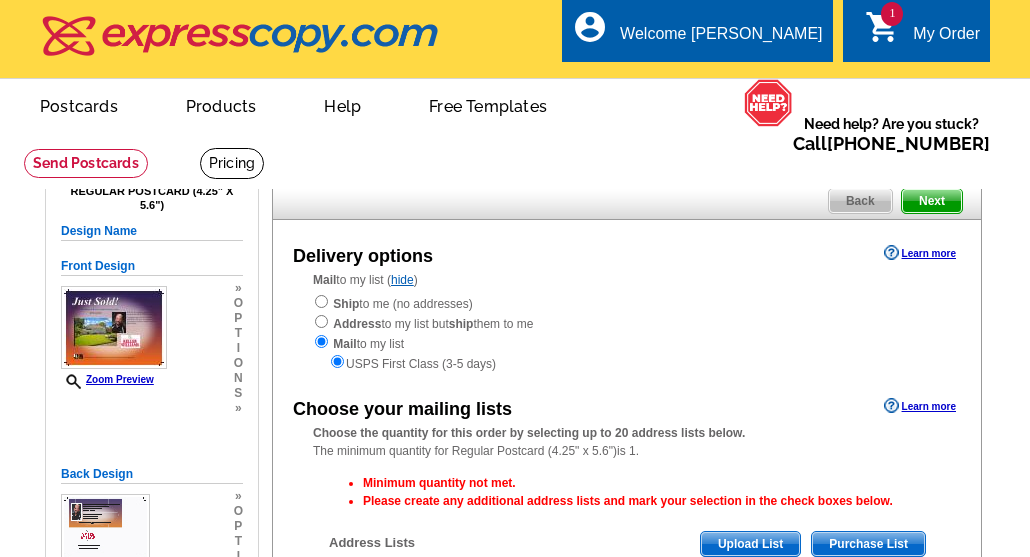 scroll, scrollTop: 0, scrollLeft: 0, axis: both 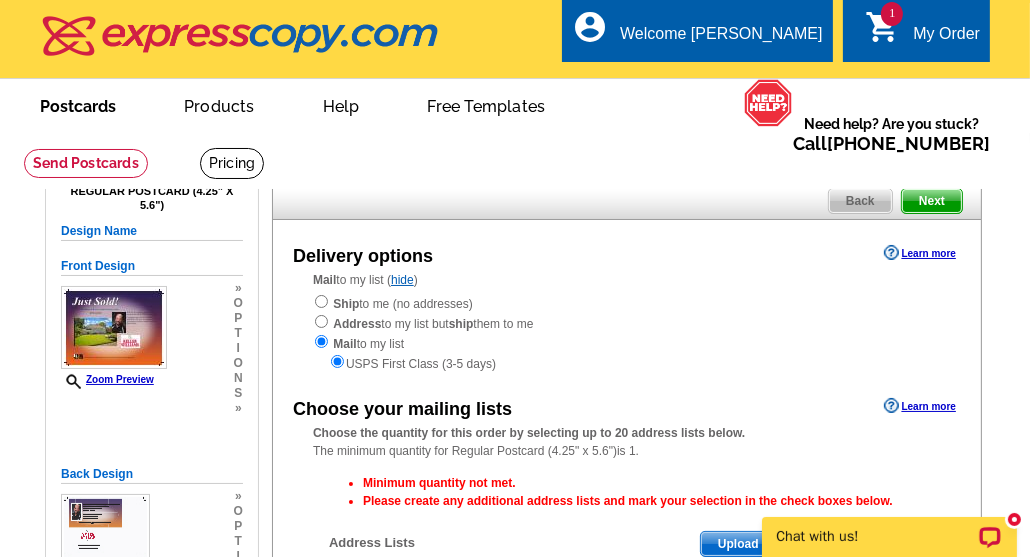 click on "Postcards" at bounding box center [78, 104] 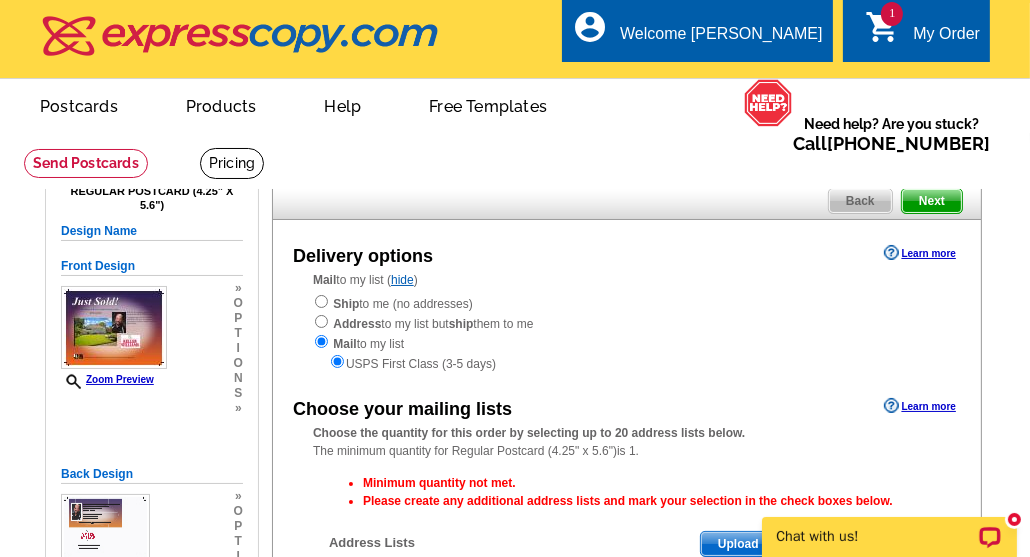 click on "Postcards" at bounding box center [79, 104] 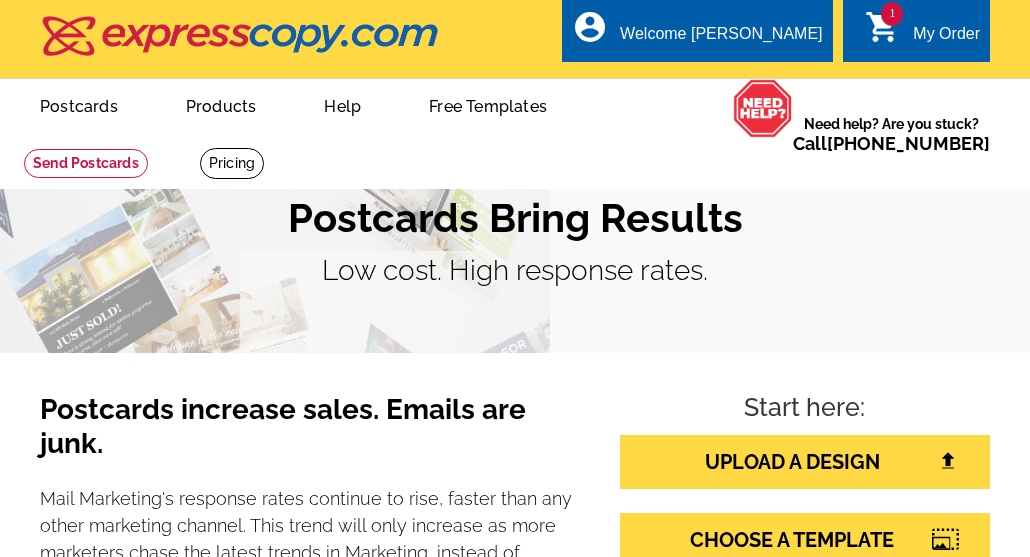 scroll, scrollTop: 0, scrollLeft: 0, axis: both 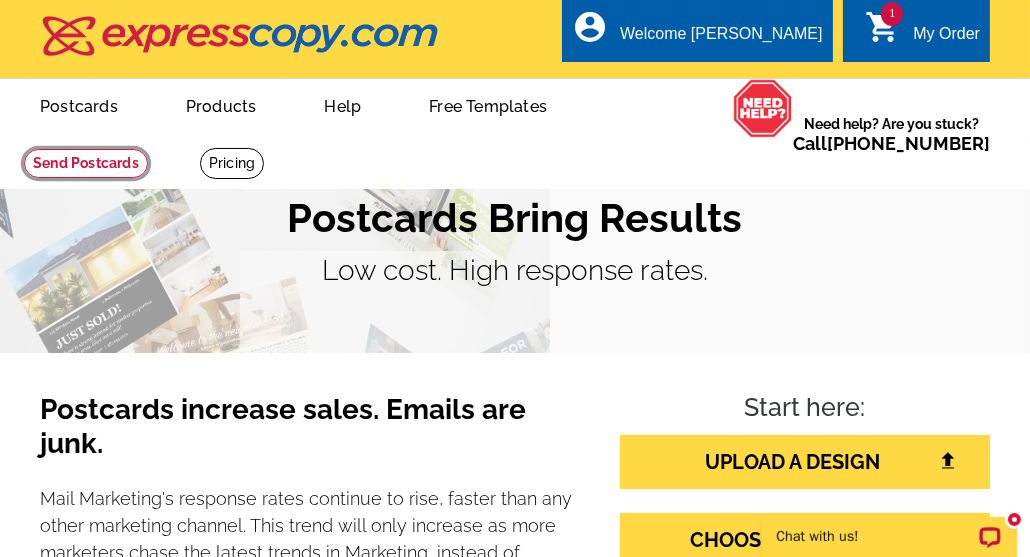 click at bounding box center [86, 163] 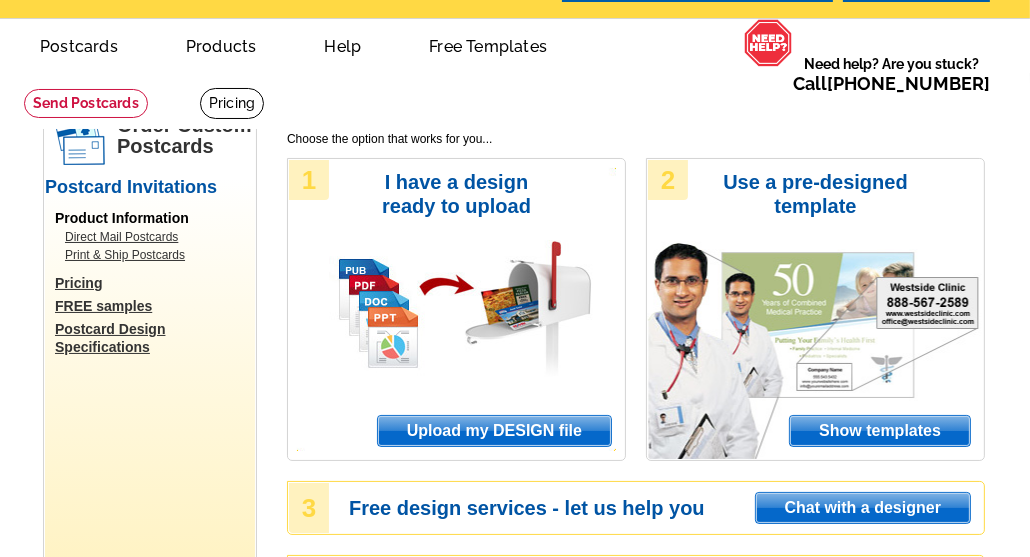 scroll, scrollTop: 244, scrollLeft: 0, axis: vertical 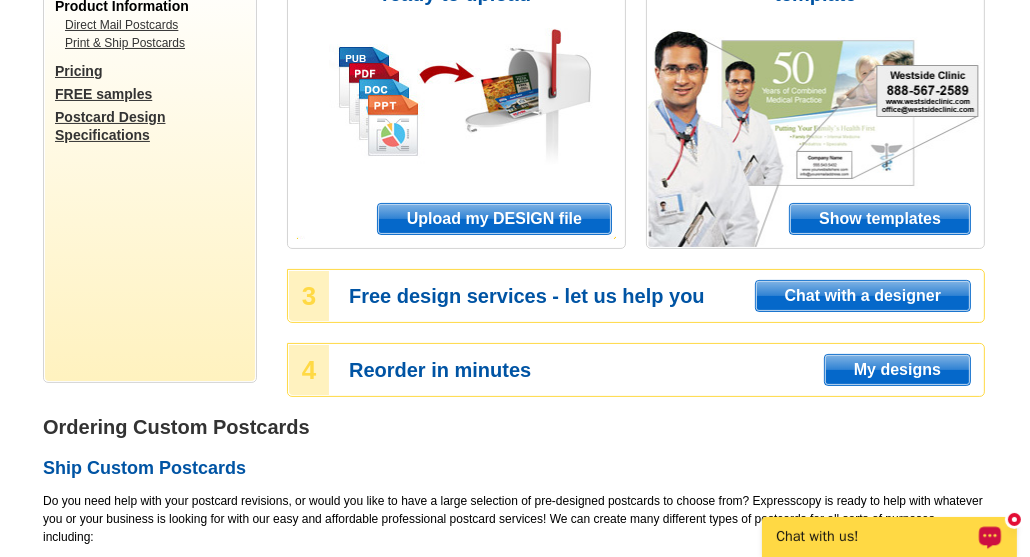 click on "My designs" at bounding box center (897, 370) 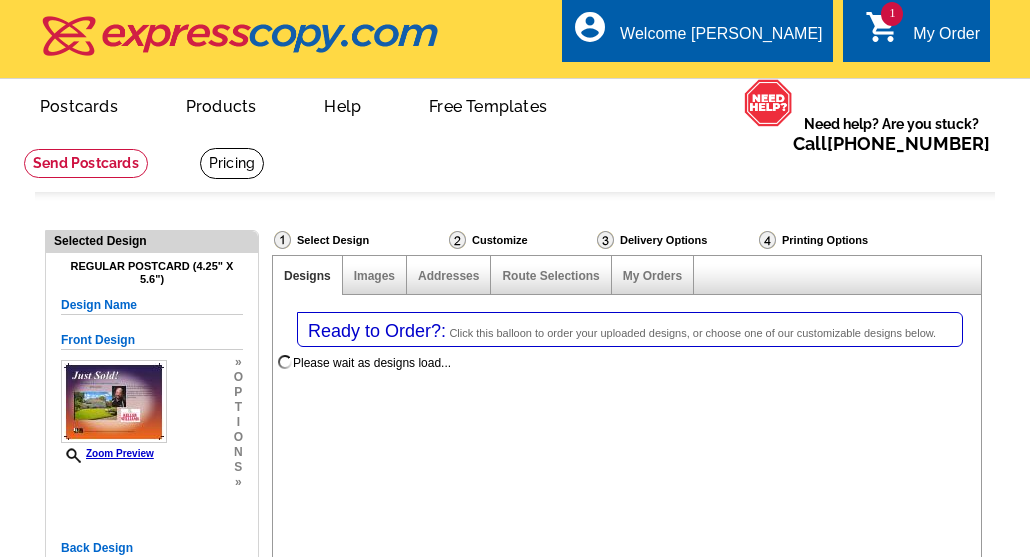 select on "1" 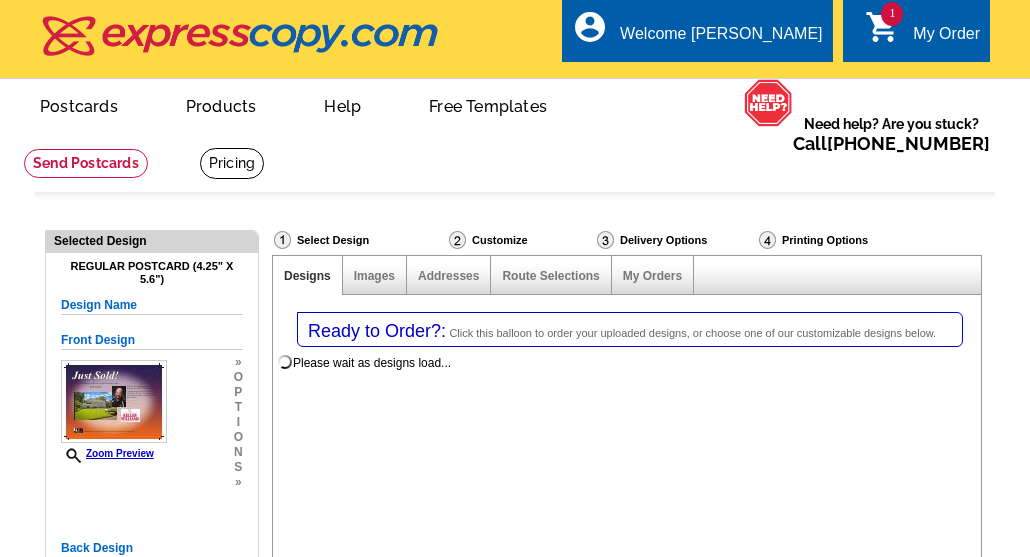 scroll, scrollTop: 0, scrollLeft: 0, axis: both 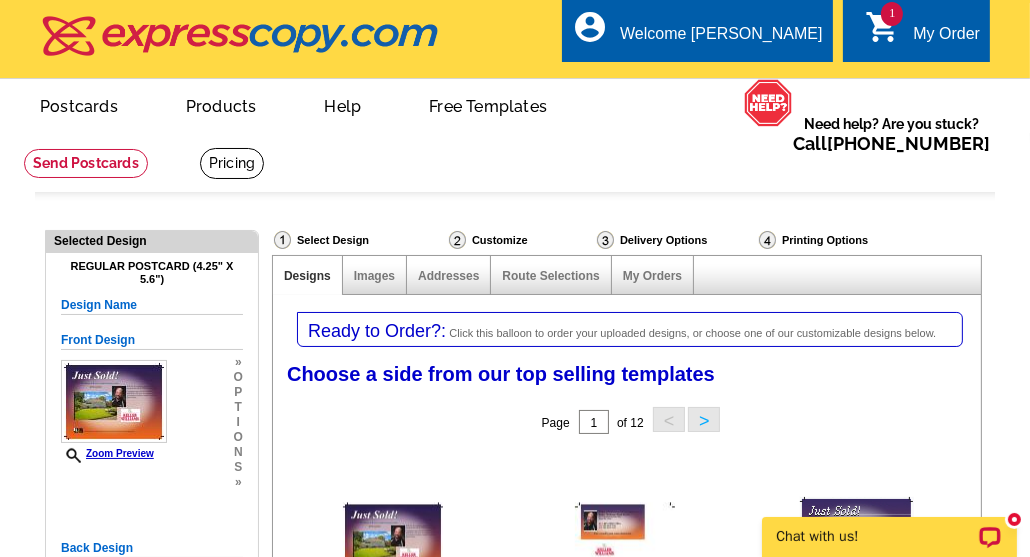 click on "My Account" at bounding box center (777, 97) 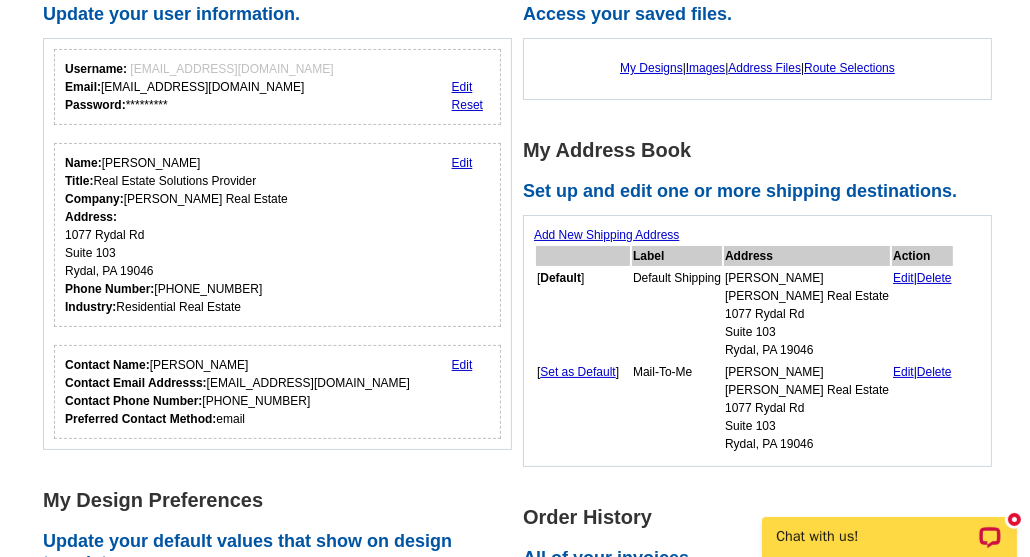 scroll, scrollTop: 293, scrollLeft: 0, axis: vertical 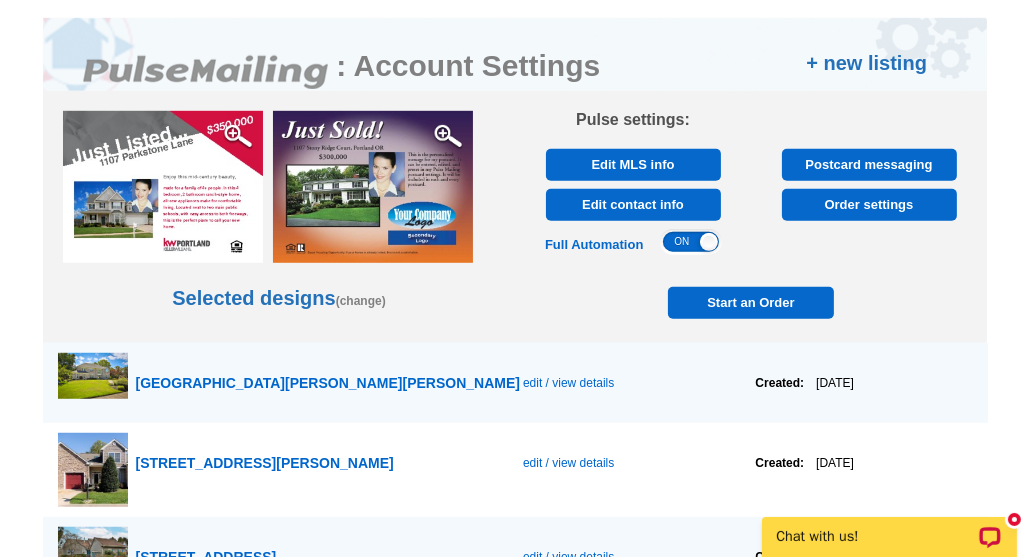 click on "+ new listing" at bounding box center [866, 63] 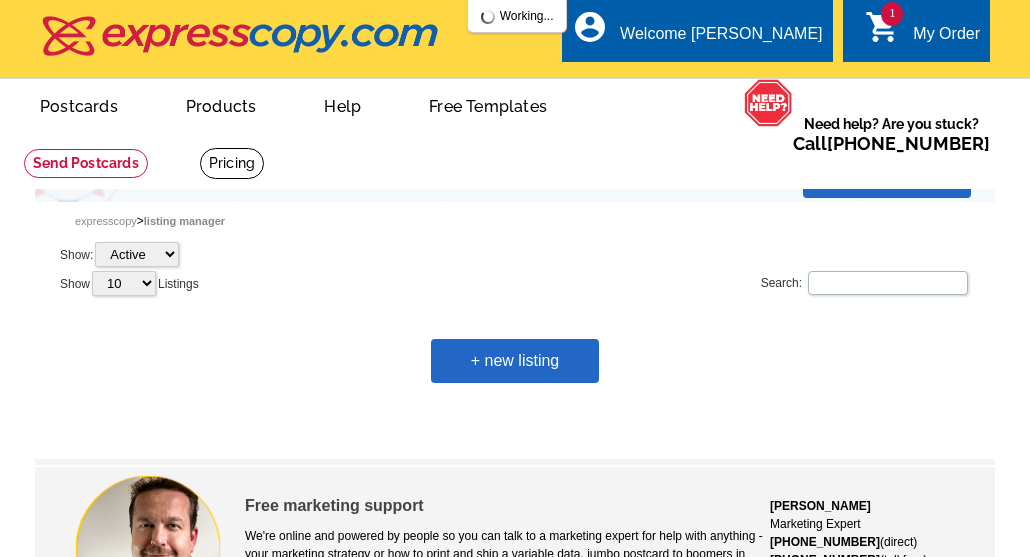 scroll, scrollTop: 0, scrollLeft: 0, axis: both 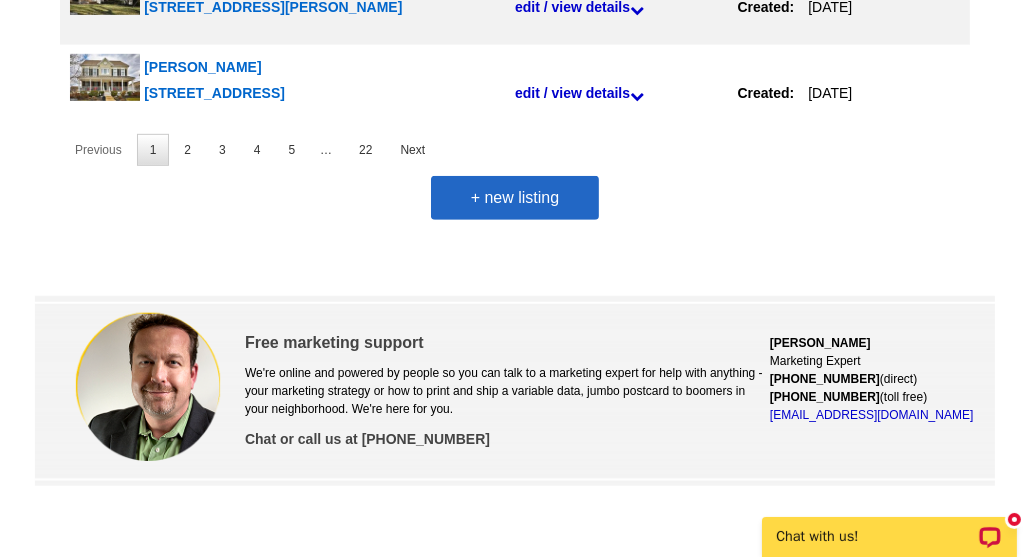 click on "+ new listing" at bounding box center (515, 198) 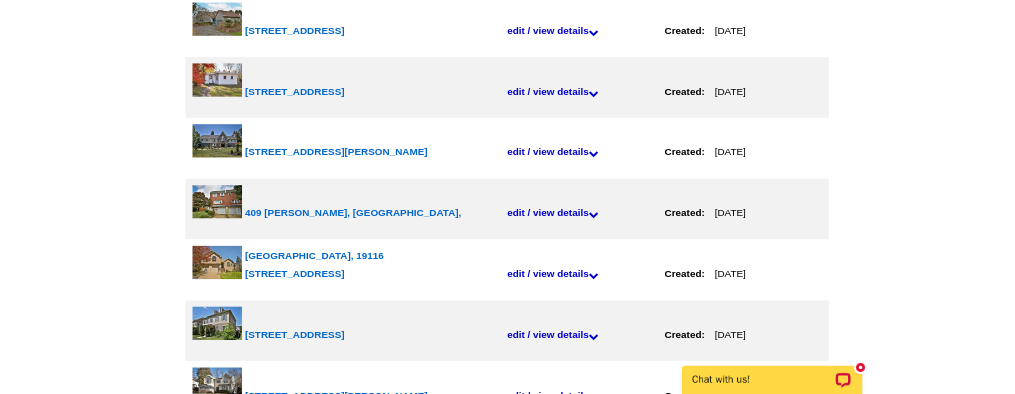 scroll, scrollTop: 126, scrollLeft: 0, axis: vertical 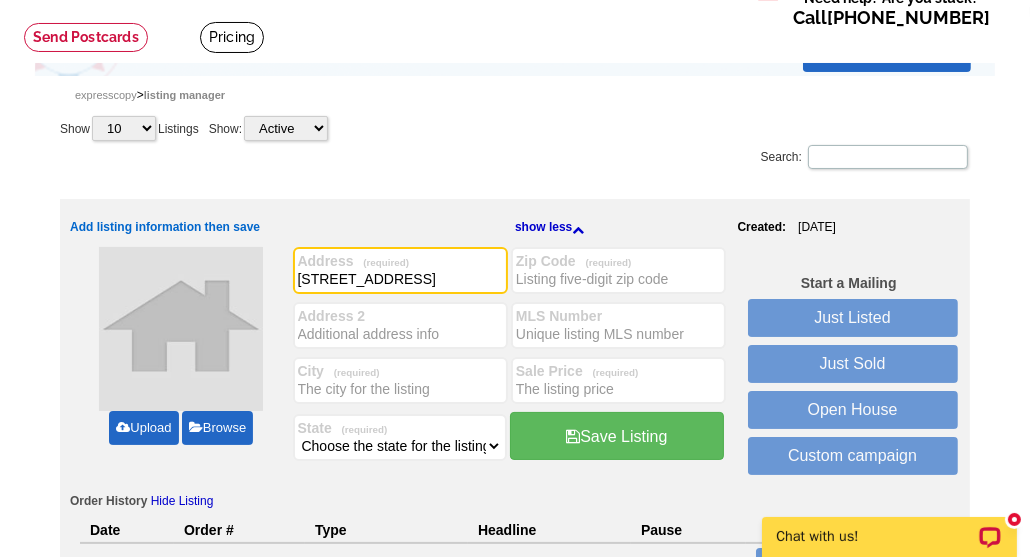 type on "[STREET_ADDRESS]" 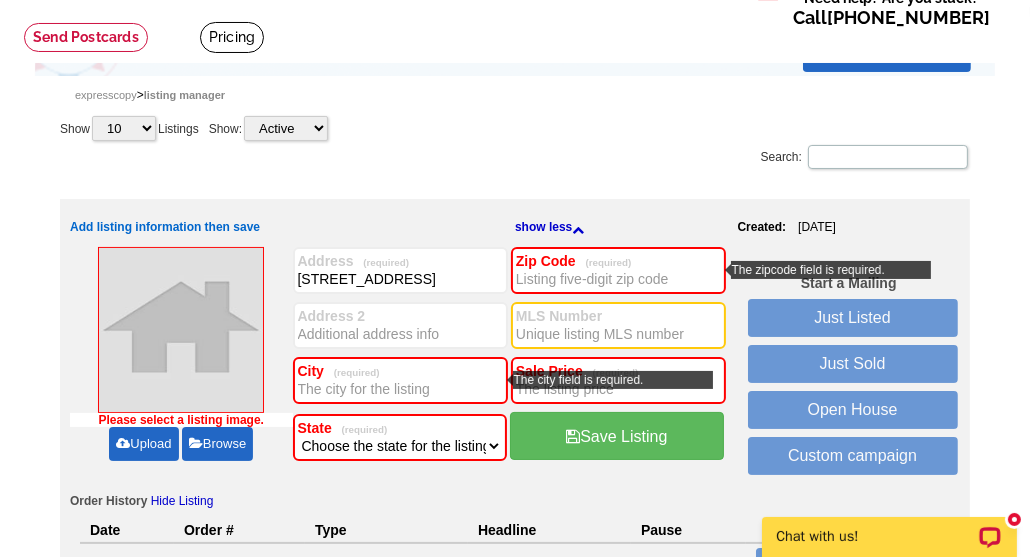 click on "City  (required)" at bounding box center [400, 389] 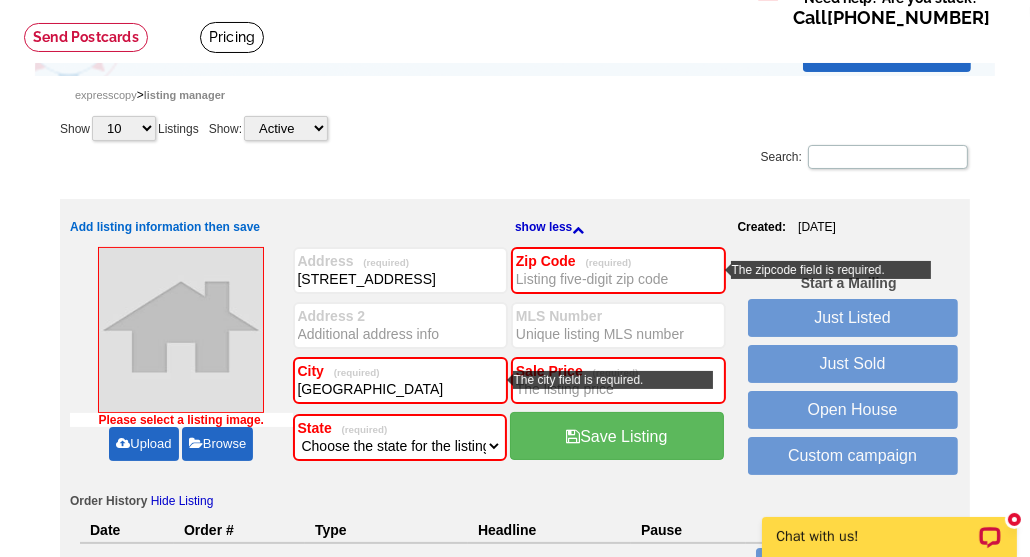 type on "Philadelphia" 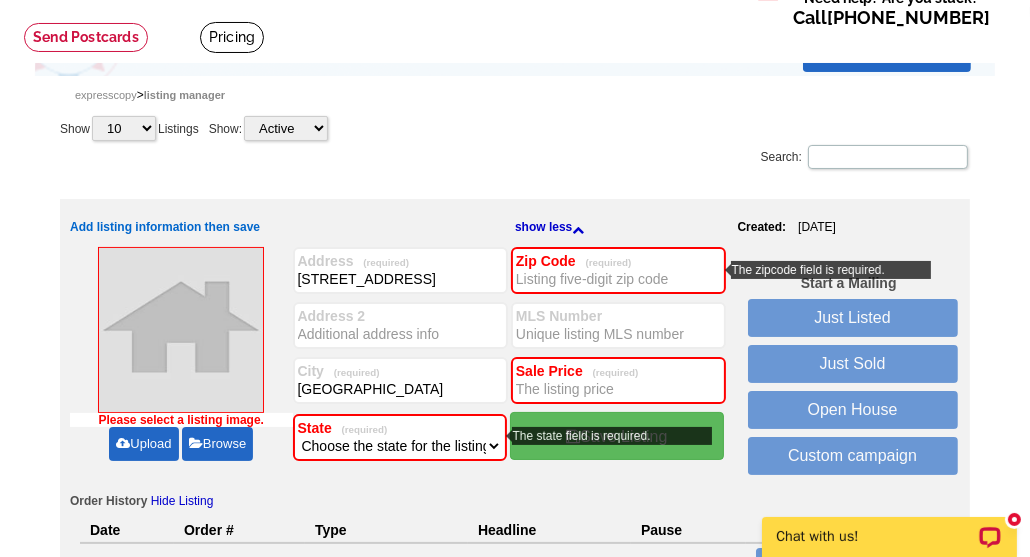 click on "Choose the state for the listing Alabama Alaska Arizona Arkansas California Colorado Connecticut Delaware District of Columbia Florida Georgia Hawaii Idaho Illinois Indiana Iowa Kansas Kentucky Louisiana Maine Maryland Massachusetts Michigan Minnesota Mississippi Missouri Montana Nebraska Nevada New Hampshire New Jersey New Mexico New York North Carolina North Dakota Ohio Oklahoma Oregon Pennsylvania Puerto Rico Rhode Island South Carolina South Dakota Tennessee Texas Utah Vermont Virginia Washington West Virginia Wisconsin Wyoming American Samoa Guam Northern Mariana Islands Virgin Islands U.S. Minor Outlying Islands Federated States of Micronesia Marshall Islands Palau" at bounding box center [400, 446] 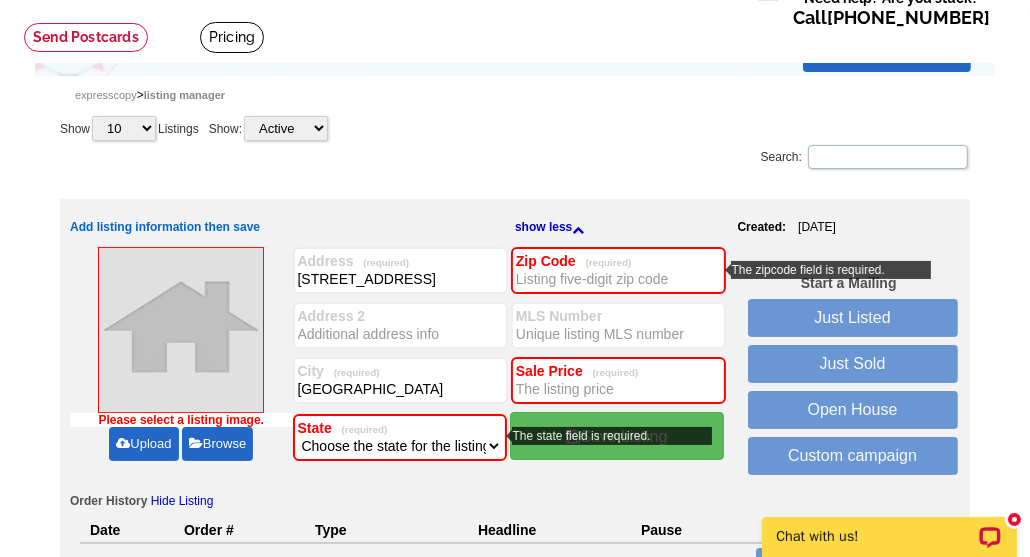 select on "39" 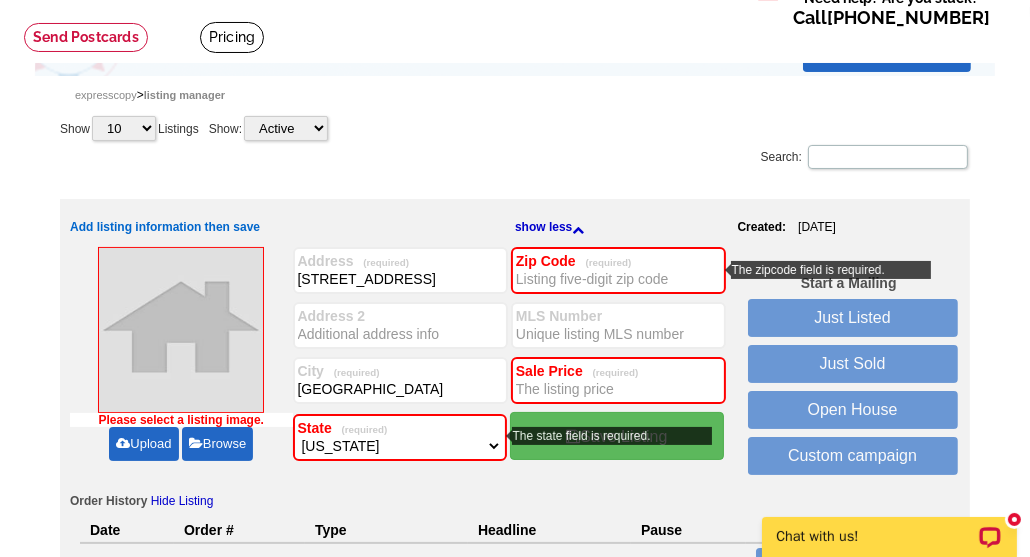 click on "Choose the state for the listing Alabama Alaska Arizona Arkansas California Colorado Connecticut Delaware District of Columbia Florida Georgia Hawaii Idaho Illinois Indiana Iowa Kansas Kentucky Louisiana Maine Maryland Massachusetts Michigan Minnesota Mississippi Missouri Montana Nebraska Nevada New Hampshire New Jersey New Mexico New York North Carolina North Dakota Ohio Oklahoma Oregon Pennsylvania Puerto Rico Rhode Island South Carolina South Dakota Tennessee Texas Utah Vermont Virginia Washington West Virginia Wisconsin Wyoming American Samoa Guam Northern Mariana Islands Virgin Islands U.S. Minor Outlying Islands Federated States of Micronesia Marshall Islands Palau" at bounding box center [400, 446] 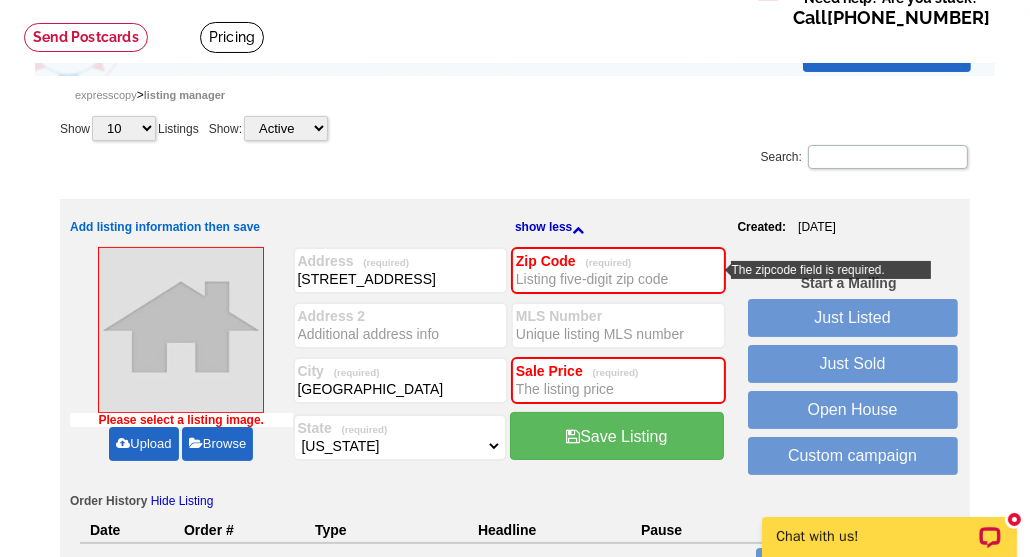 click on "Zip Code  (required)" at bounding box center [618, 279] 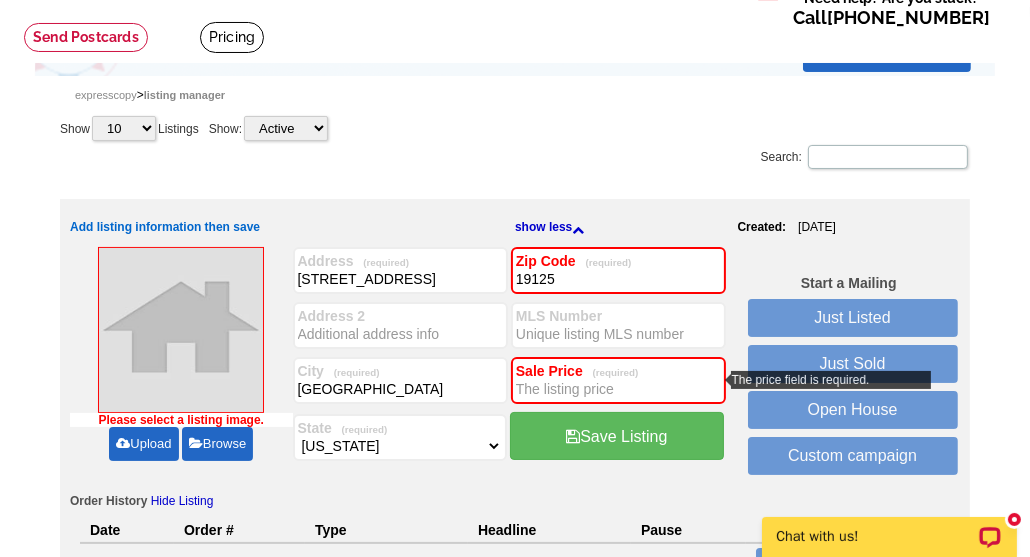 type on "19125" 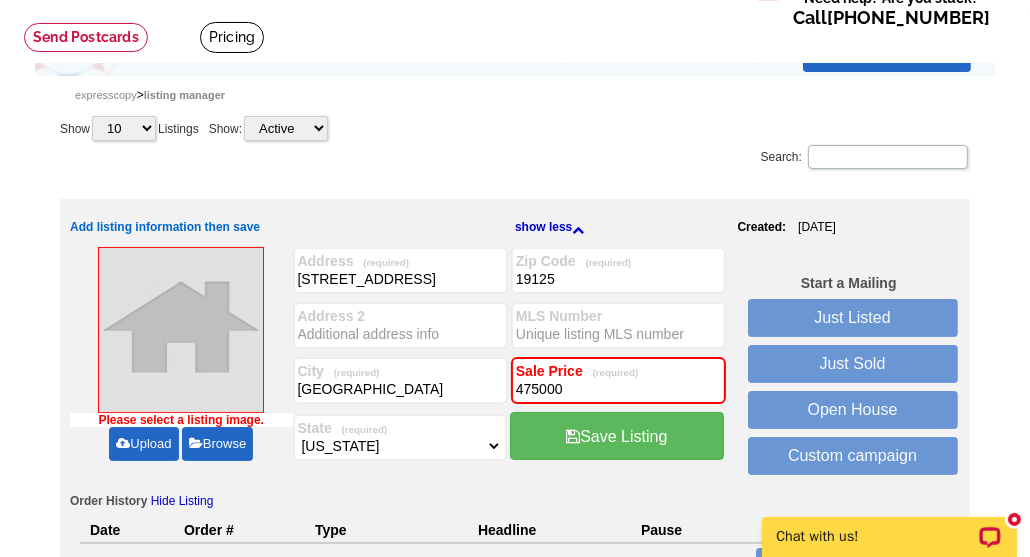 type on "475000" 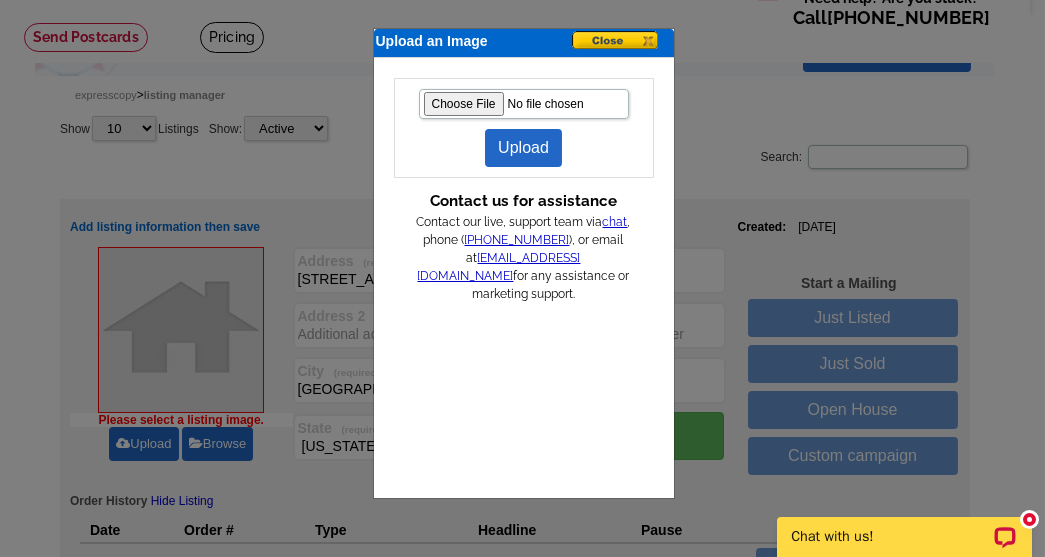 click on "Upload" at bounding box center (523, 148) 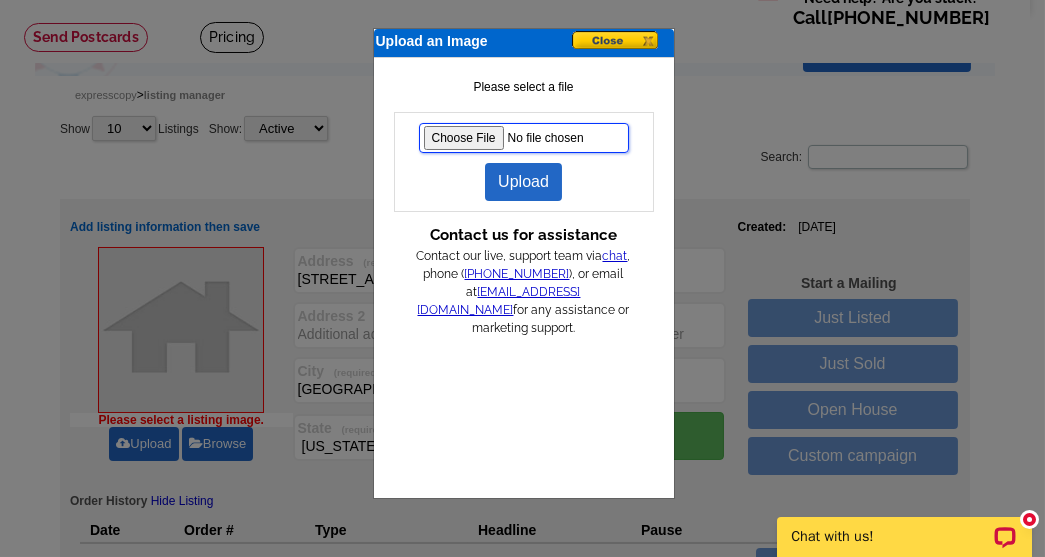 click at bounding box center [524, 138] 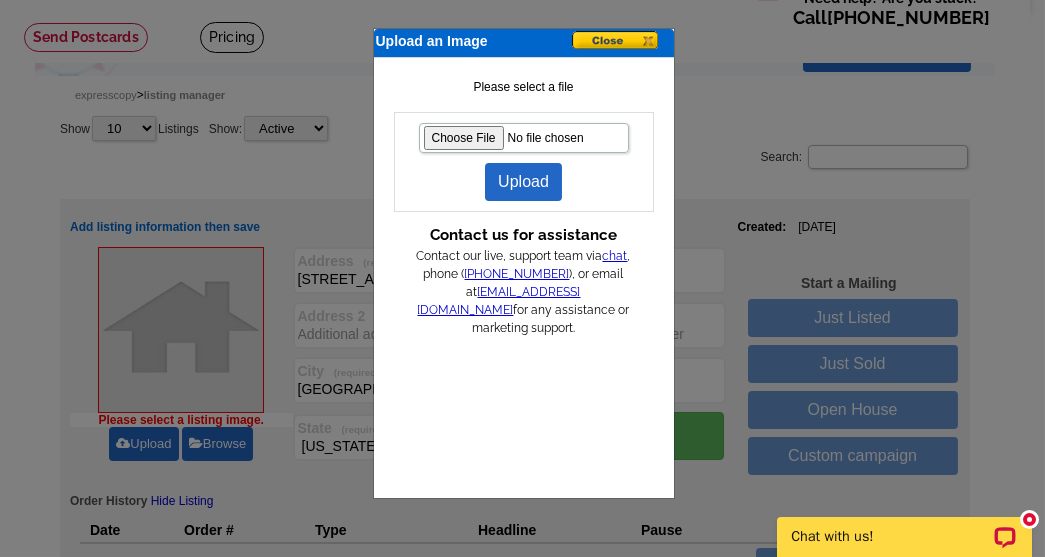 click at bounding box center [622, 41] 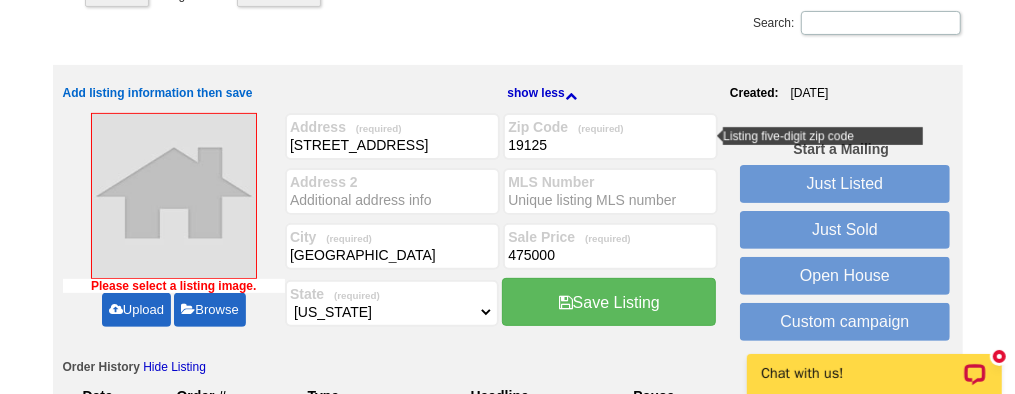 scroll, scrollTop: 285, scrollLeft: 0, axis: vertical 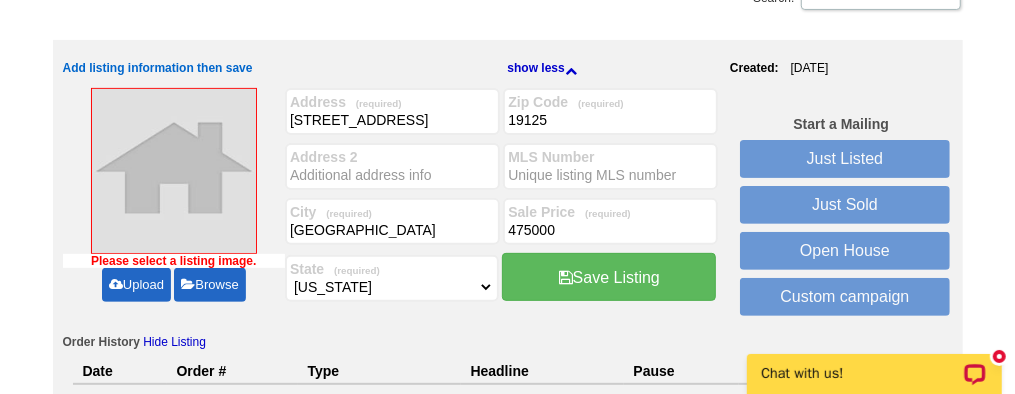 click on "Upload" at bounding box center [136, 285] 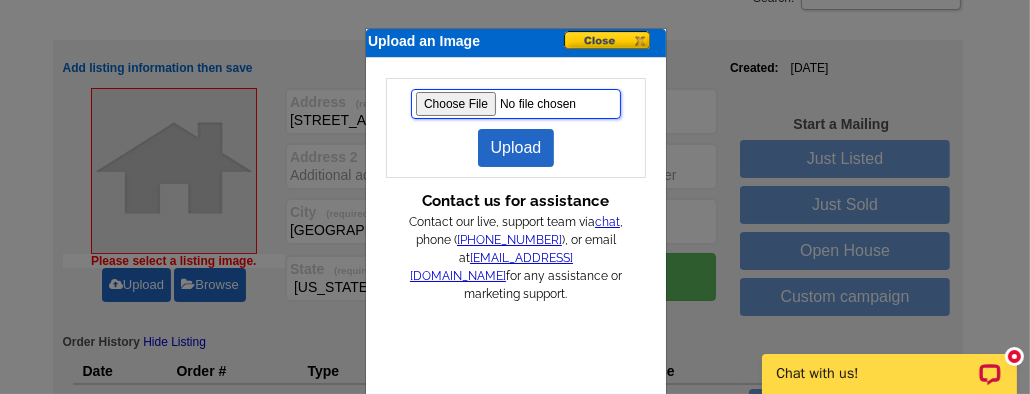 click at bounding box center (516, 104) 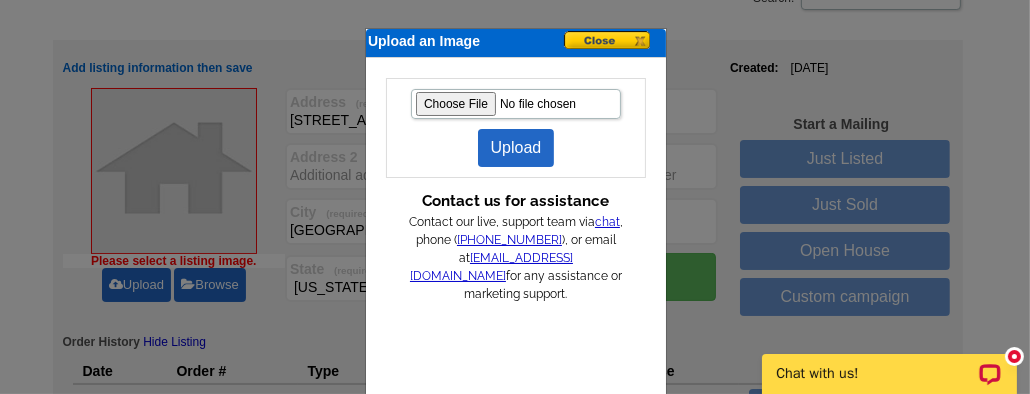 click on "Upload" at bounding box center [516, 148] 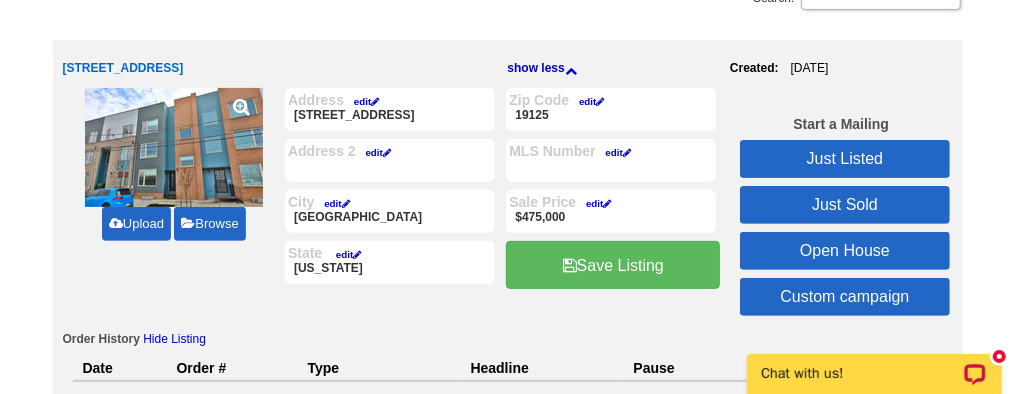 click on "Just Sold" at bounding box center (845, 205) 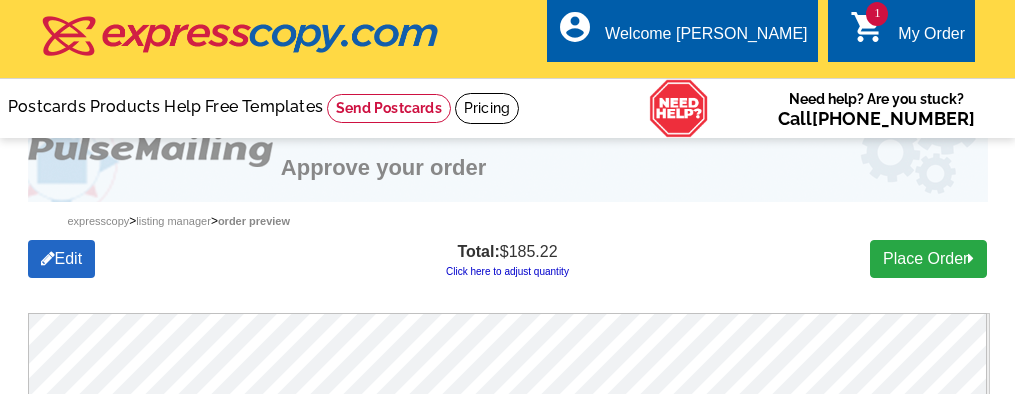 scroll, scrollTop: 0, scrollLeft: 0, axis: both 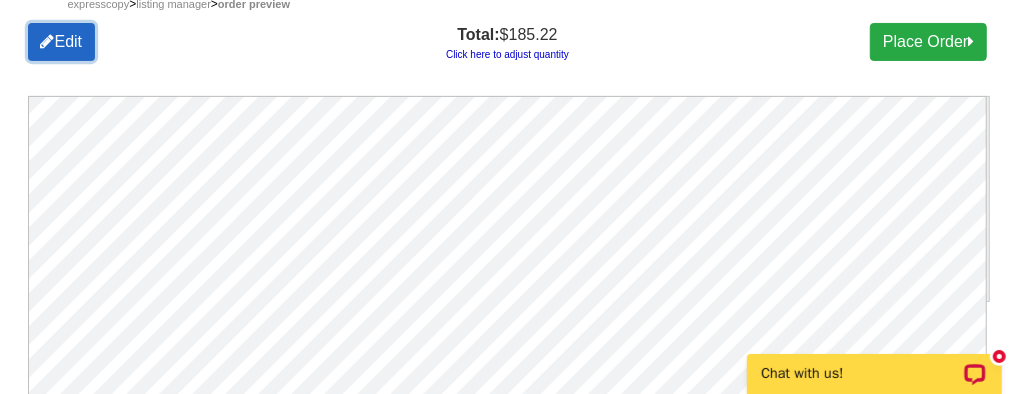 click on "Edit" at bounding box center [62, 42] 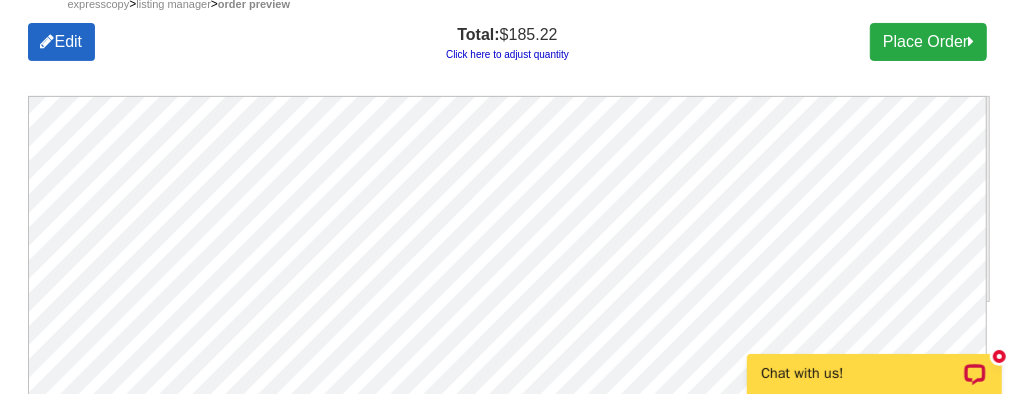 click on "Click here to adjust quantity" at bounding box center (507, 54) 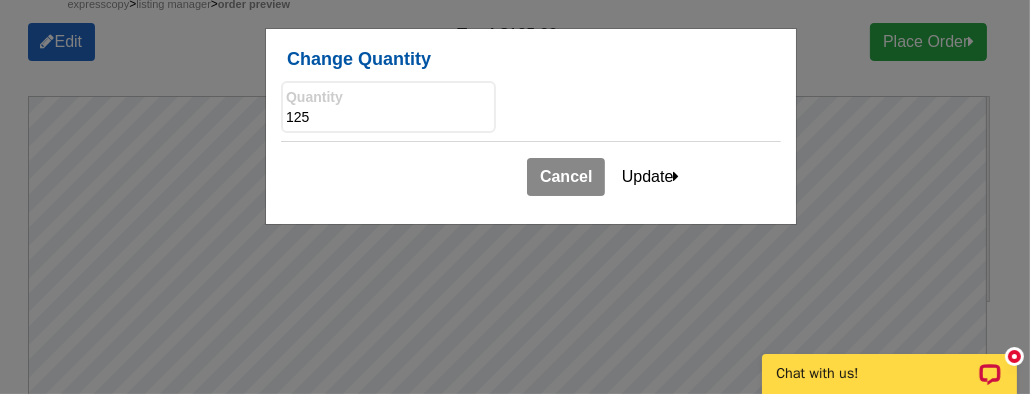 click on "125" at bounding box center [388, 118] 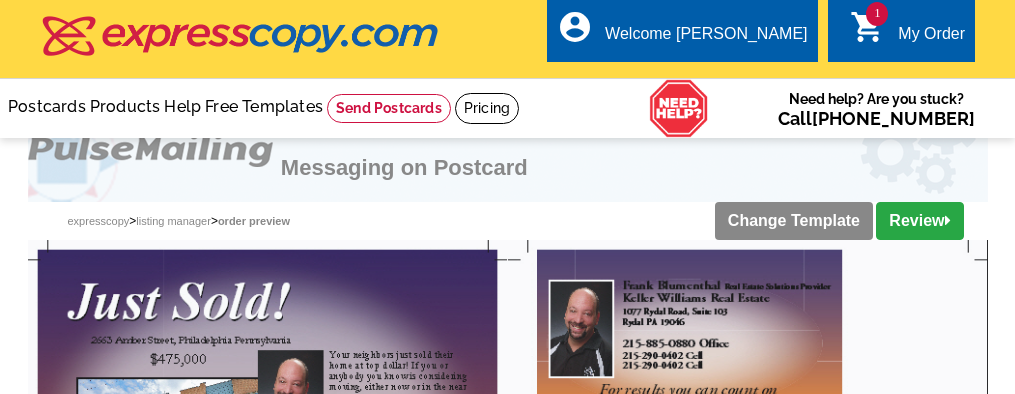 scroll, scrollTop: 690, scrollLeft: 0, axis: vertical 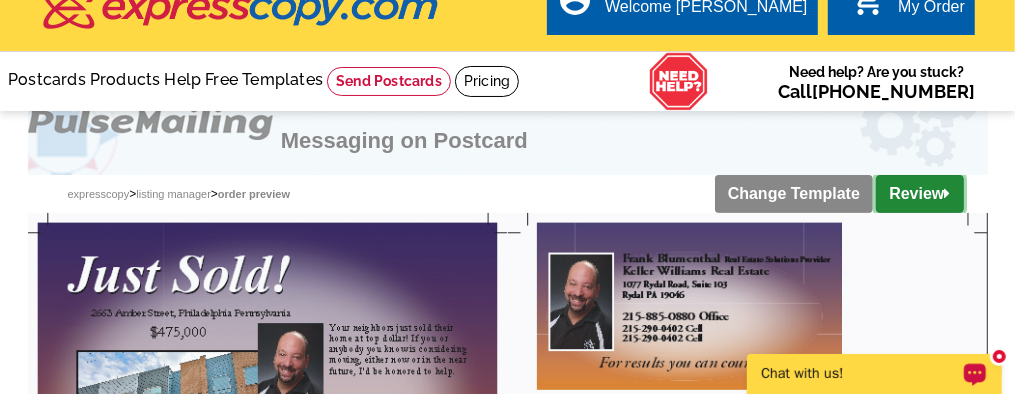 click on "Review" at bounding box center [919, 194] 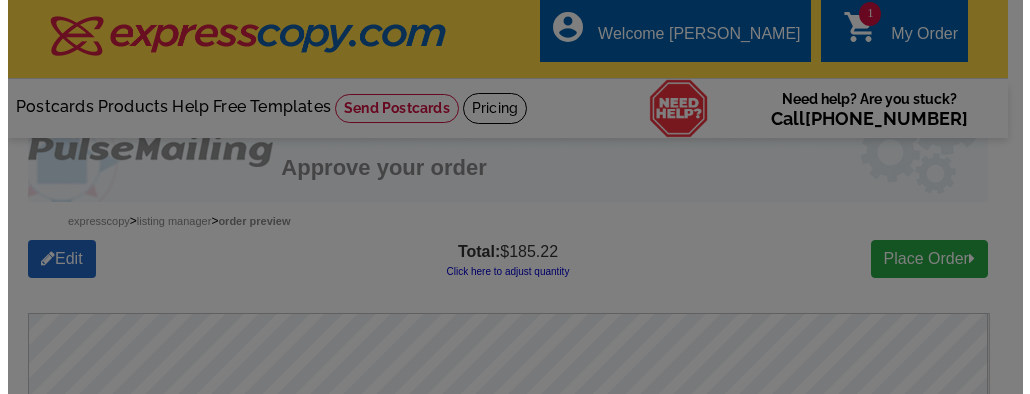 scroll, scrollTop: 0, scrollLeft: 0, axis: both 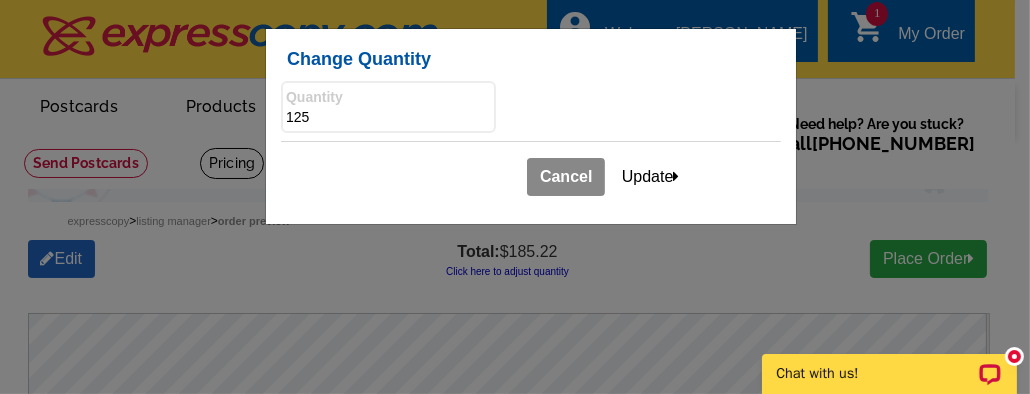 click on "125" at bounding box center (388, 118) 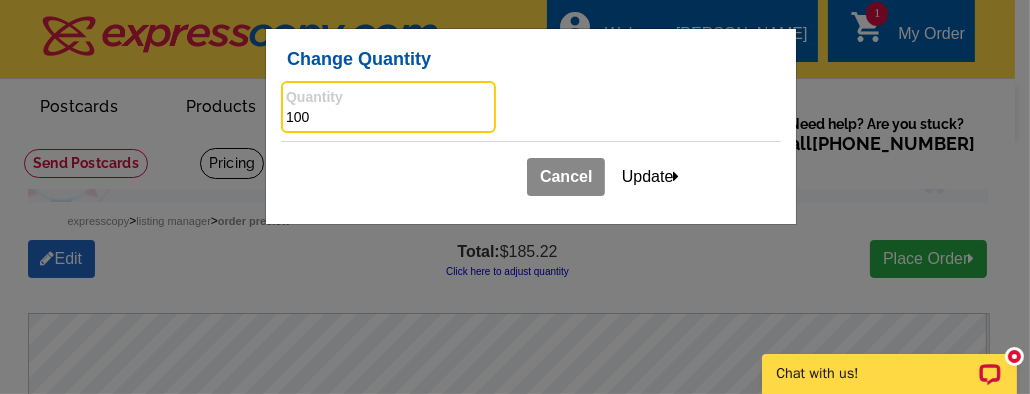 type on "100" 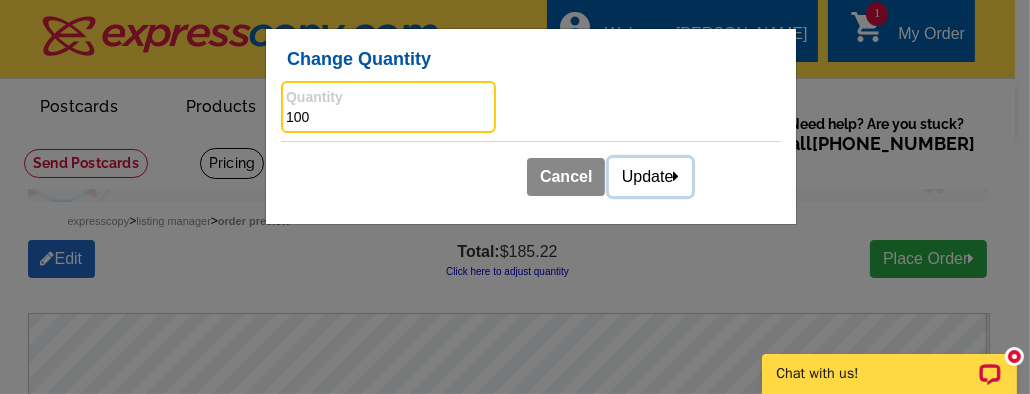 click on "Update" at bounding box center [651, 177] 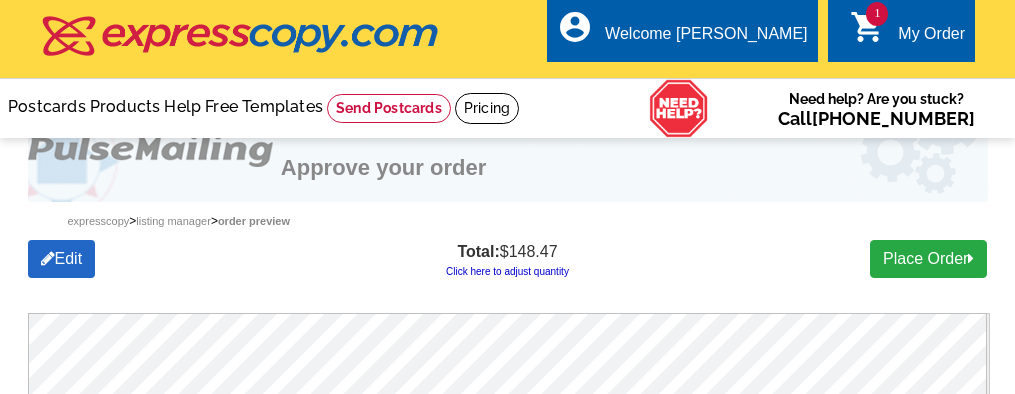 scroll, scrollTop: 0, scrollLeft: 0, axis: both 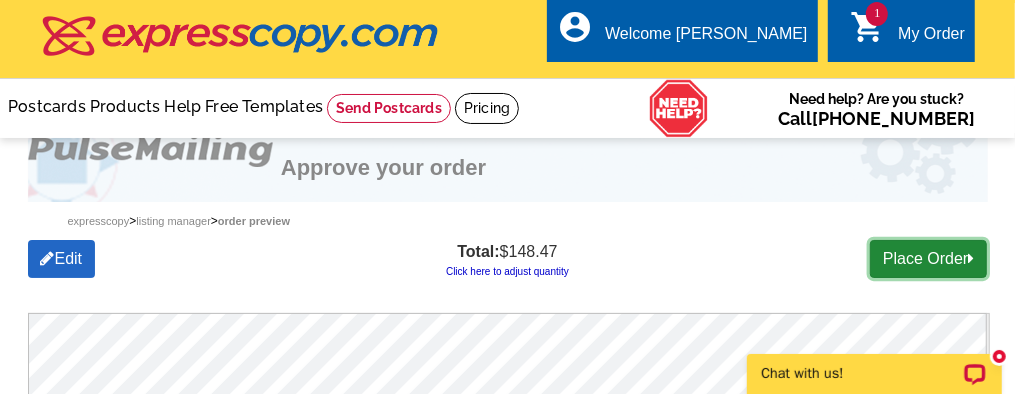 click on "Place Order" at bounding box center (928, 259) 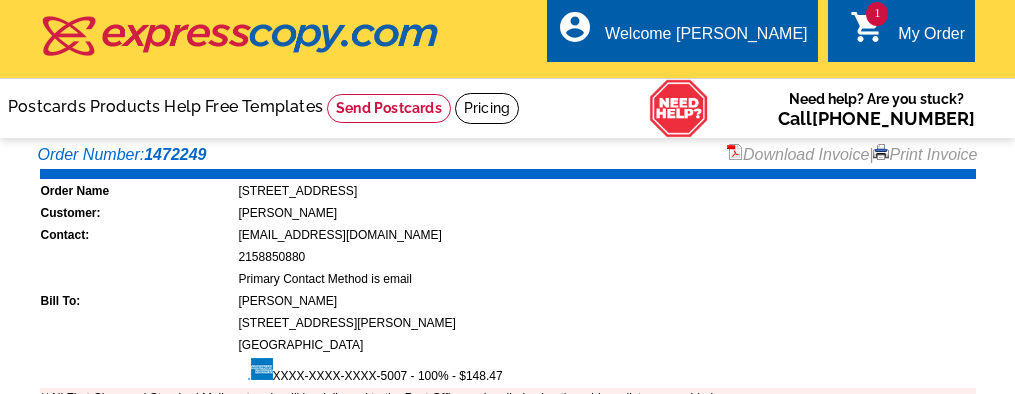 scroll, scrollTop: 0, scrollLeft: 0, axis: both 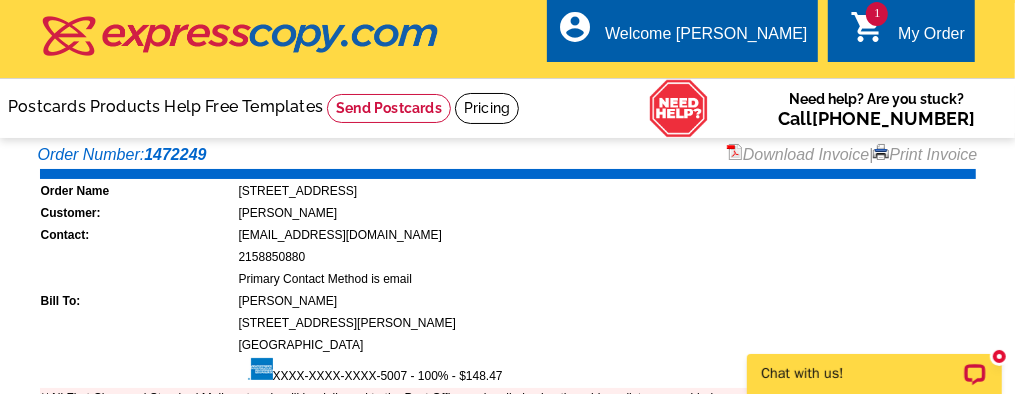 click on "2158850880" at bounding box center [607, 257] 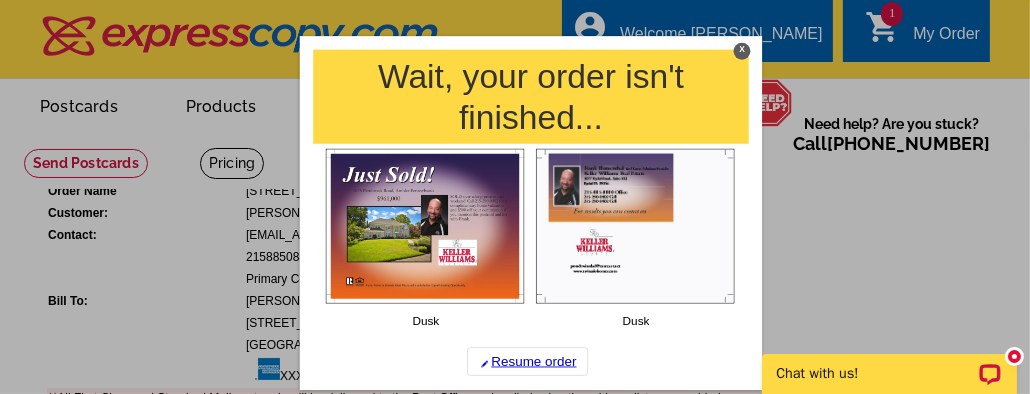 click on "Resume order" at bounding box center (527, 362) 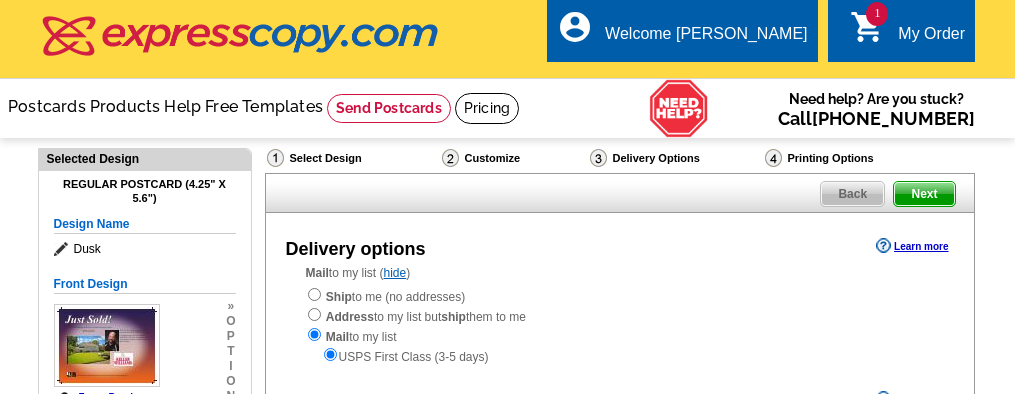 scroll, scrollTop: 0, scrollLeft: 0, axis: both 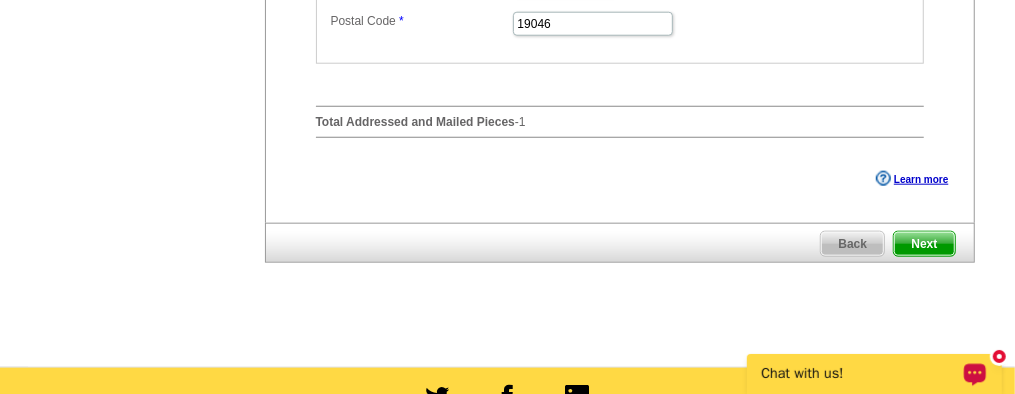 click on "Back" at bounding box center [852, 244] 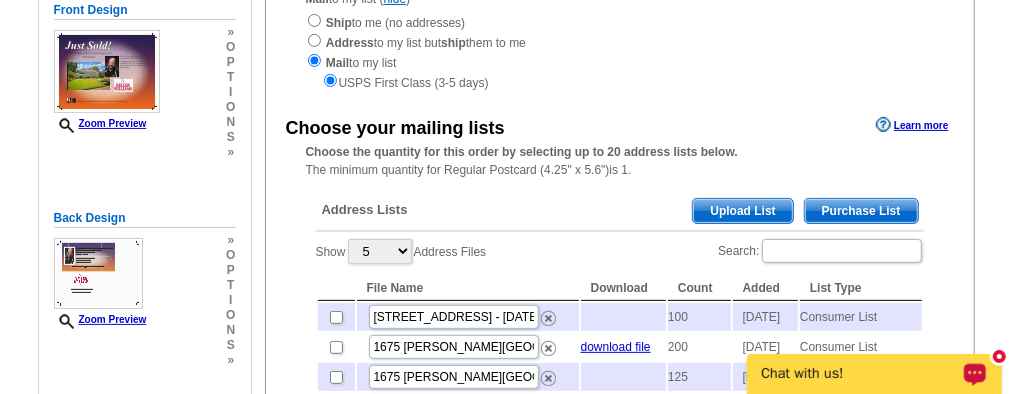 scroll, scrollTop: 284, scrollLeft: 0, axis: vertical 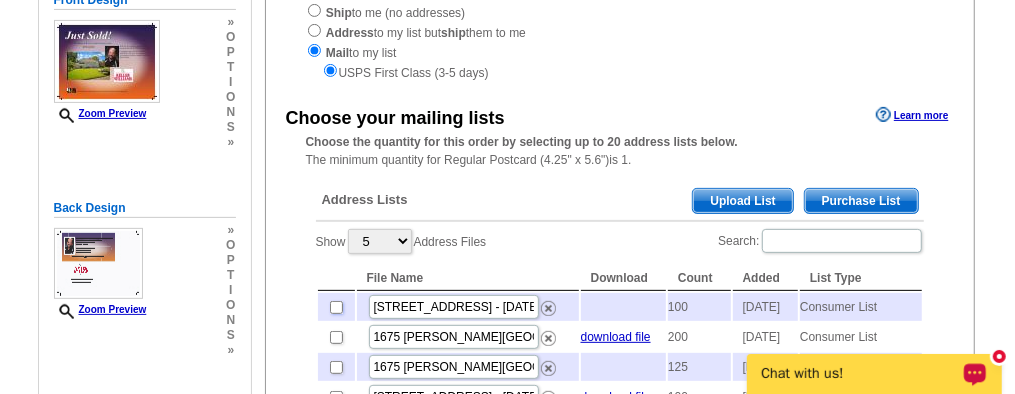 click at bounding box center [336, 307] 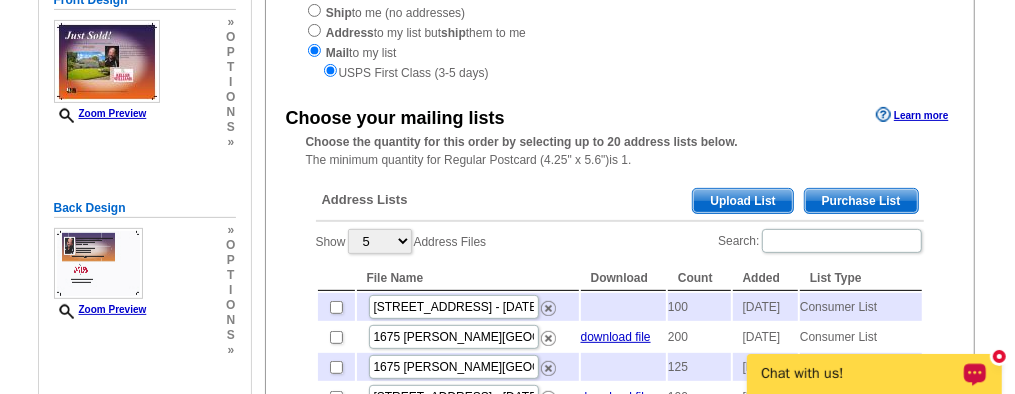 checkbox on "true" 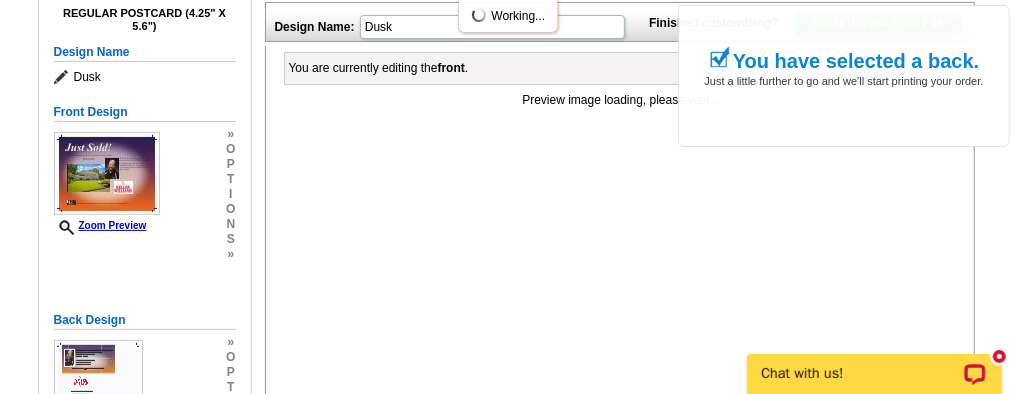 scroll, scrollTop: 0, scrollLeft: 0, axis: both 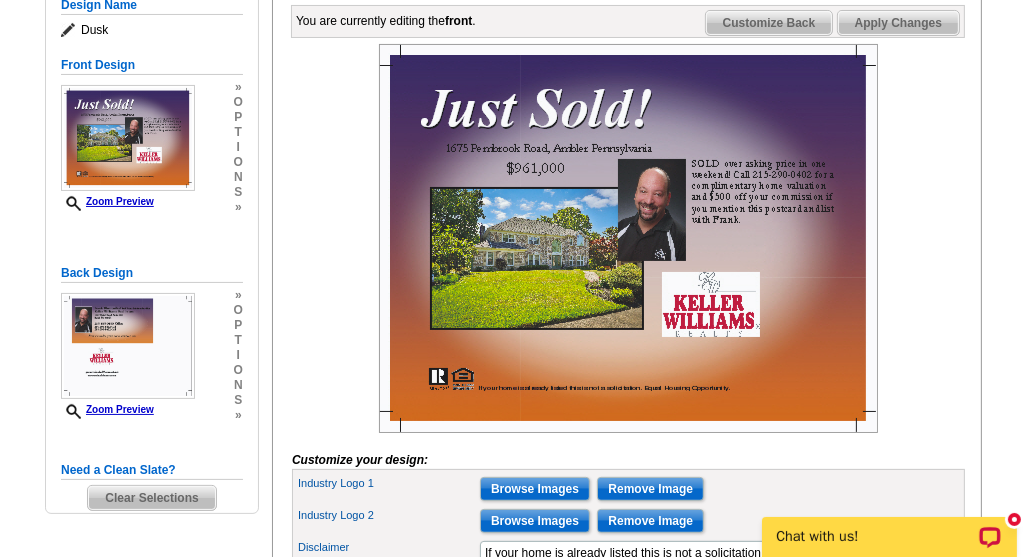 drag, startPoint x: 897, startPoint y: 19, endPoint x: 970, endPoint y: 167, distance: 165.02425 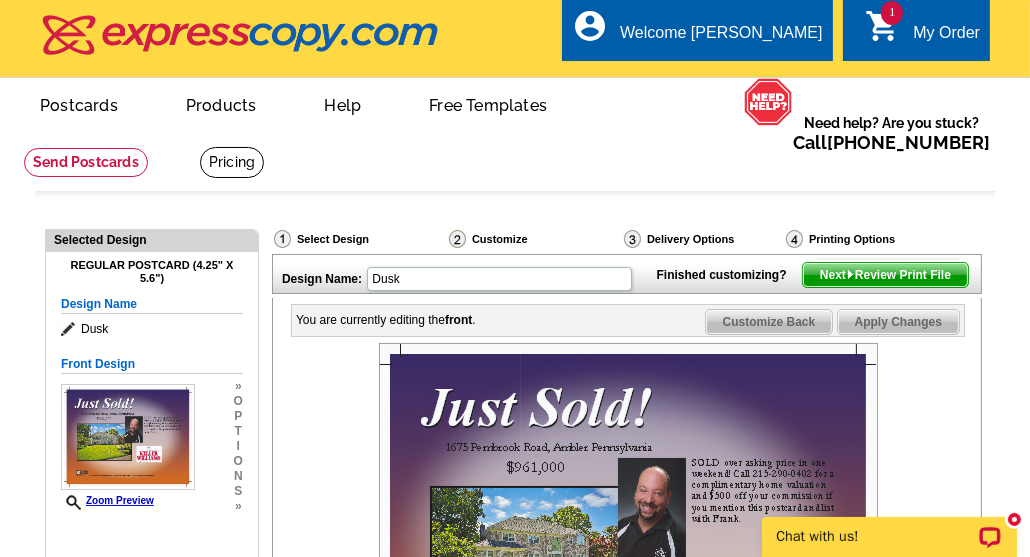 scroll, scrollTop: 0, scrollLeft: 0, axis: both 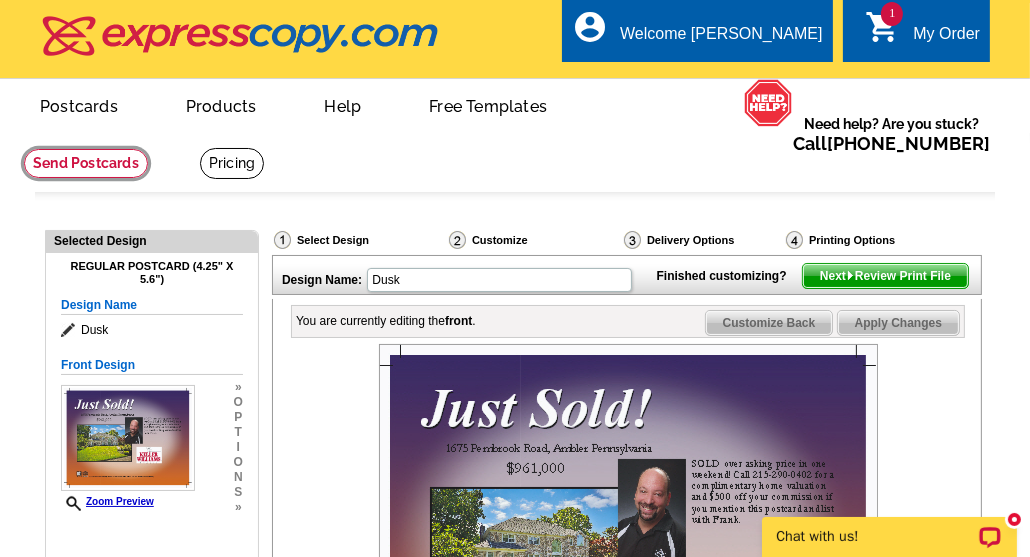 click at bounding box center [86, 163] 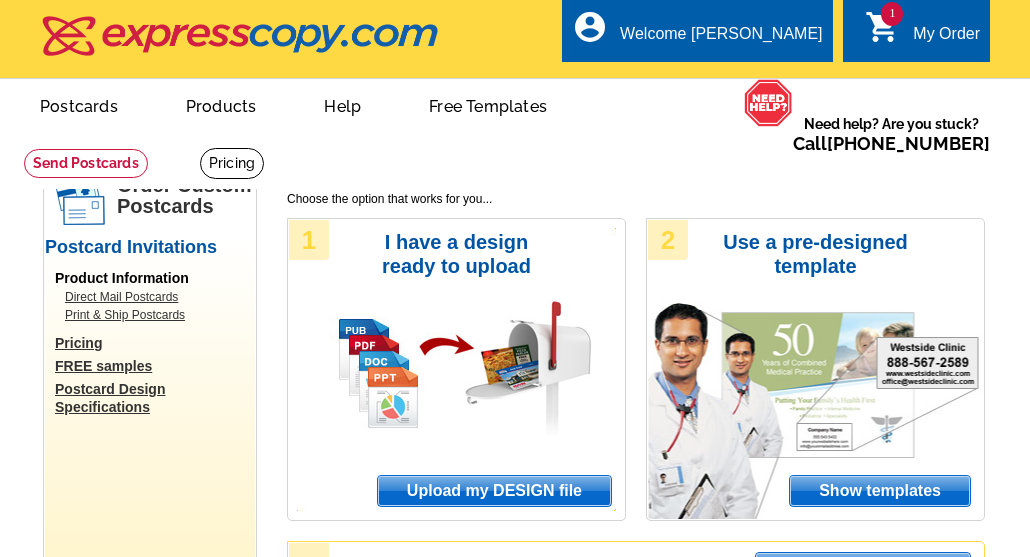 scroll, scrollTop: 0, scrollLeft: 0, axis: both 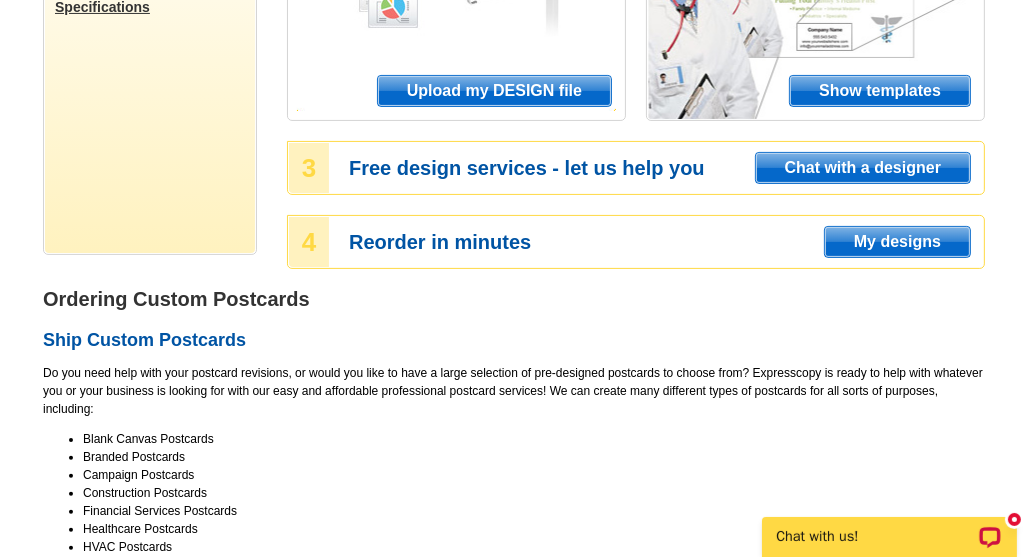 click on "My designs" at bounding box center [897, 242] 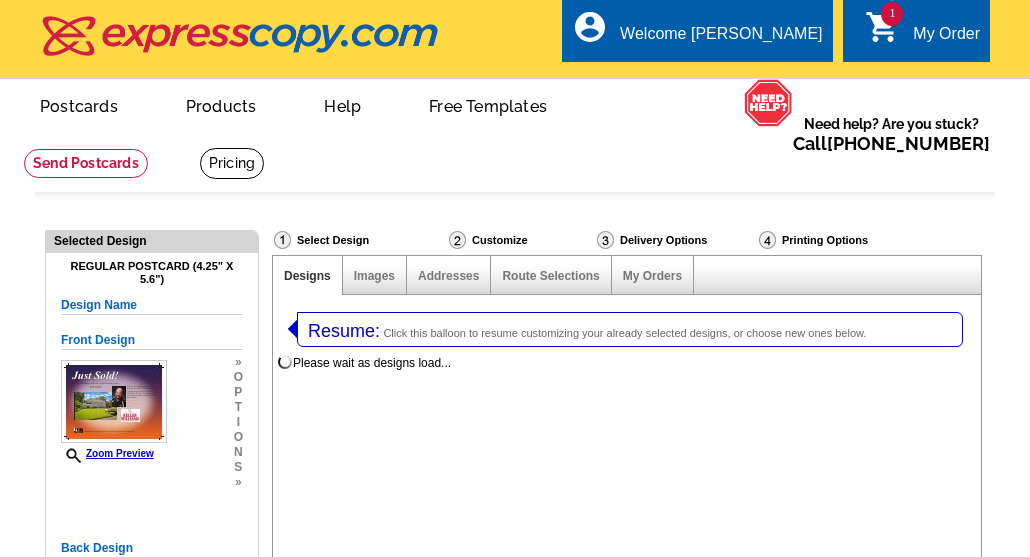 select on "1" 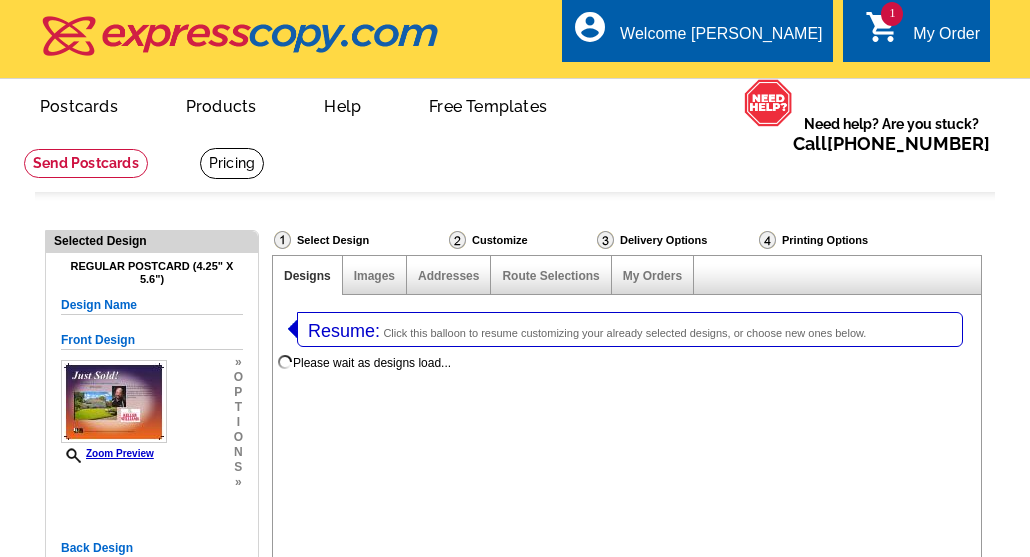 select on "1" 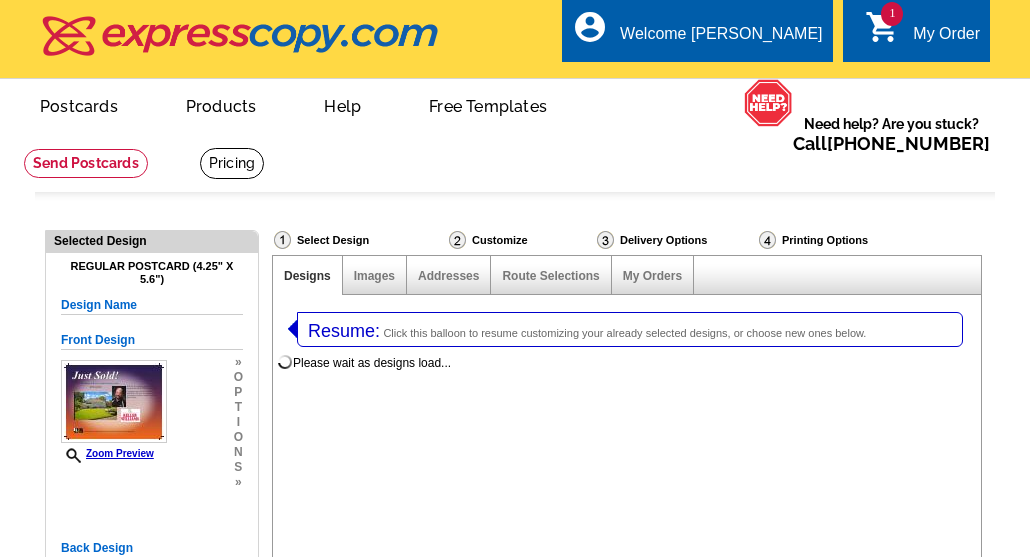 scroll, scrollTop: 0, scrollLeft: 0, axis: both 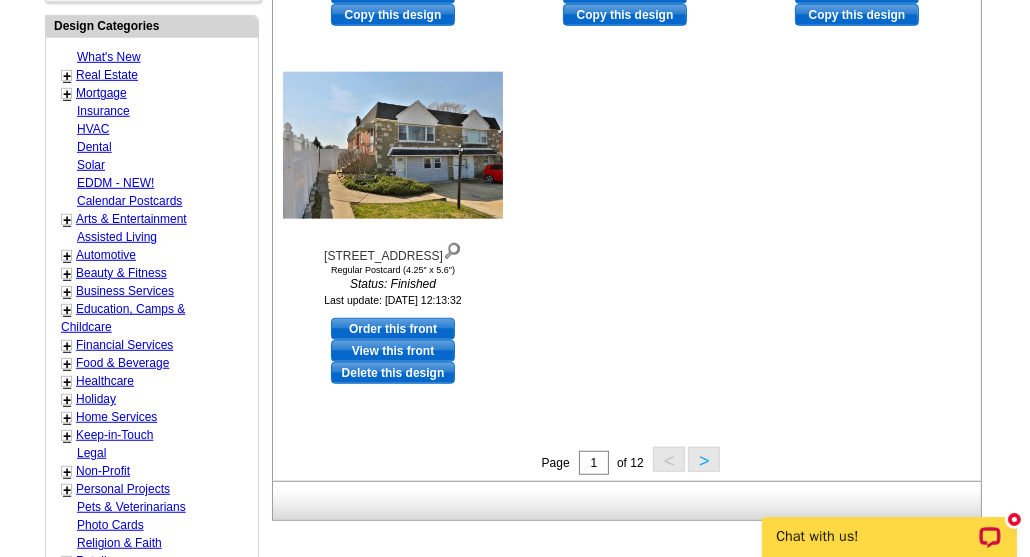 click on ">" at bounding box center [704, 459] 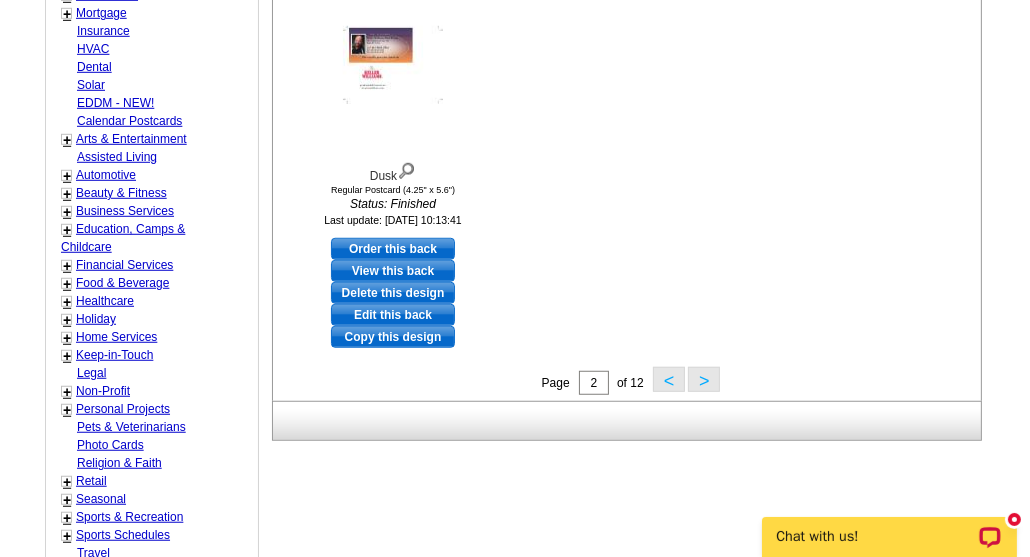 scroll, scrollTop: 1300, scrollLeft: 0, axis: vertical 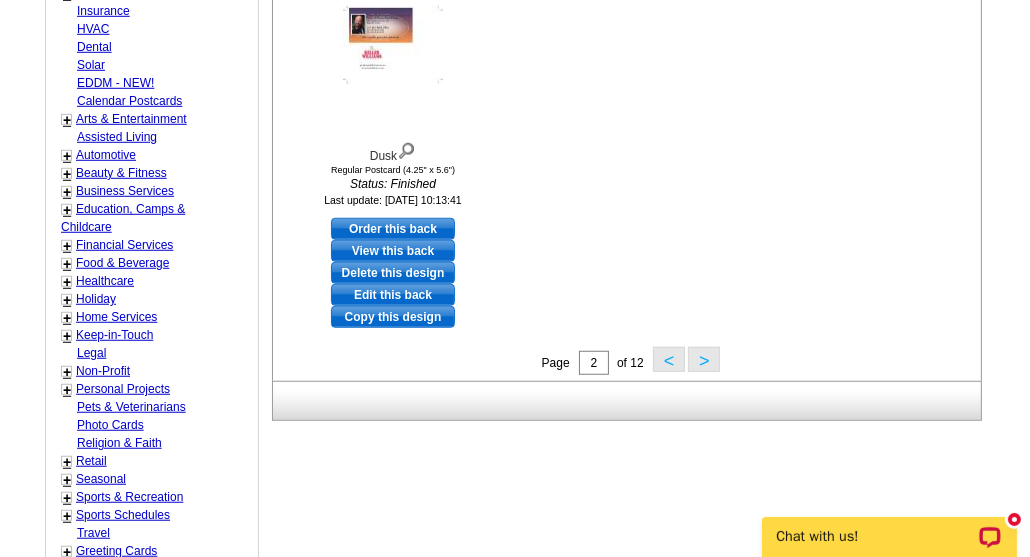 click on ">" at bounding box center [704, 359] 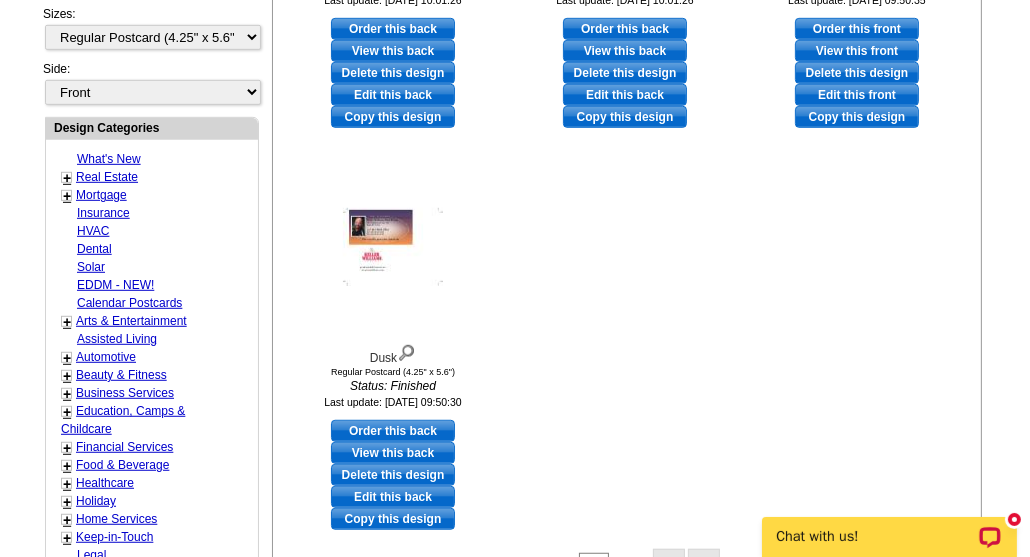 scroll, scrollTop: 1208, scrollLeft: 0, axis: vertical 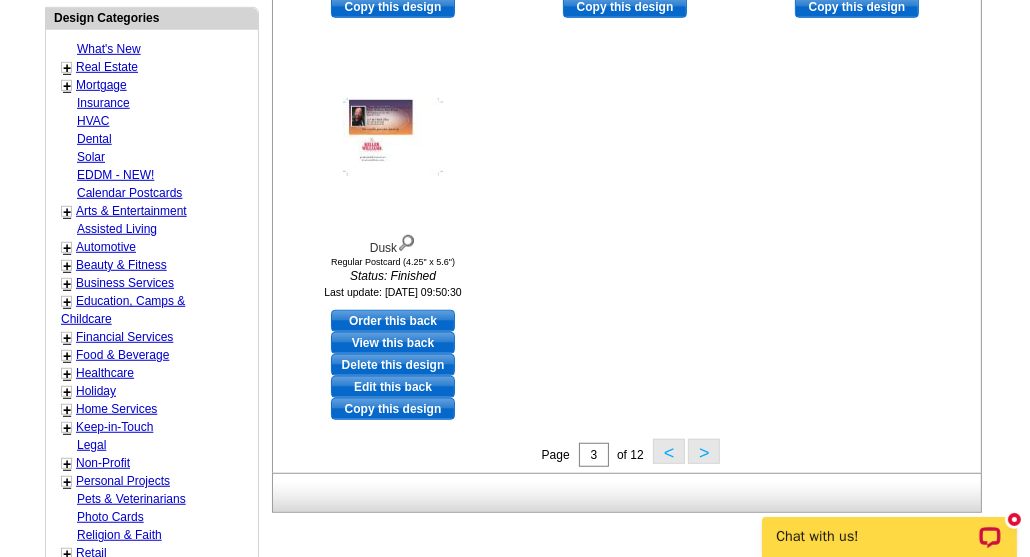 click on ">" at bounding box center [704, 451] 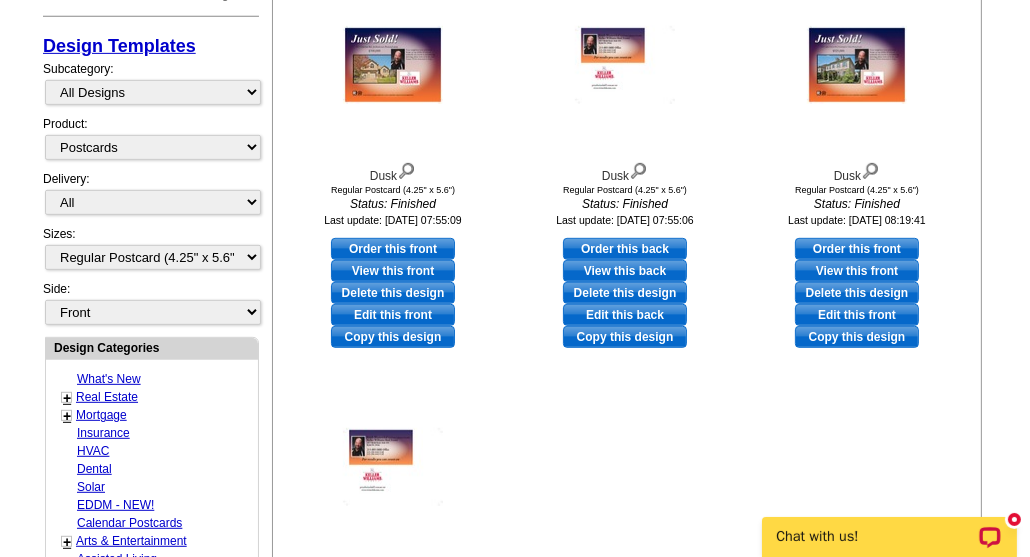 scroll, scrollTop: 1208, scrollLeft: 0, axis: vertical 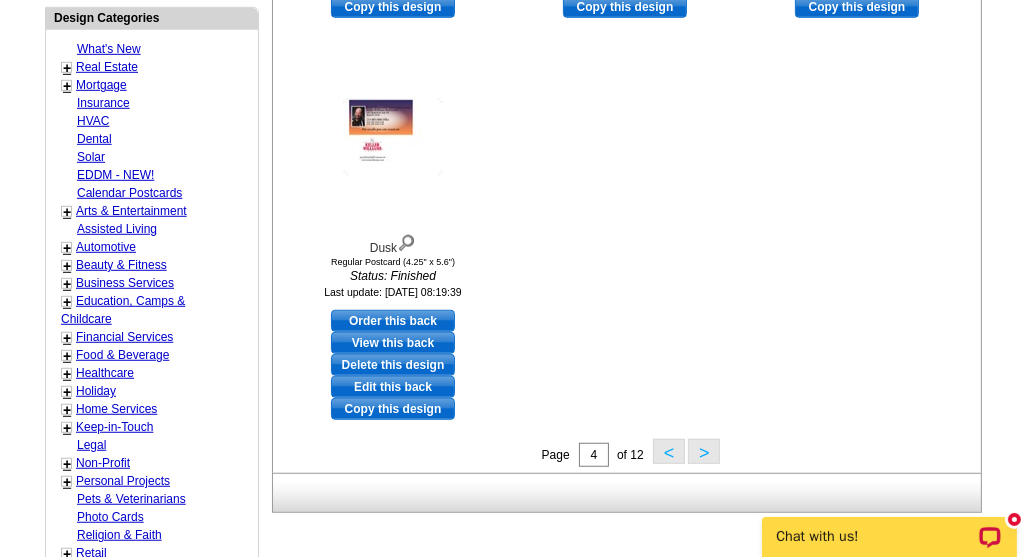 click on ">" at bounding box center (704, 451) 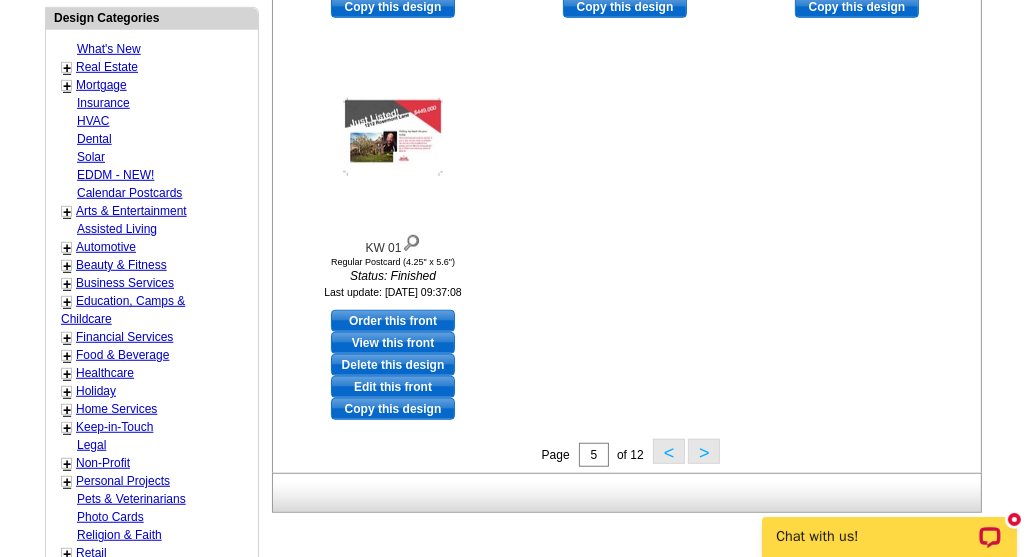 scroll, scrollTop: 1108, scrollLeft: 0, axis: vertical 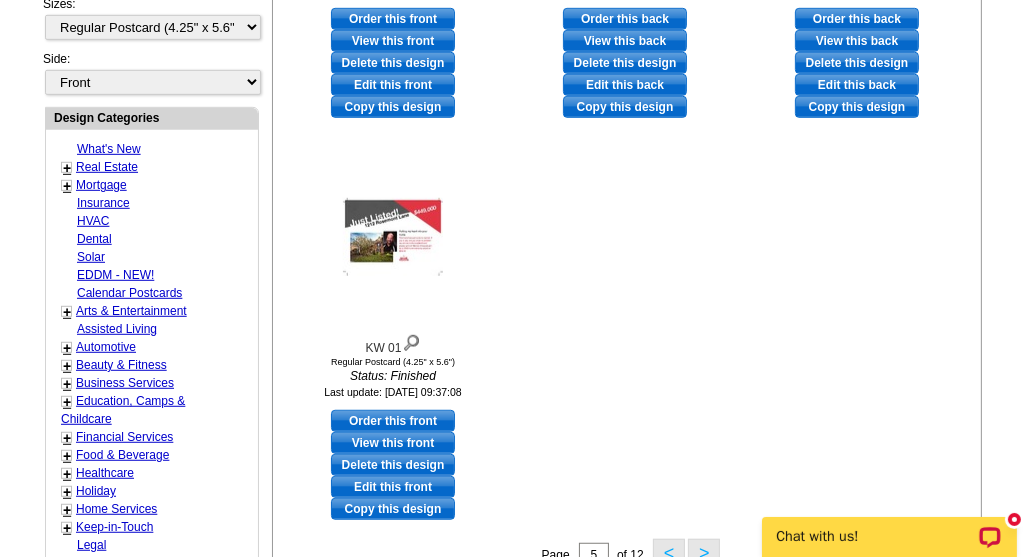 click on "Copy this design" at bounding box center [393, 509] 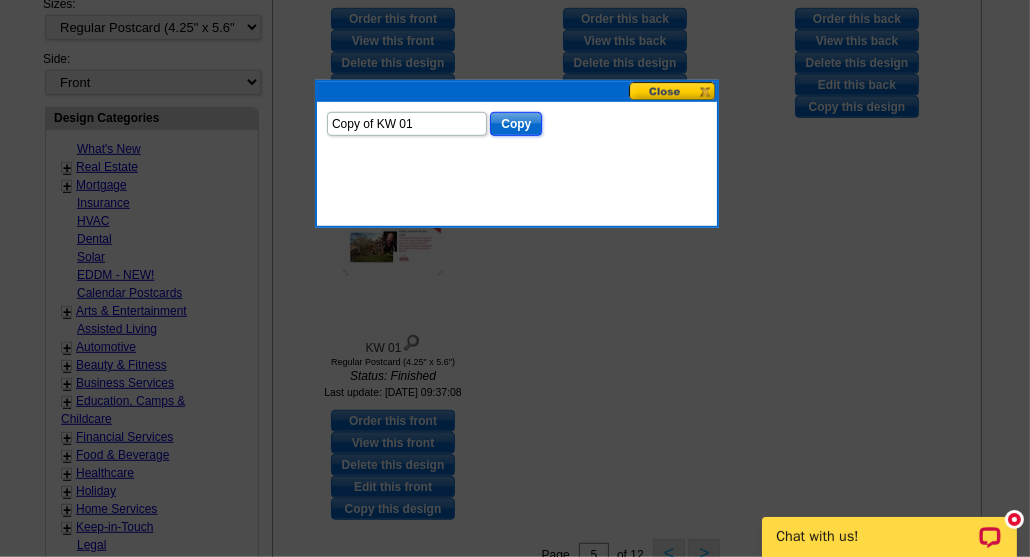 click on "Copy" at bounding box center [516, 124] 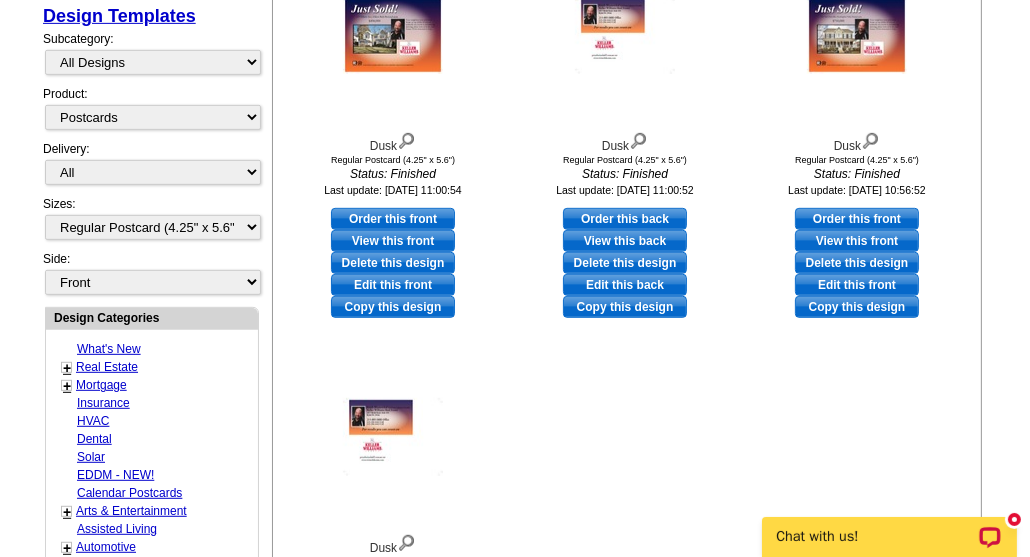 scroll, scrollTop: 1208, scrollLeft: 0, axis: vertical 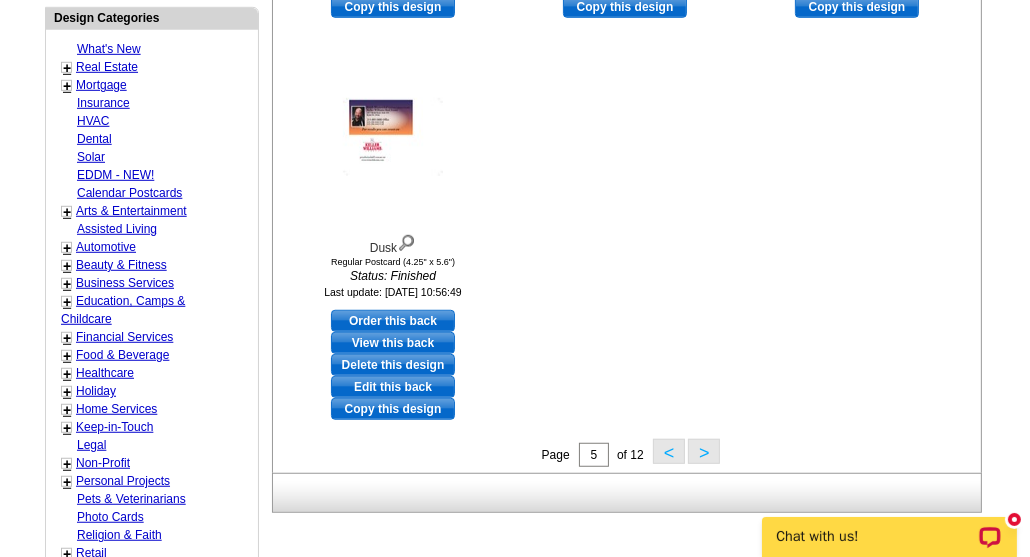 click on ">" at bounding box center (704, 451) 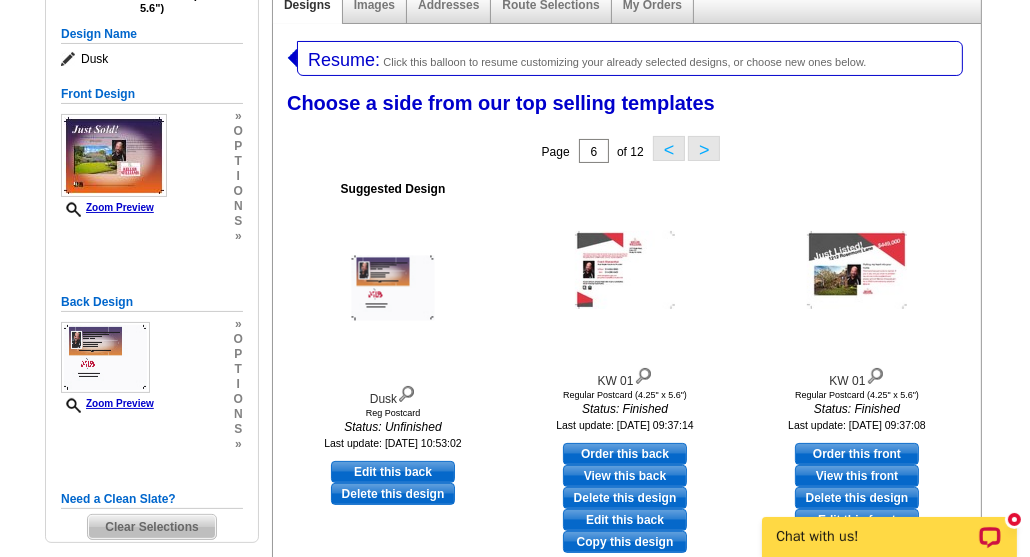 scroll, scrollTop: 308, scrollLeft: 0, axis: vertical 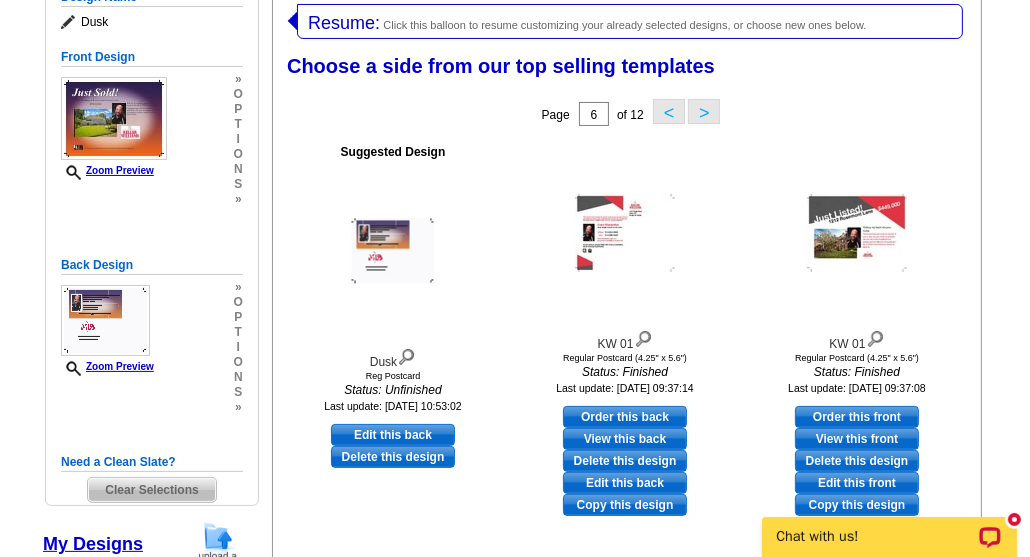 click on "Order this front" at bounding box center [857, 417] 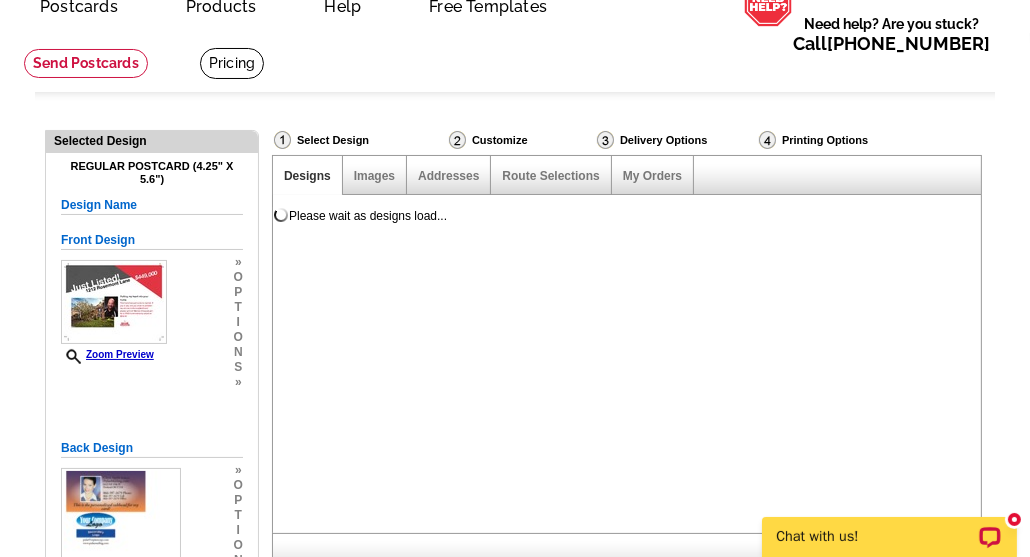 scroll, scrollTop: 200, scrollLeft: 0, axis: vertical 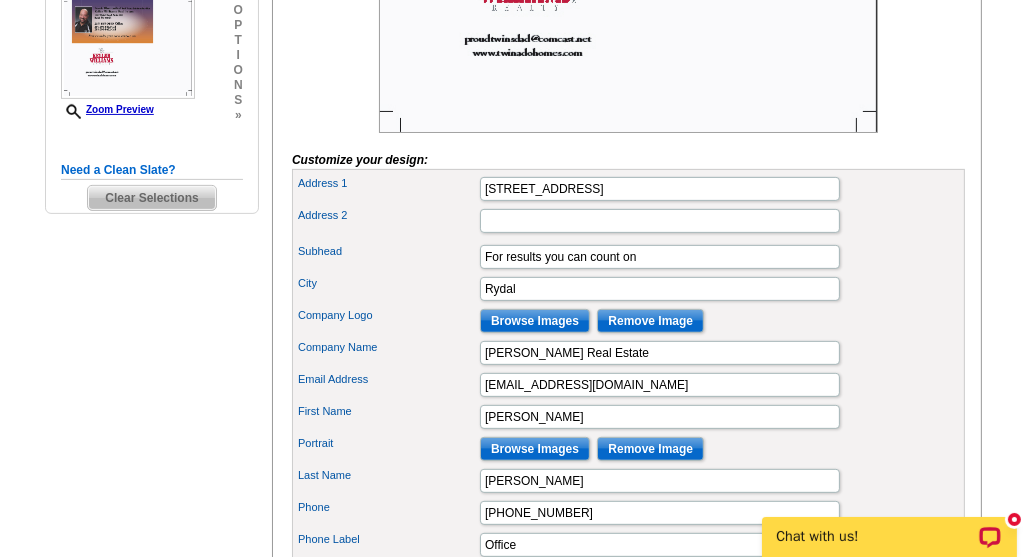 click on "Need a Clean Slate?" at bounding box center (152, 170) 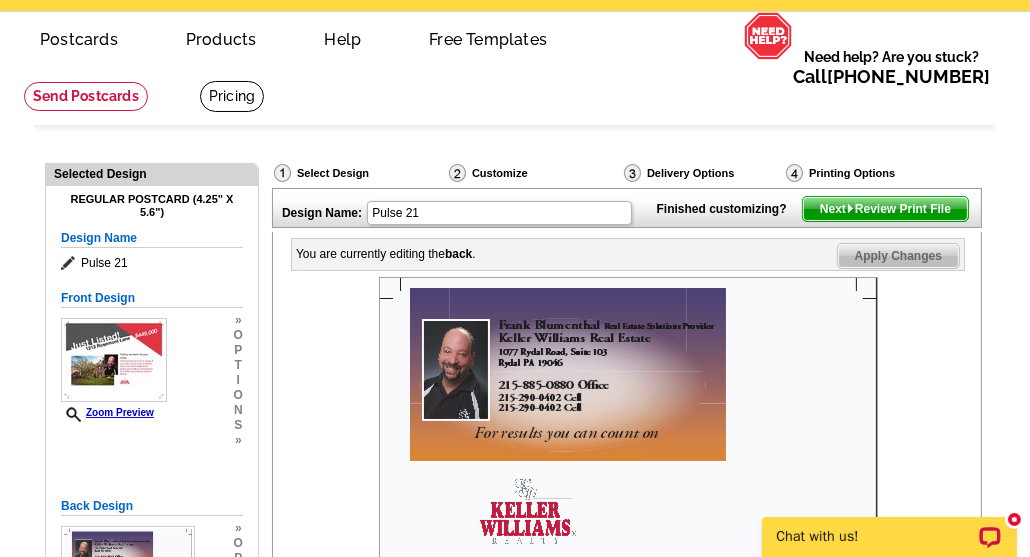 scroll, scrollTop: 0, scrollLeft: 0, axis: both 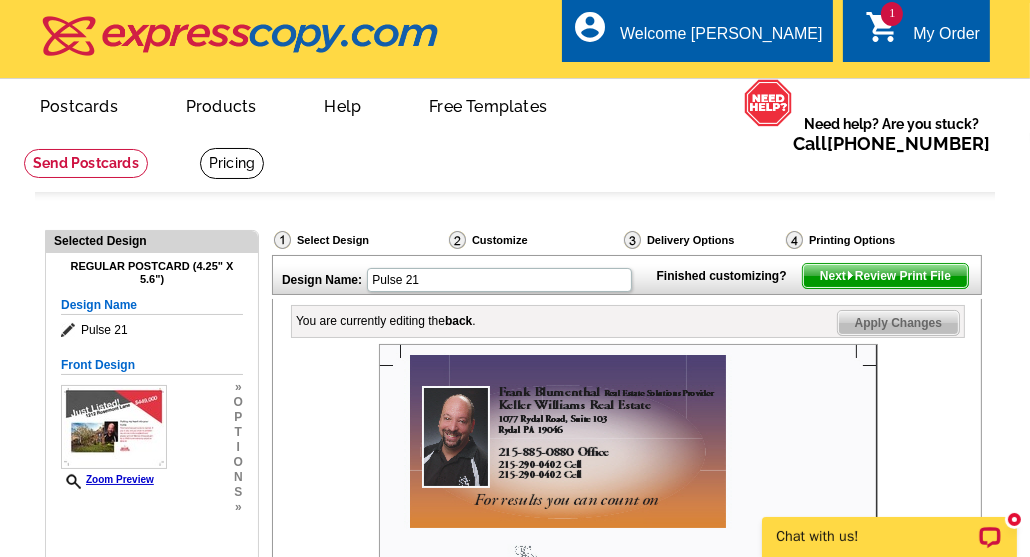 click at bounding box center (114, 427) 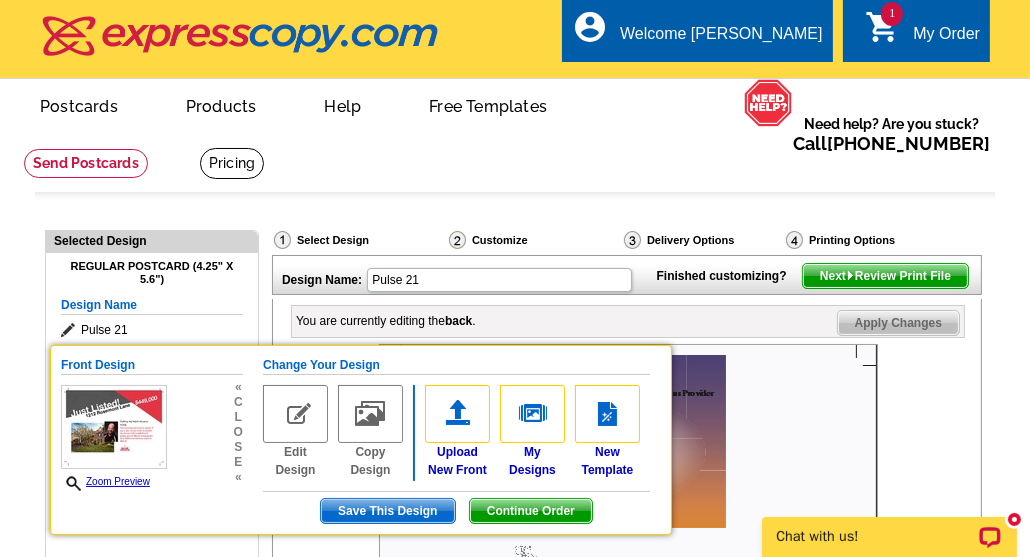 click at bounding box center (607, 414) 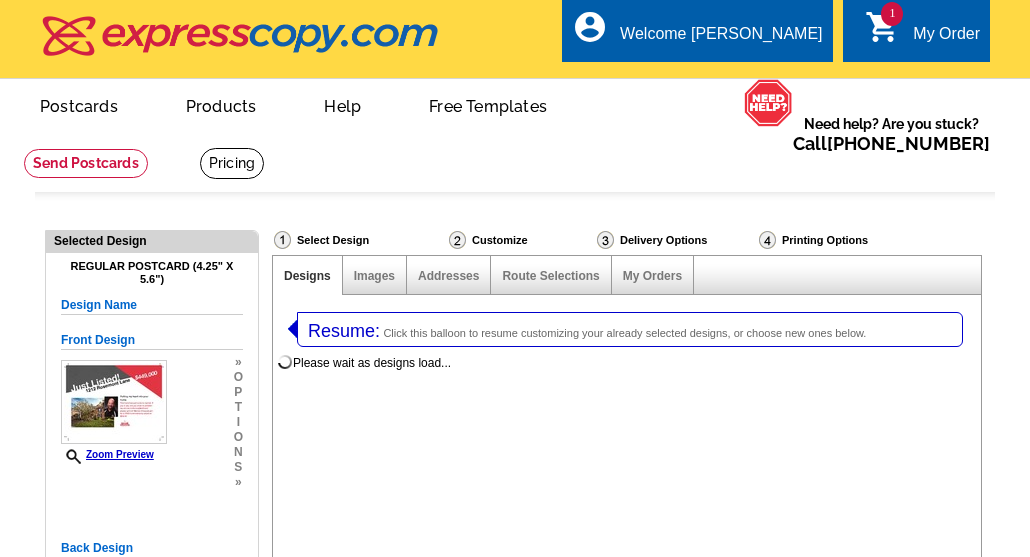 select on "1" 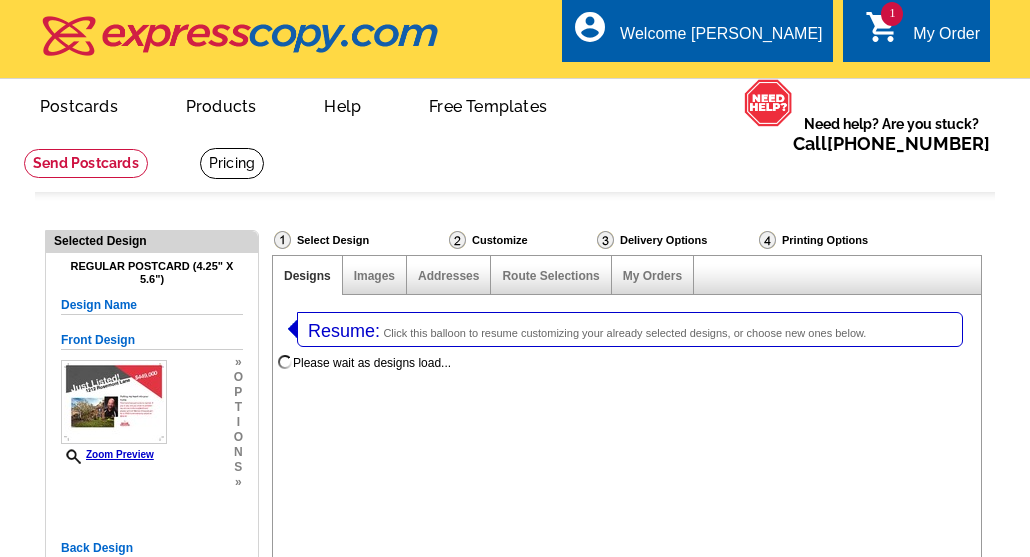 select on "1" 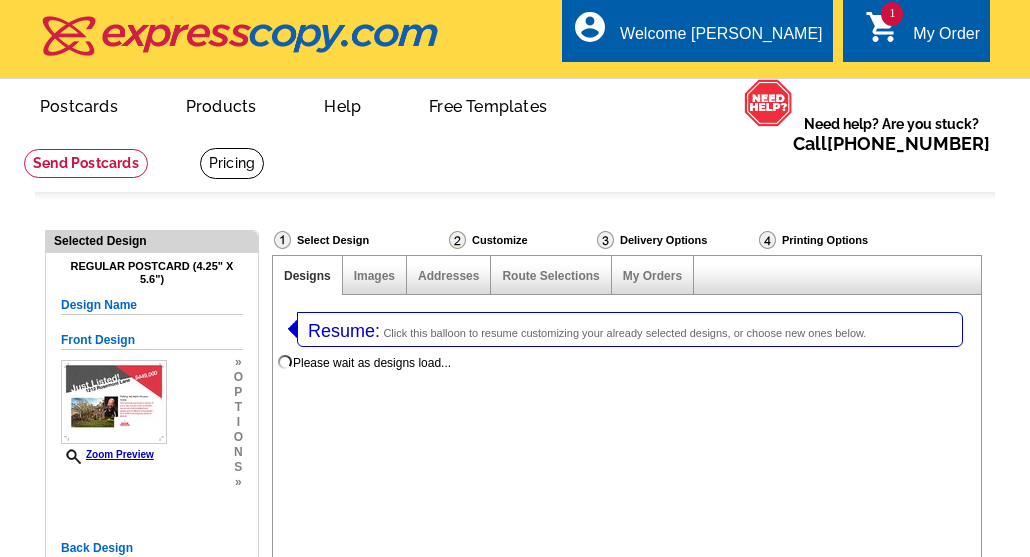 scroll, scrollTop: 0, scrollLeft: 0, axis: both 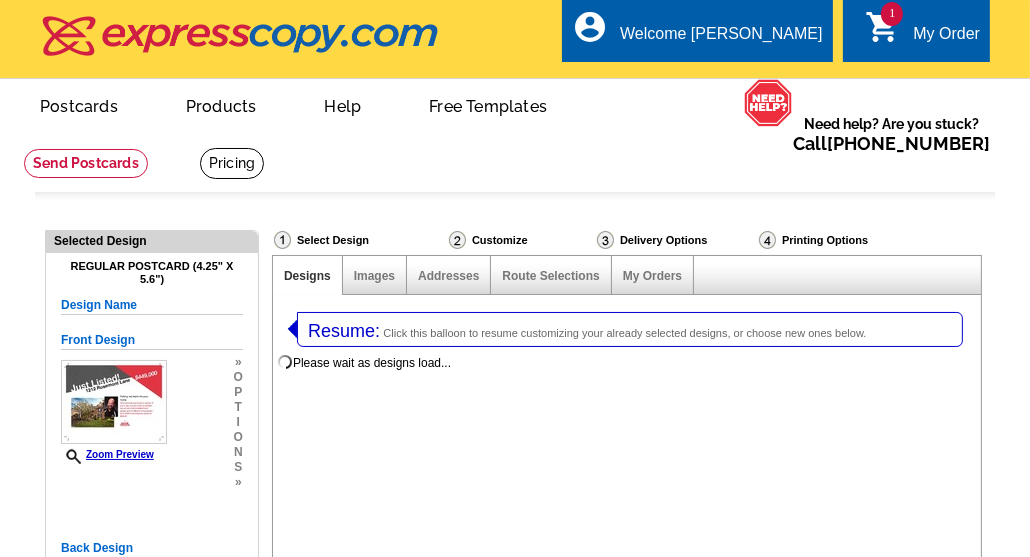 select on "785" 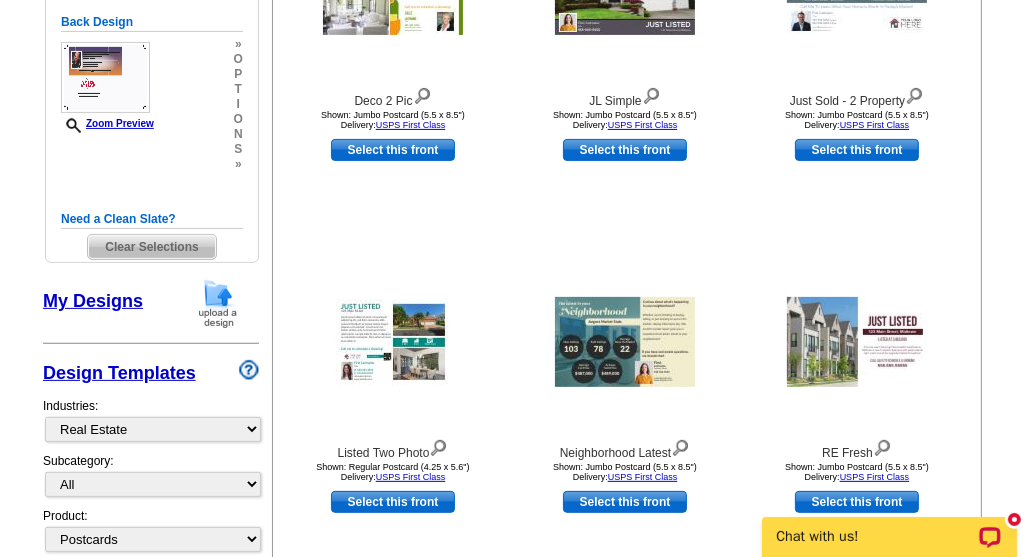 scroll, scrollTop: 700, scrollLeft: 0, axis: vertical 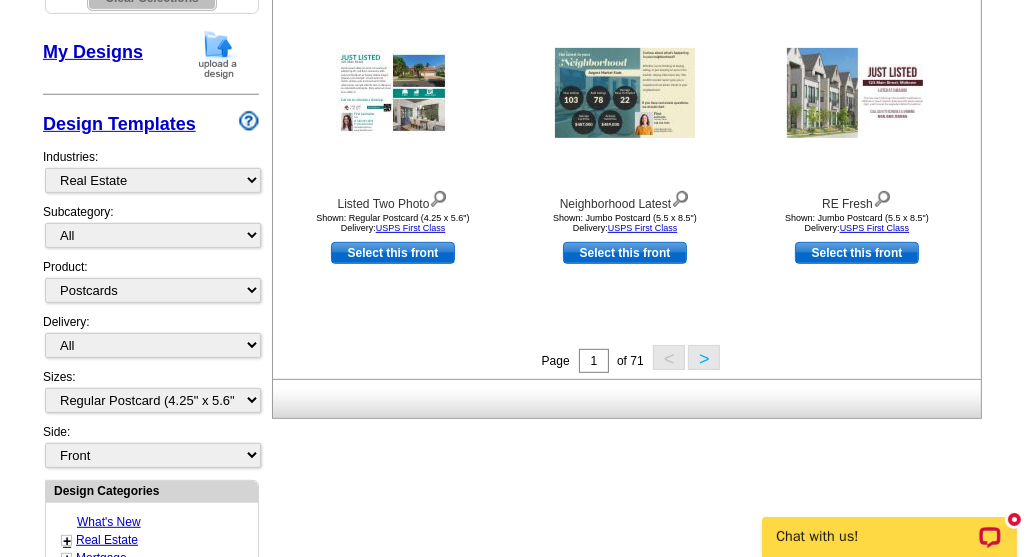click on ">" at bounding box center [704, 357] 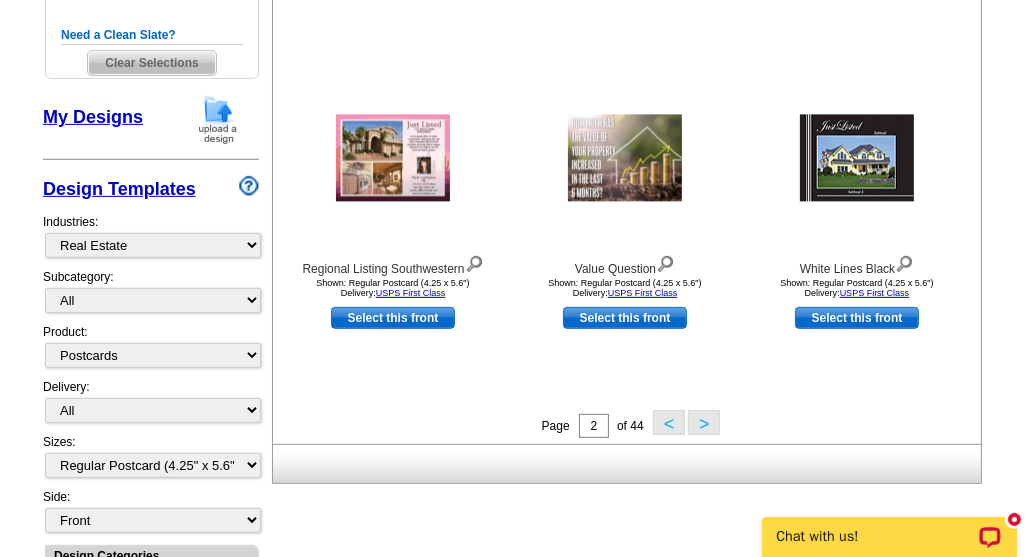 scroll, scrollTop: 708, scrollLeft: 0, axis: vertical 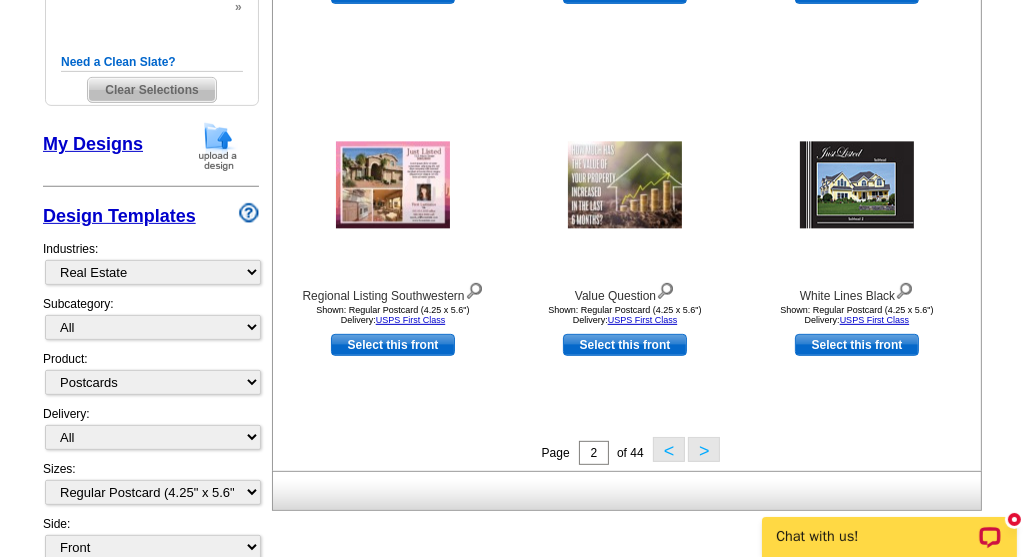 click on ">" at bounding box center (704, 449) 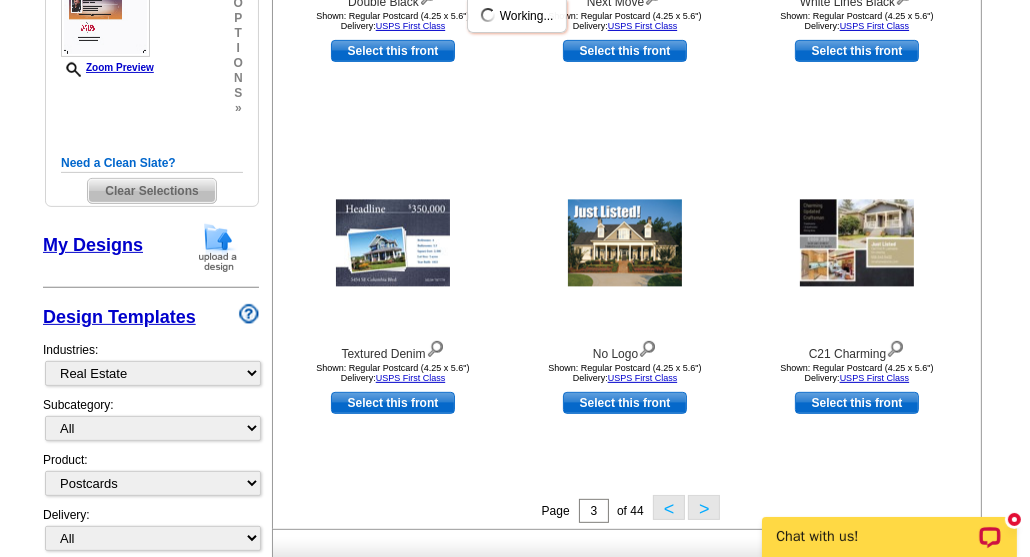 click on "No Logo
Shown: Regular Postcard (4.25 x 5.6")
Delivery:  USPS First Class
Select this front" at bounding box center [625, 319] 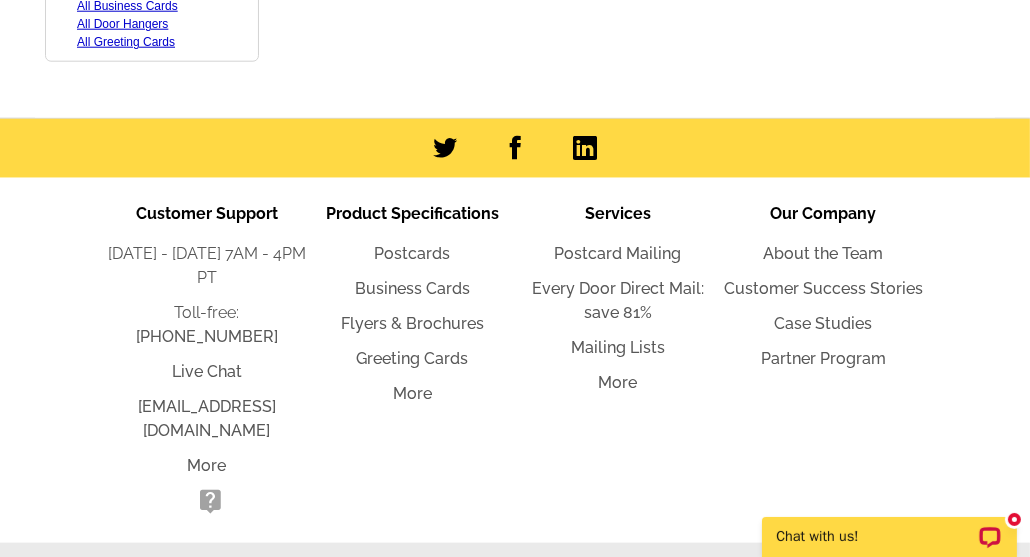 scroll, scrollTop: 0, scrollLeft: 0, axis: both 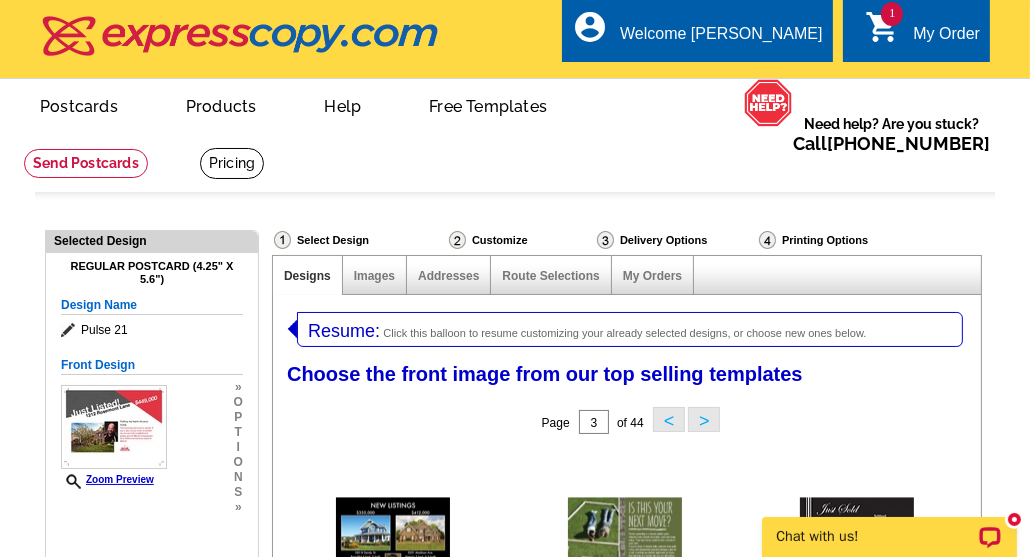 click at bounding box center [114, 427] 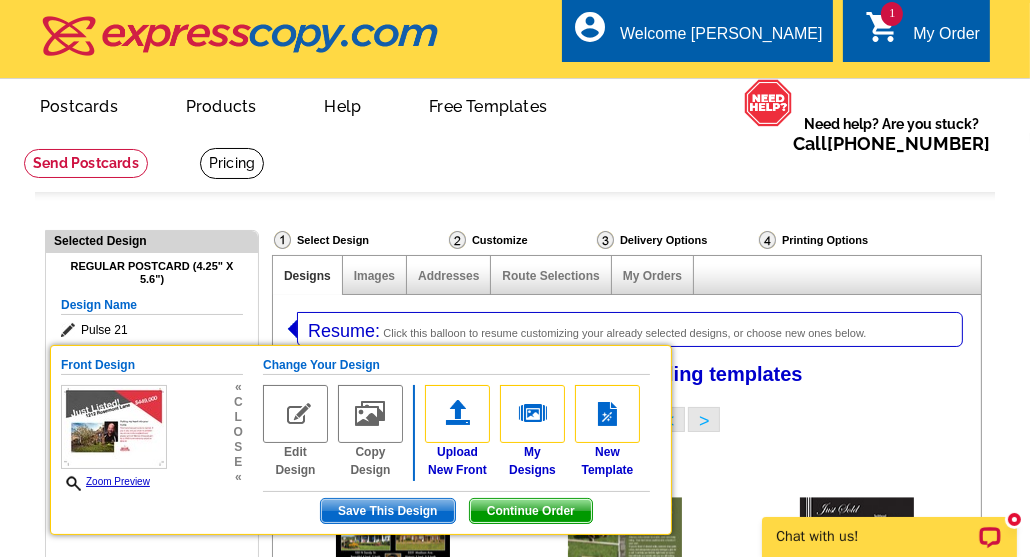 click at bounding box center [295, 414] 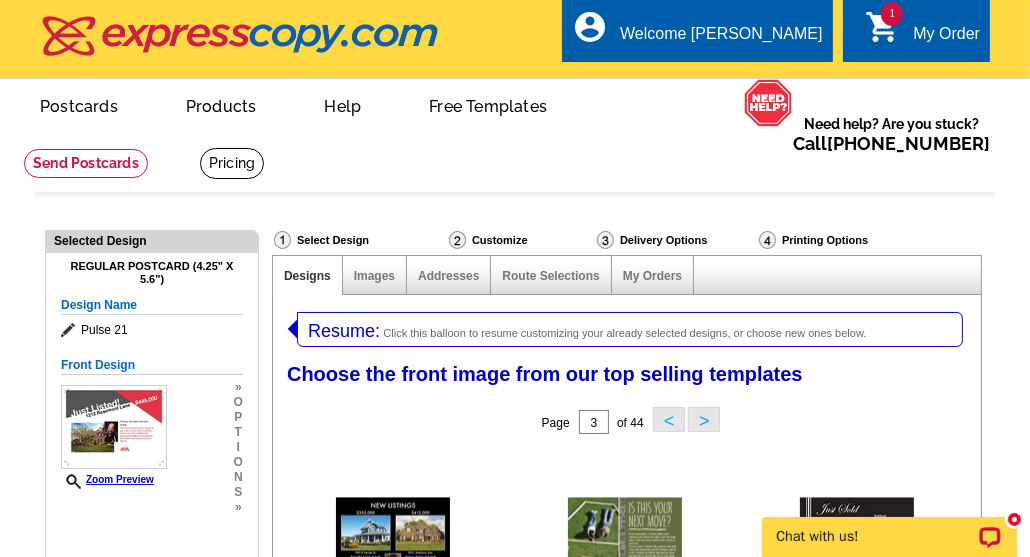click at bounding box center [114, 427] 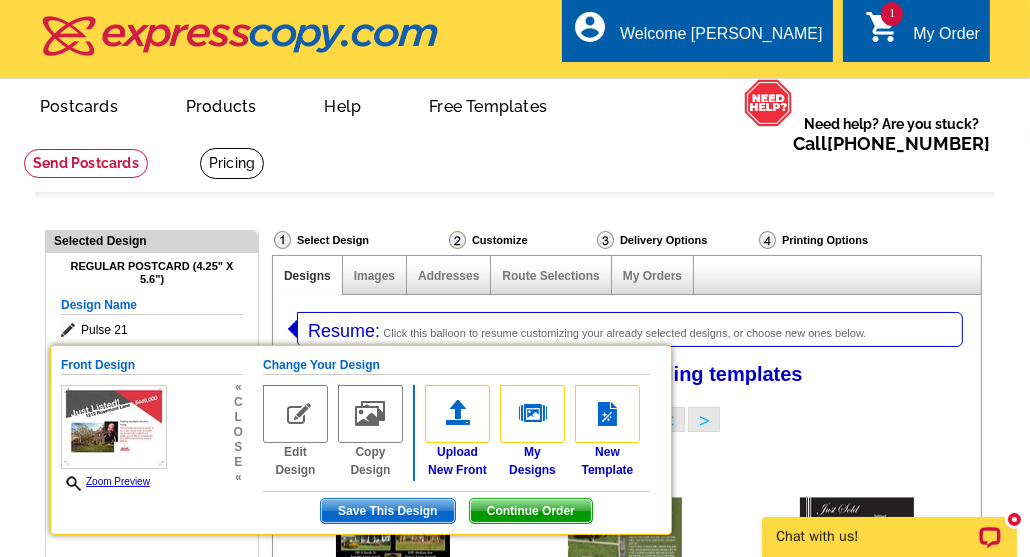 click at bounding box center (295, 414) 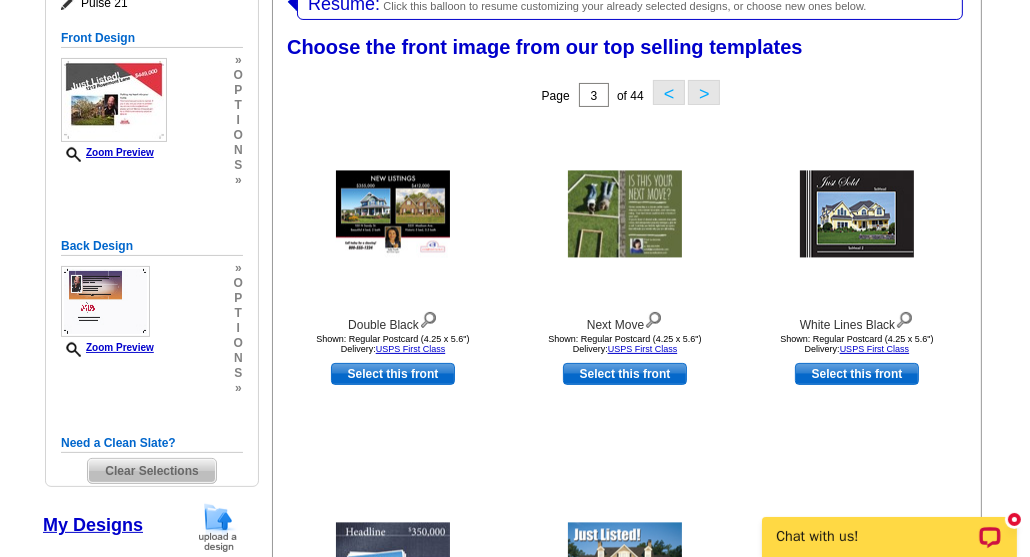 scroll, scrollTop: 0, scrollLeft: 0, axis: both 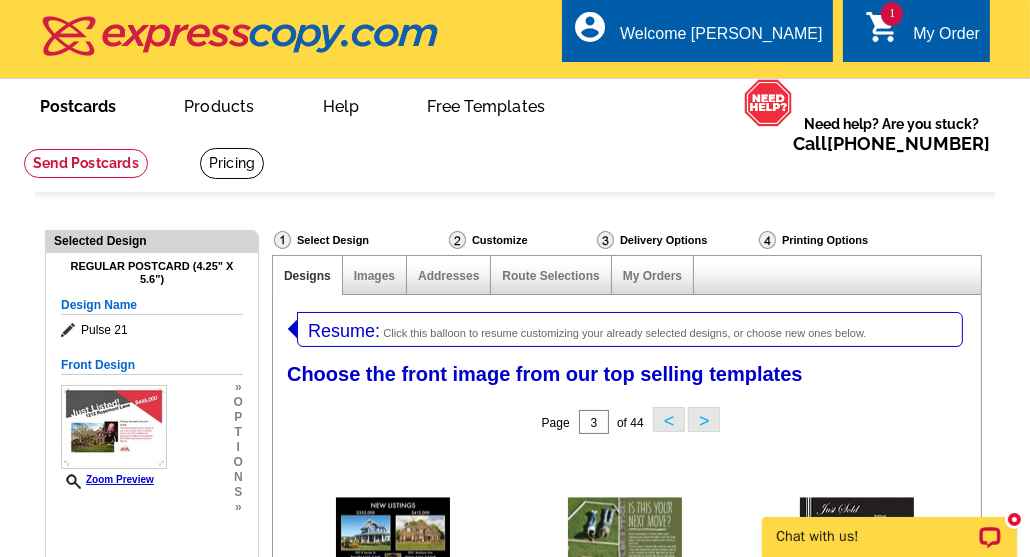 click on "Postcards" at bounding box center (78, 104) 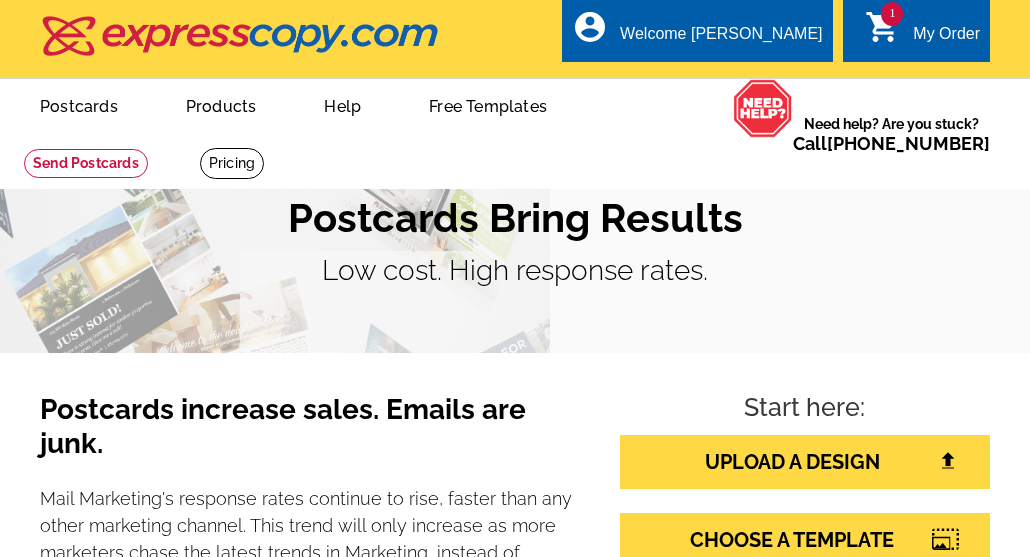 scroll, scrollTop: 0, scrollLeft: 0, axis: both 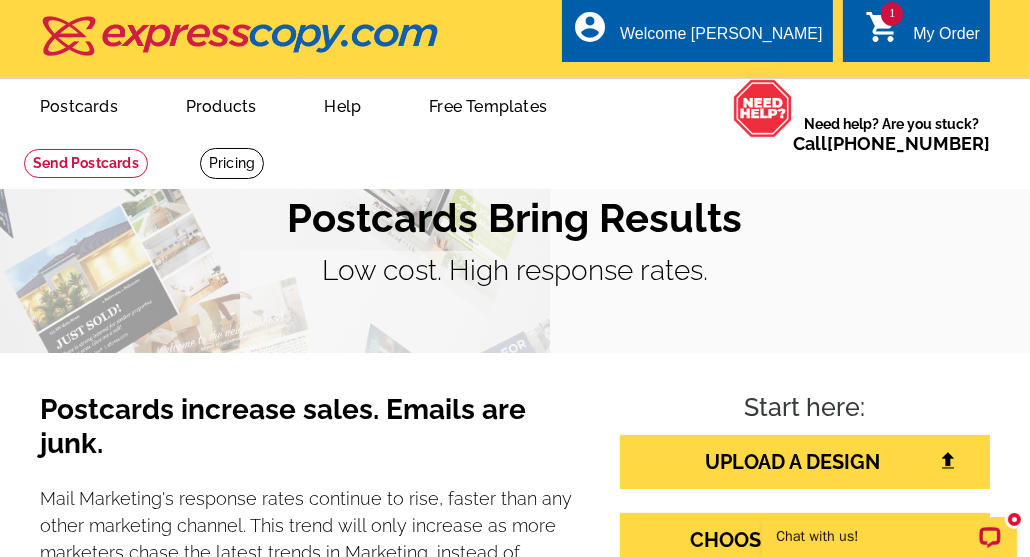 click on "My Account" at bounding box center [777, 97] 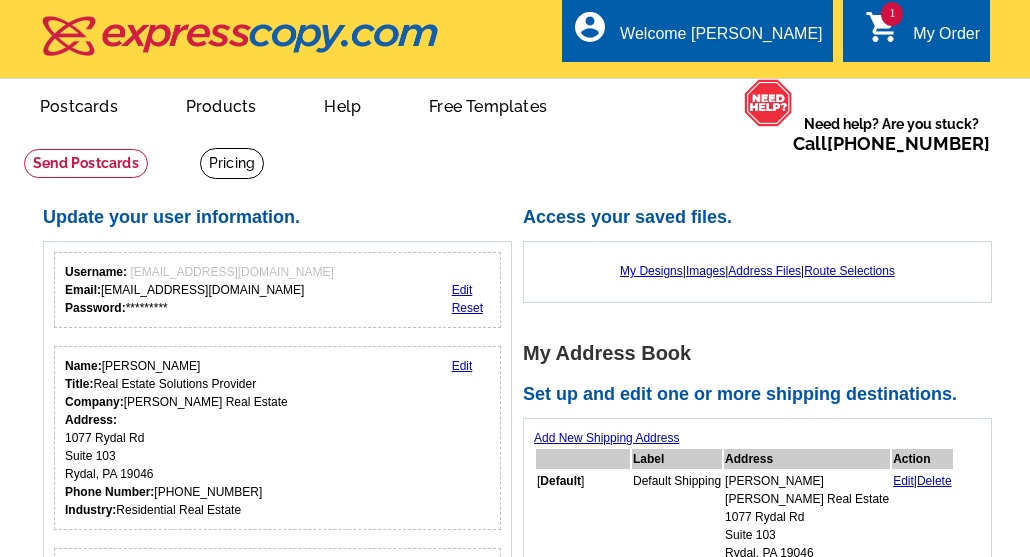 scroll, scrollTop: 0, scrollLeft: 0, axis: both 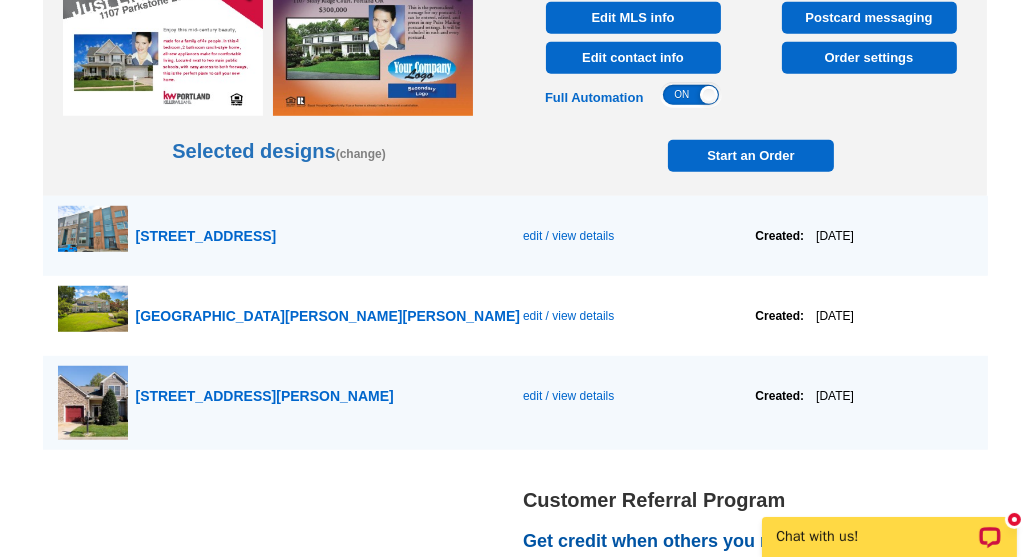 click on "Start an Order" at bounding box center [751, 156] 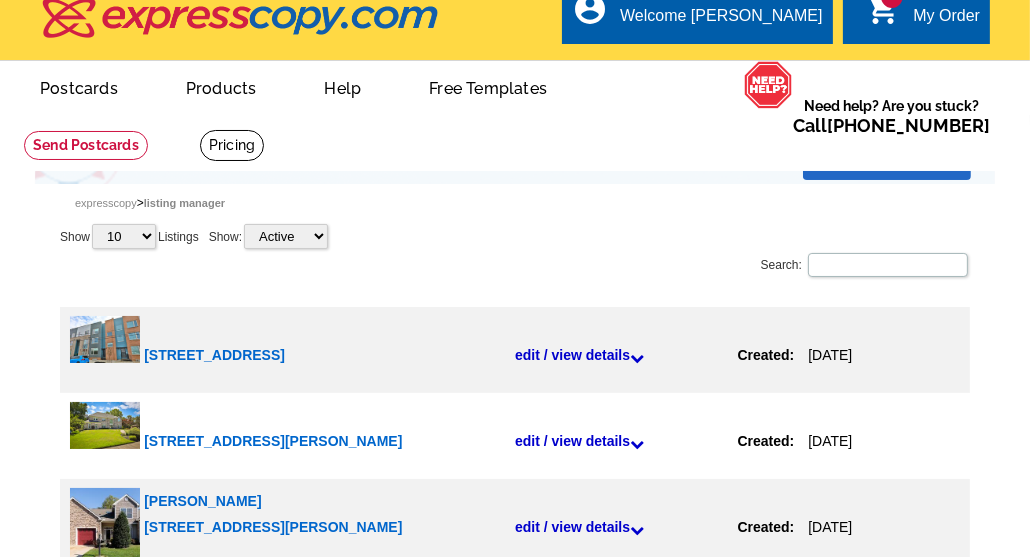 scroll, scrollTop: 0, scrollLeft: 0, axis: both 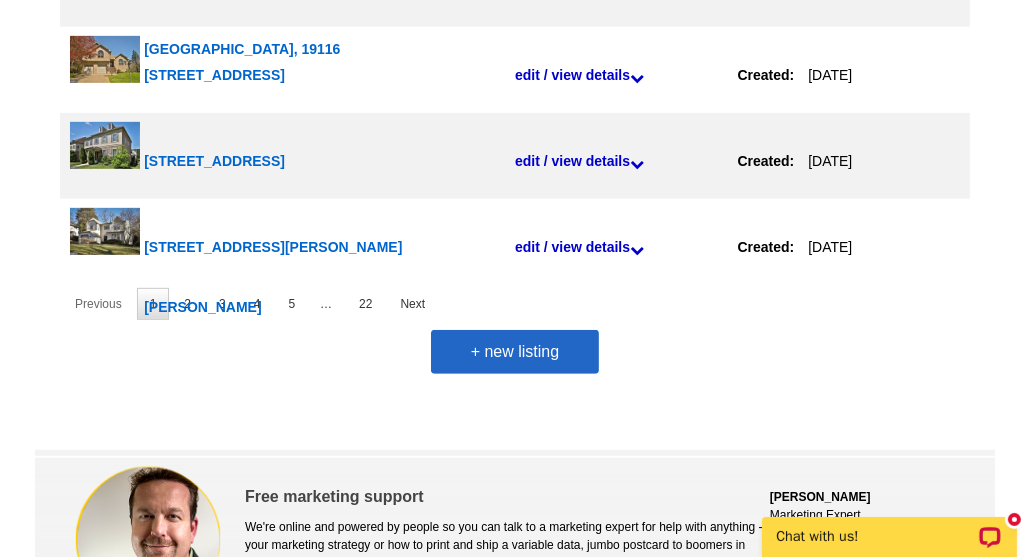 click on "+ new listing" at bounding box center (515, 352) 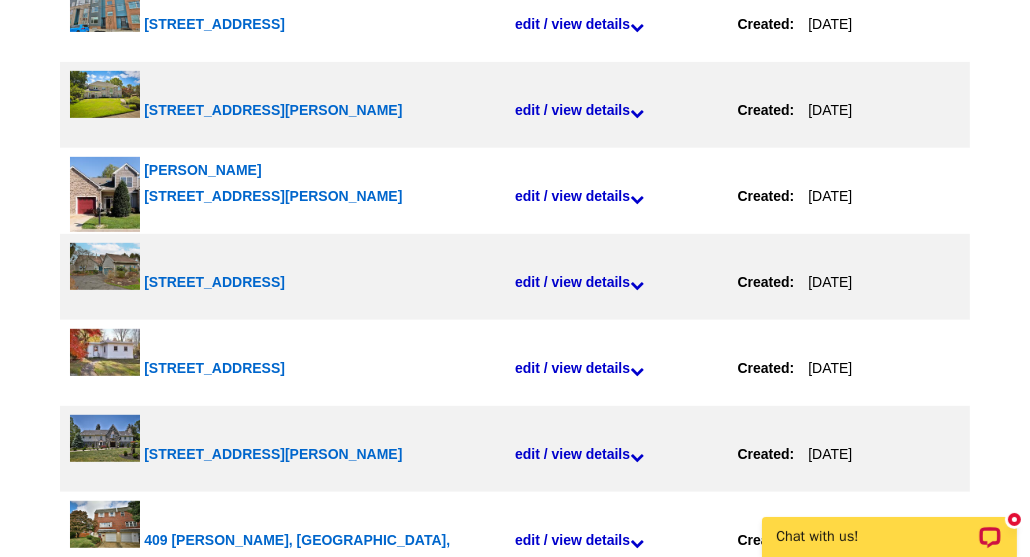 scroll, scrollTop: 126, scrollLeft: 0, axis: vertical 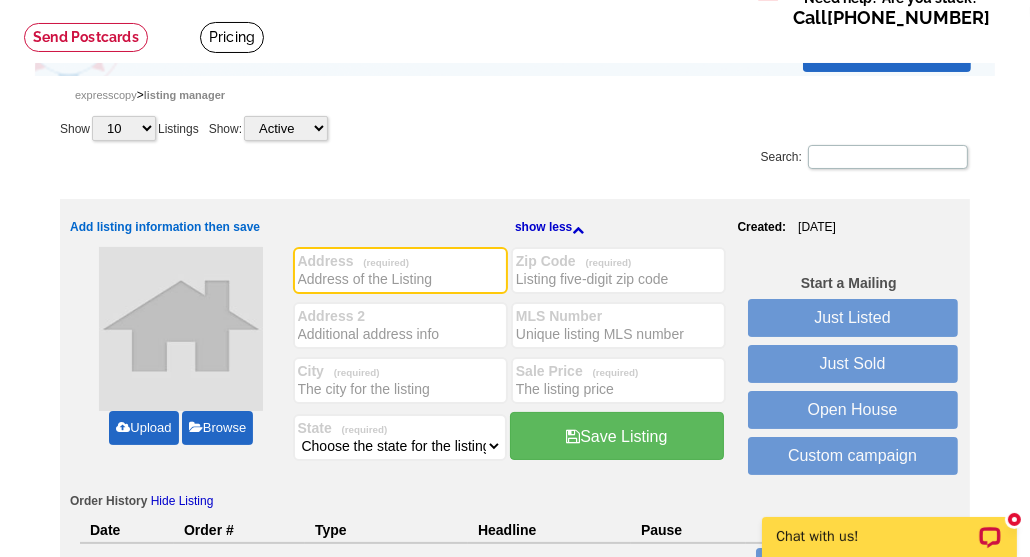 click on "Sale Price  (required)" at bounding box center (618, 371) 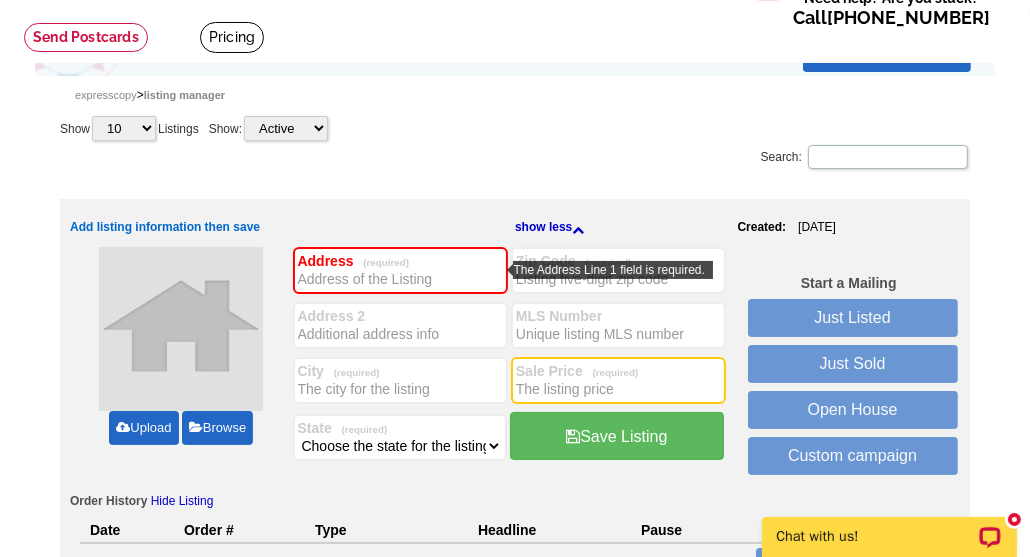 click on "Address (required)" at bounding box center [400, 279] 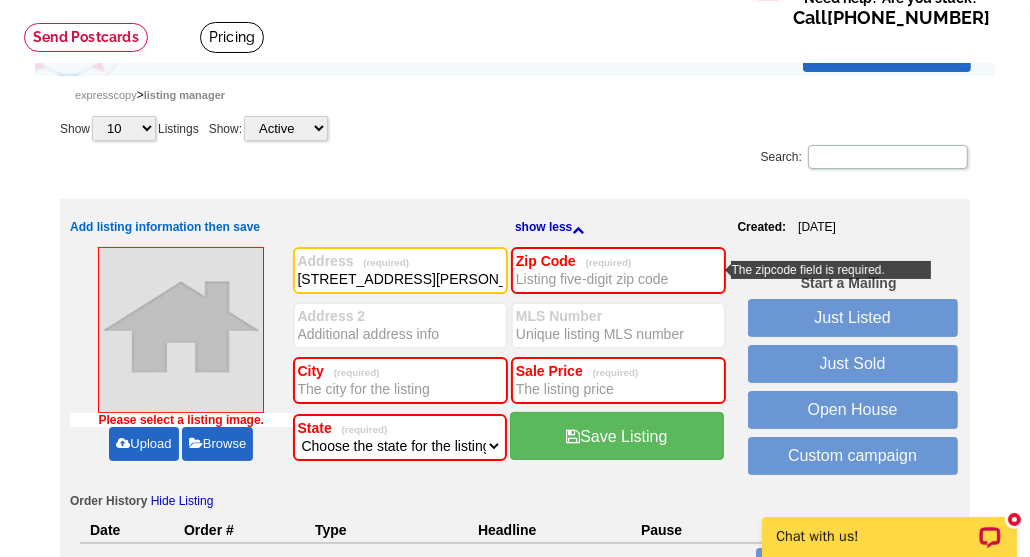 type on "317 Harrison Ave" 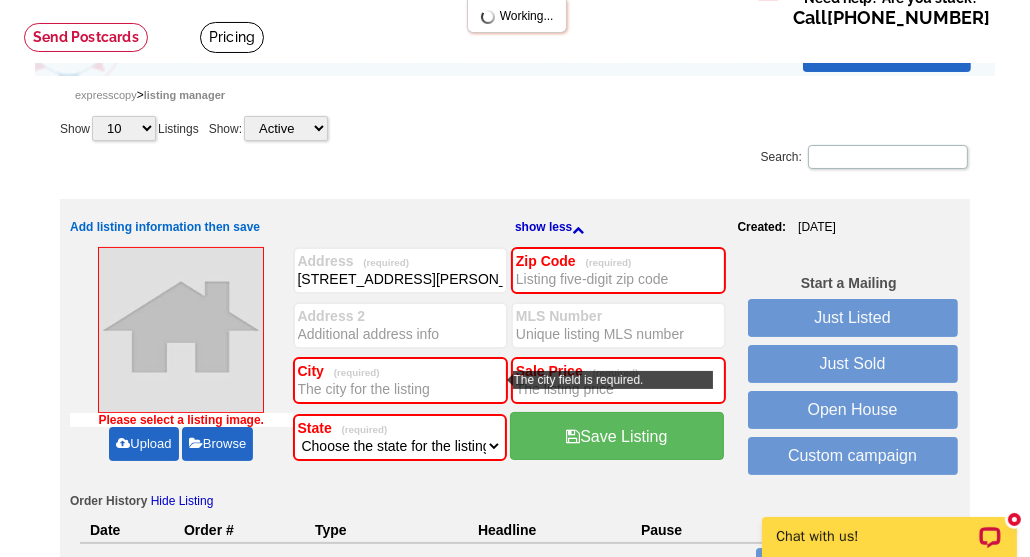 click on "City  (required)" at bounding box center [400, 389] 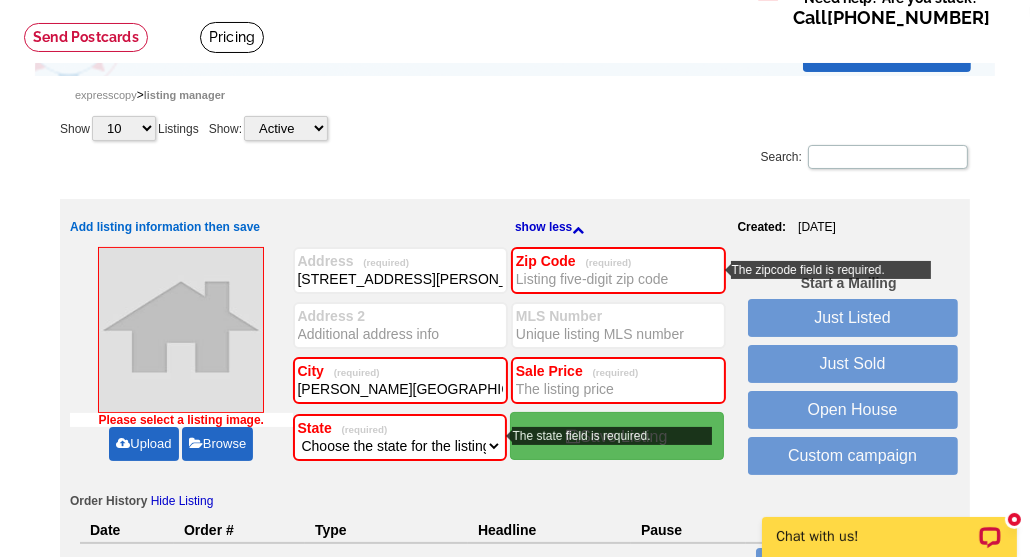 type on "Elkins Park" 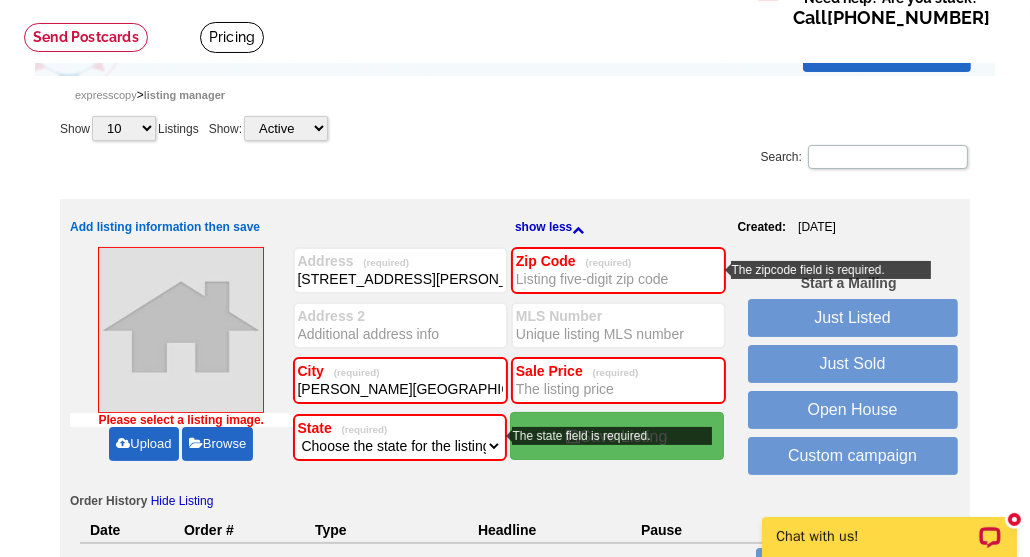 click on "Choose the state for the listing Alabama Alaska Arizona Arkansas California Colorado Connecticut Delaware District of Columbia Florida Georgia Hawaii Idaho Illinois Indiana Iowa Kansas Kentucky Louisiana Maine Maryland Massachusetts Michigan Minnesota Mississippi Missouri Montana Nebraska Nevada New Hampshire New Jersey New Mexico New York North Carolina North Dakota Ohio Oklahoma Oregon Pennsylvania Puerto Rico Rhode Island South Carolina South Dakota Tennessee Texas Utah Vermont Virginia Washington West Virginia Wisconsin Wyoming American Samoa Guam Northern Mariana Islands Virgin Islands U.S. Minor Outlying Islands Federated States of Micronesia Marshall Islands Palau" at bounding box center (400, 446) 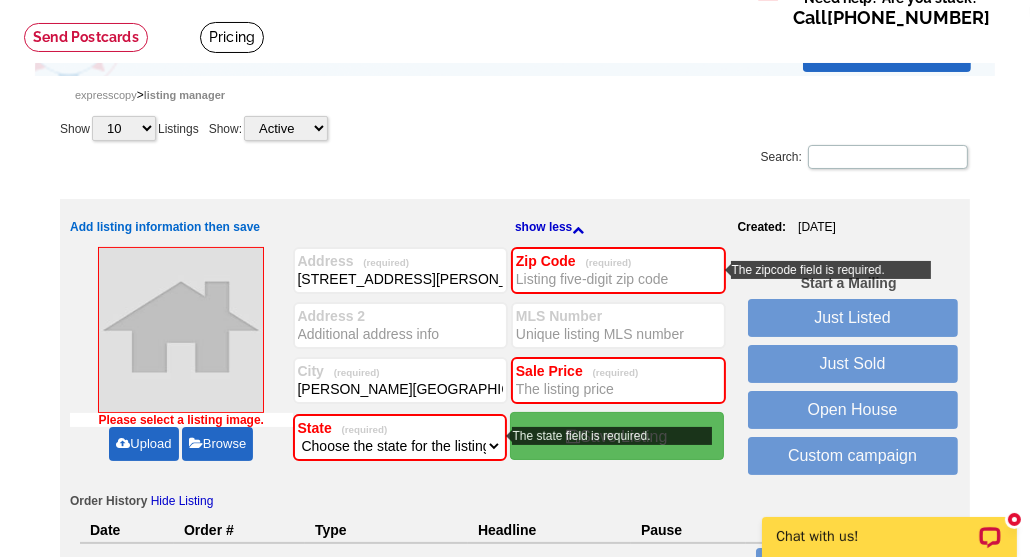 click on "State  (required)" at bounding box center (400, 428) 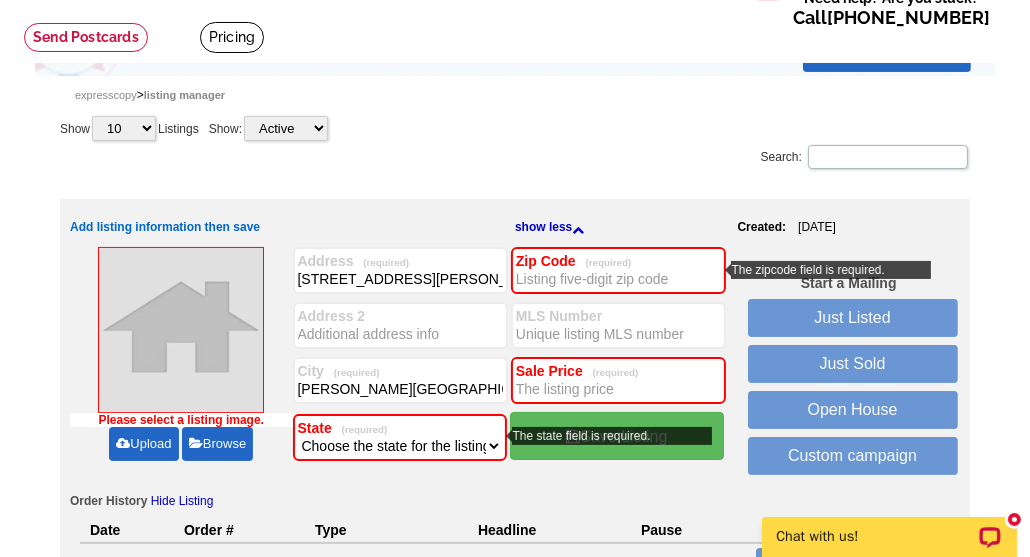 click on "Choose the state for the listing Alabama Alaska Arizona Arkansas California Colorado Connecticut Delaware District of Columbia Florida Georgia Hawaii Idaho Illinois Indiana Iowa Kansas Kentucky Louisiana Maine Maryland Massachusetts Michigan Minnesota Mississippi Missouri Montana Nebraska Nevada New Hampshire New Jersey New Mexico New York North Carolina North Dakota Ohio Oklahoma Oregon Pennsylvania Puerto Rico Rhode Island South Carolina South Dakota Tennessee Texas Utah Vermont Virginia Washington West Virginia Wisconsin Wyoming American Samoa Guam Northern Mariana Islands Virgin Islands U.S. Minor Outlying Islands Federated States of Micronesia Marshall Islands Palau" at bounding box center [400, 446] 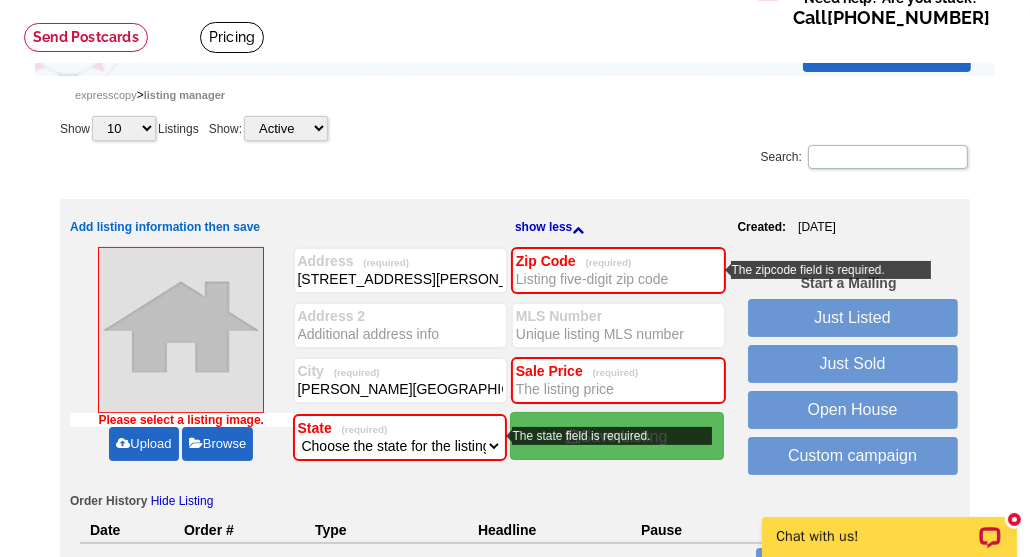 click on "Choose the state for the listing Alabama Alaska Arizona Arkansas California Colorado Connecticut Delaware District of Columbia Florida Georgia Hawaii Idaho Illinois Indiana Iowa Kansas Kentucky Louisiana Maine Maryland Massachusetts Michigan Minnesota Mississippi Missouri Montana Nebraska Nevada New Hampshire New Jersey New Mexico New York North Carolina North Dakota Ohio Oklahoma Oregon Pennsylvania Puerto Rico Rhode Island South Carolina South Dakota Tennessee Texas Utah Vermont Virginia Washington West Virginia Wisconsin Wyoming American Samoa Guam Northern Mariana Islands Virgin Islands U.S. Minor Outlying Islands Federated States of Micronesia Marshall Islands Palau" at bounding box center (400, 446) 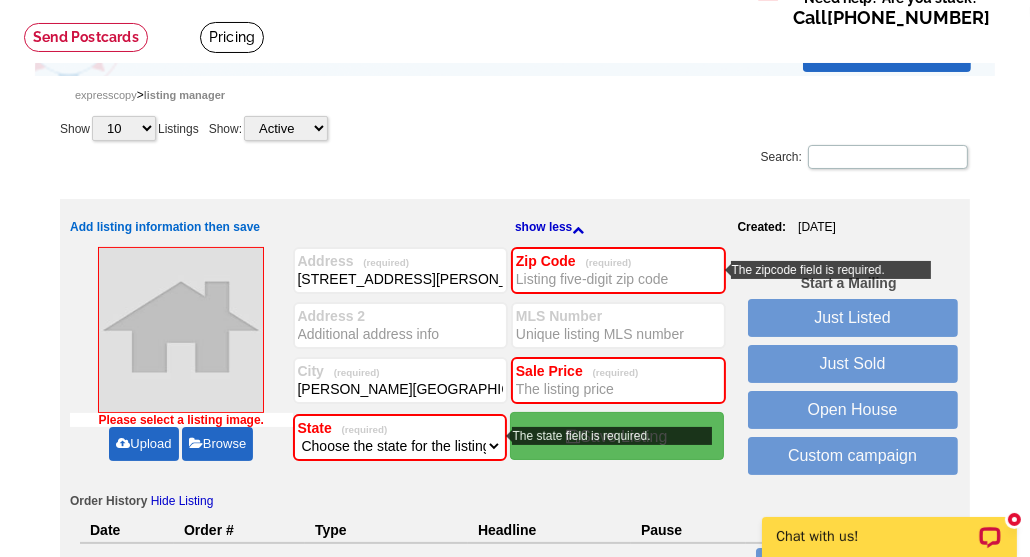 click on "State  (required)" at bounding box center (400, 428) 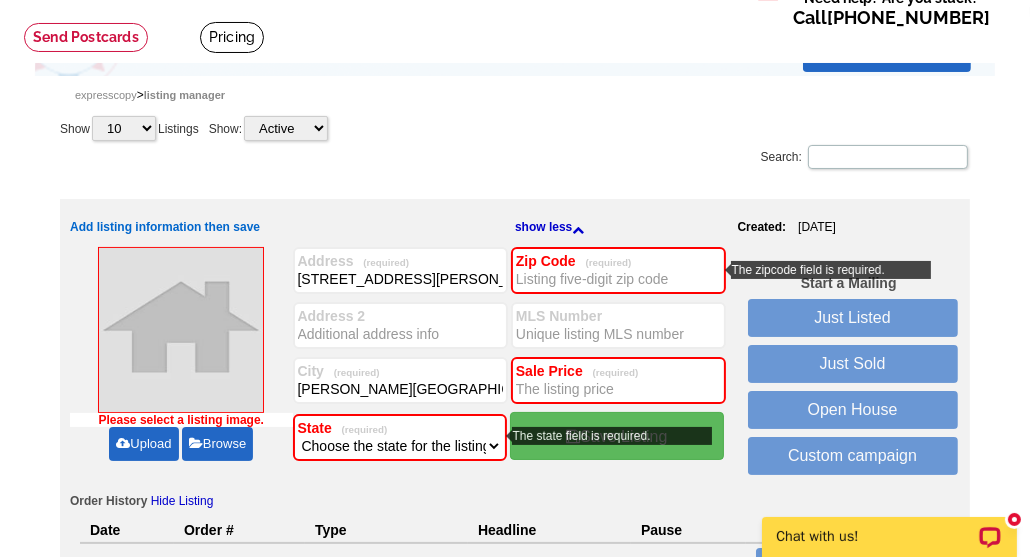 click on "Choose the state for the listing Alabama Alaska Arizona Arkansas California Colorado Connecticut Delaware District of Columbia Florida Georgia Hawaii Idaho Illinois Indiana Iowa Kansas Kentucky Louisiana Maine Maryland Massachusetts Michigan Minnesota Mississippi Missouri Montana Nebraska Nevada New Hampshire New Jersey New Mexico New York North Carolina North Dakota Ohio Oklahoma Oregon Pennsylvania Puerto Rico Rhode Island South Carolina South Dakota Tennessee Texas Utah Vermont Virginia Washington West Virginia Wisconsin Wyoming American Samoa Guam Northern Mariana Islands Virgin Islands U.S. Minor Outlying Islands Federated States of Micronesia Marshall Islands Palau" at bounding box center (400, 446) 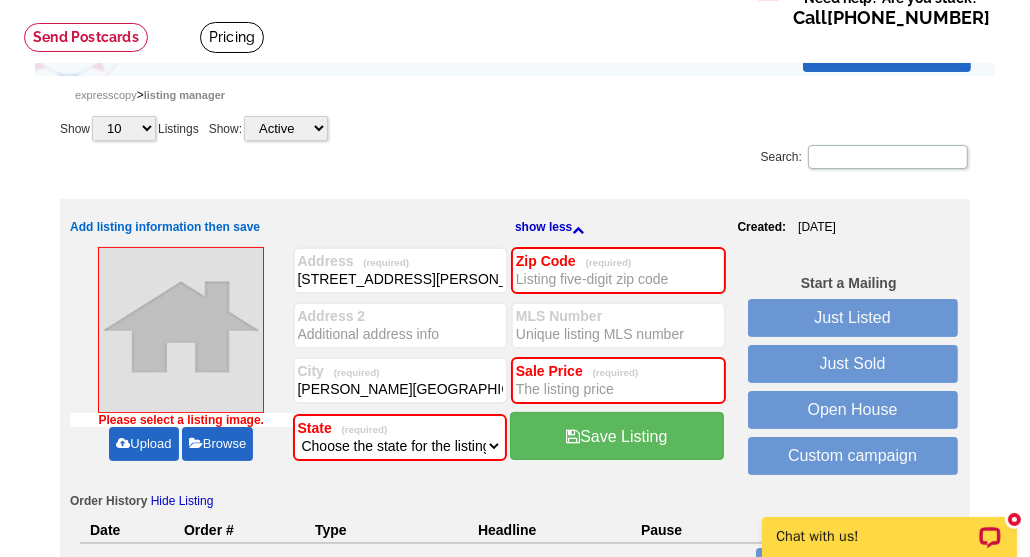 select on "39" 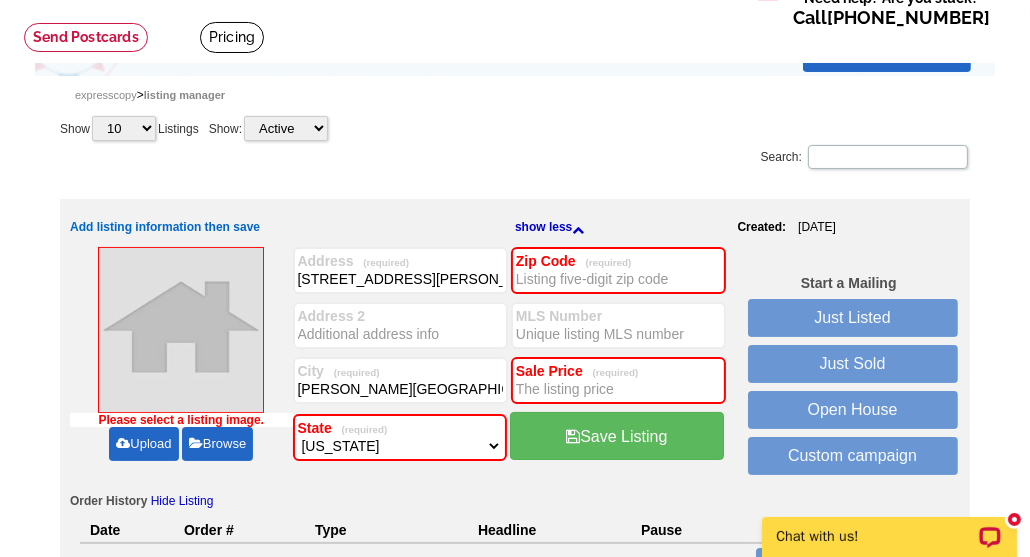 click on "Choose the state for the listing Alabama Alaska Arizona Arkansas California Colorado Connecticut Delaware District of Columbia Florida Georgia Hawaii Idaho Illinois Indiana Iowa Kansas Kentucky Louisiana Maine Maryland Massachusetts Michigan Minnesota Mississippi Missouri Montana Nebraska Nevada New Hampshire New Jersey New Mexico New York North Carolina North Dakota Ohio Oklahoma Oregon Pennsylvania Puerto Rico Rhode Island South Carolina South Dakota Tennessee Texas Utah Vermont Virginia Washington West Virginia Wisconsin Wyoming American Samoa Guam Northern Mariana Islands Virgin Islands U.S. Minor Outlying Islands Federated States of Micronesia Marshall Islands Palau" at bounding box center (400, 446) 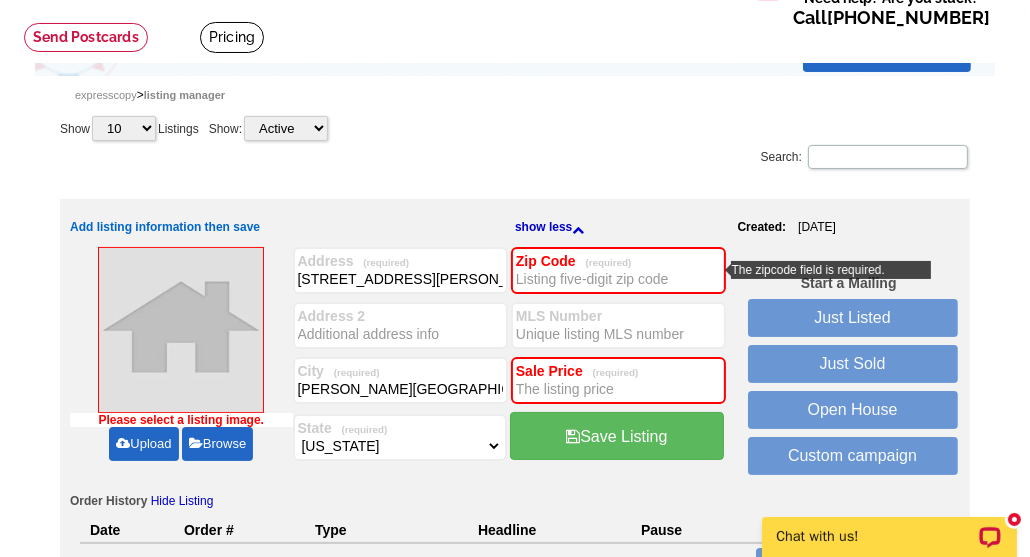 click on "Zip Code  (required)" at bounding box center [618, 279] 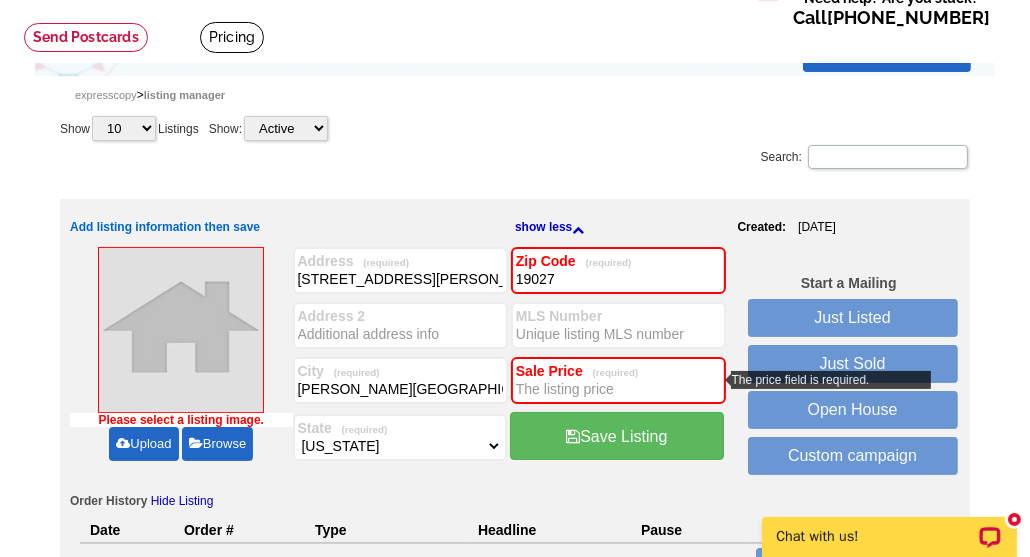 type on "19027" 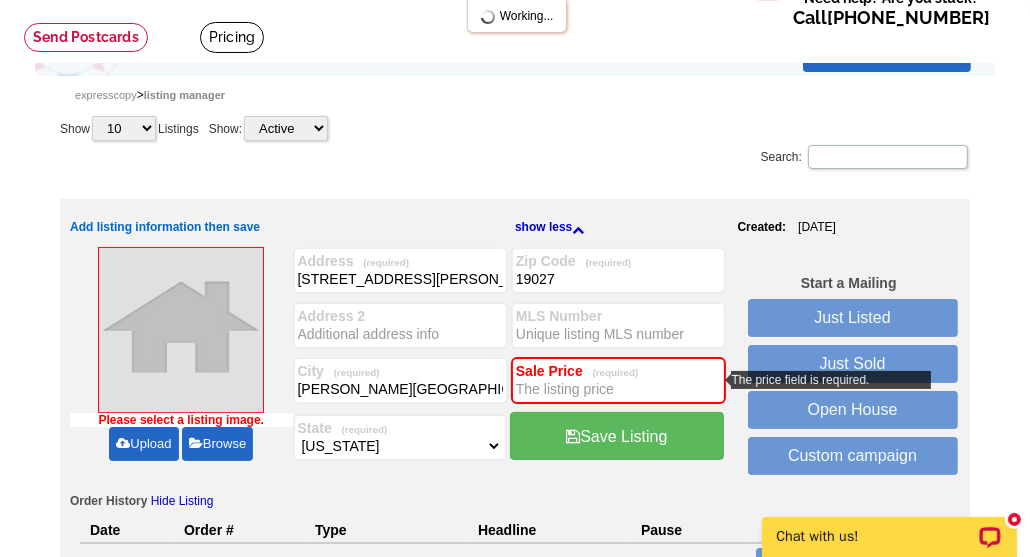 click on "Sale Price  (required)" at bounding box center (618, 389) 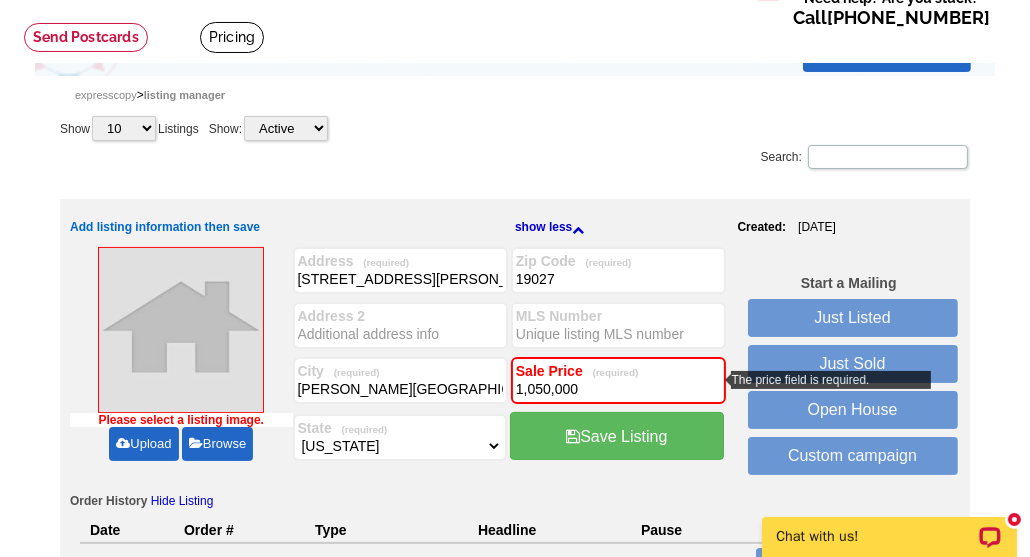 click on "Sale Price  (required)" at bounding box center [618, 371] 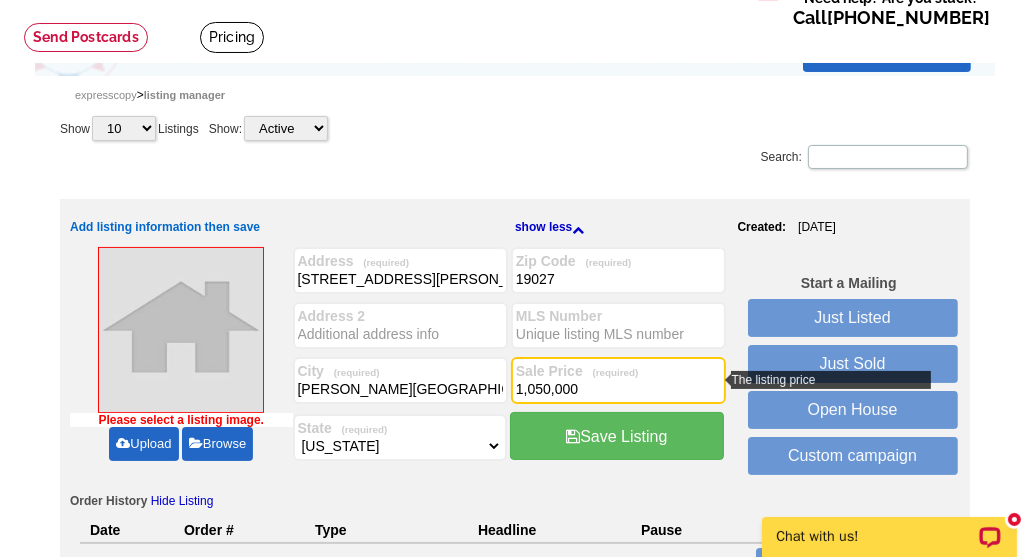 click on "1,050,000" at bounding box center (618, 389) 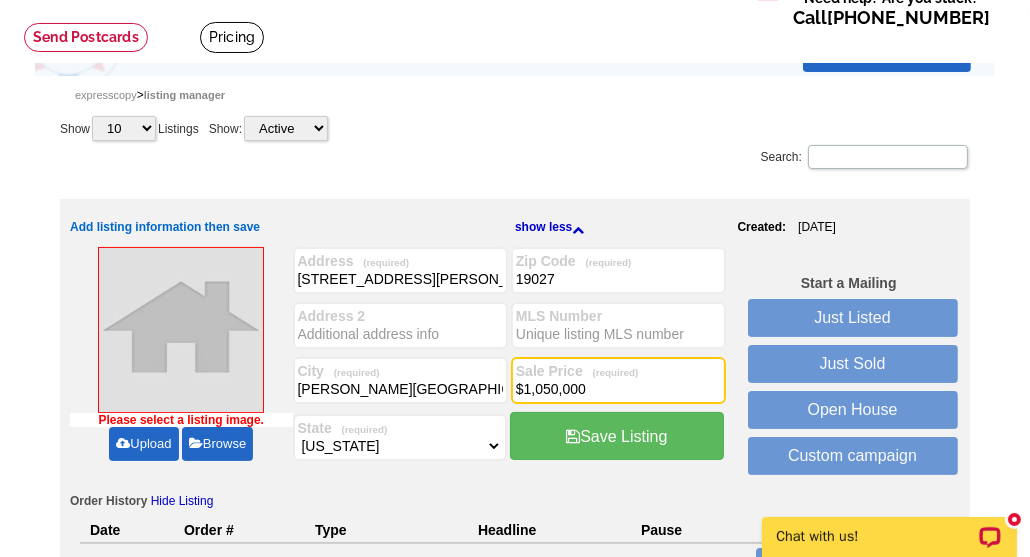 type on "$1,050,000" 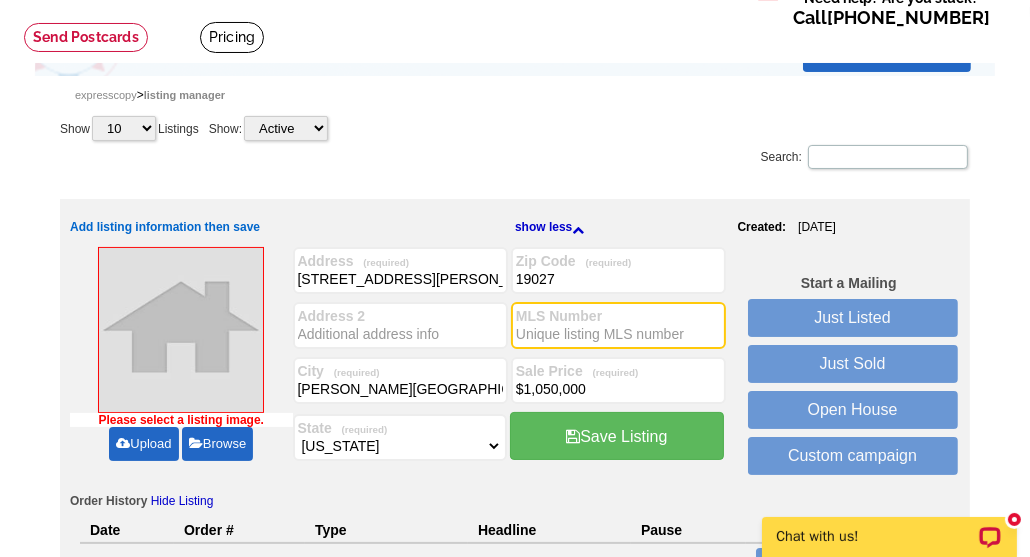 click on "Upload" at bounding box center (143, 444) 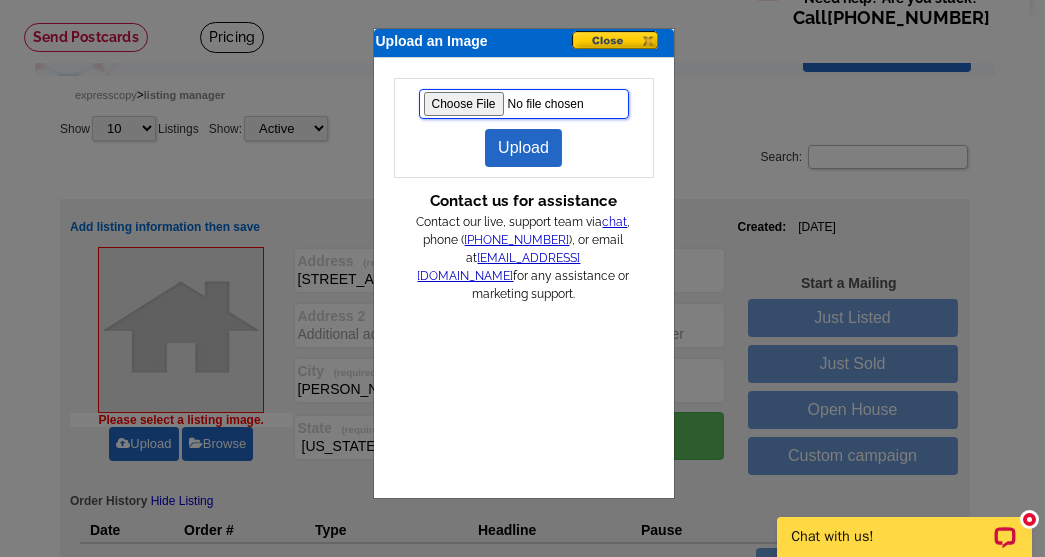 click at bounding box center [524, 104] 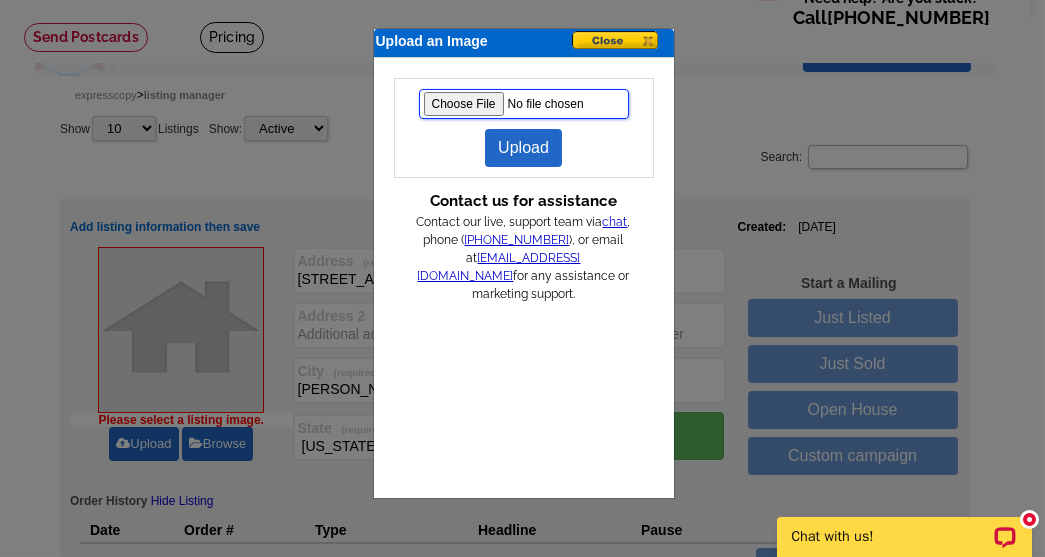 click at bounding box center [524, 104] 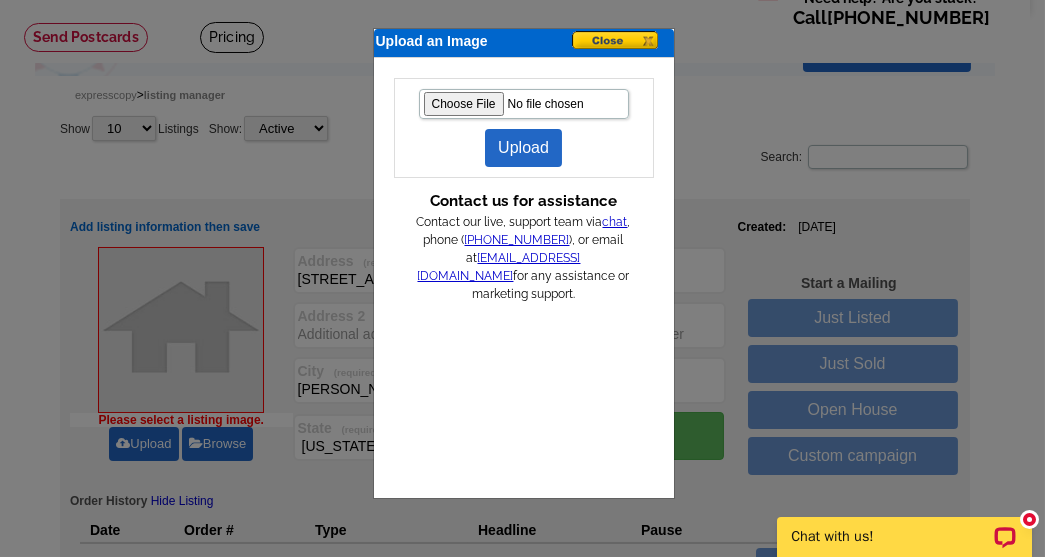 click on "Upload" at bounding box center (523, 148) 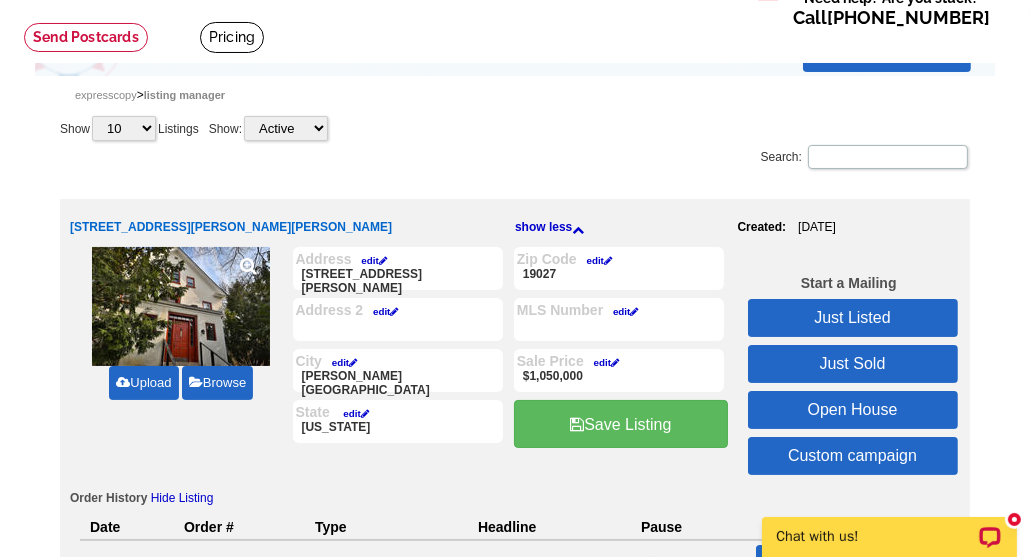 click on "Just Sold" at bounding box center (853, 364) 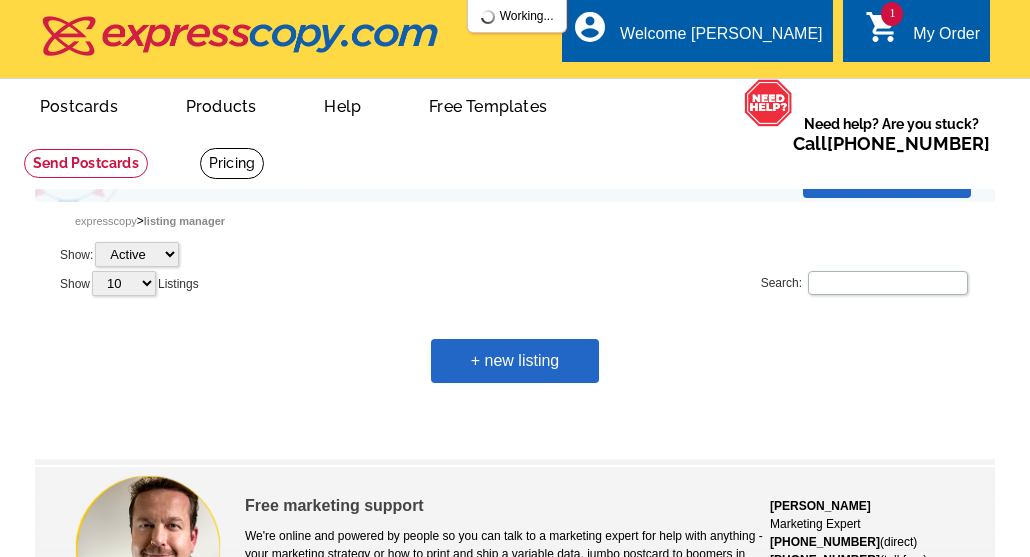 scroll, scrollTop: 0, scrollLeft: 0, axis: both 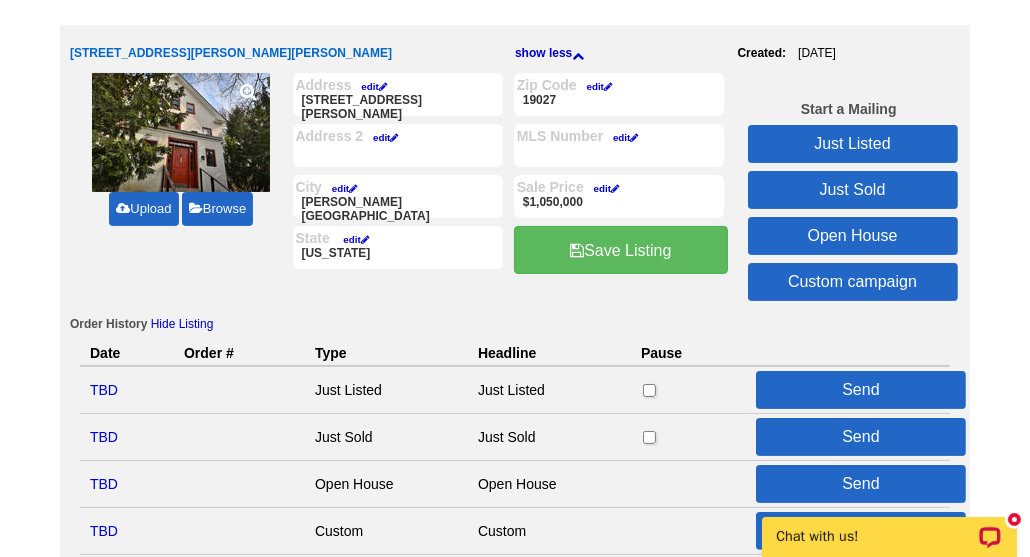click on "Save Listing" at bounding box center (621, 250) 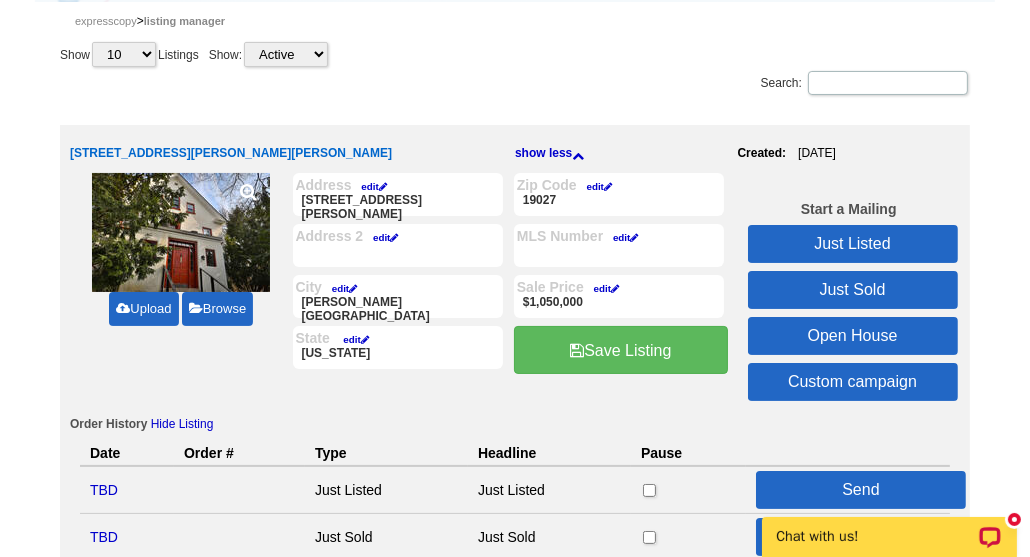 scroll, scrollTop: 300, scrollLeft: 0, axis: vertical 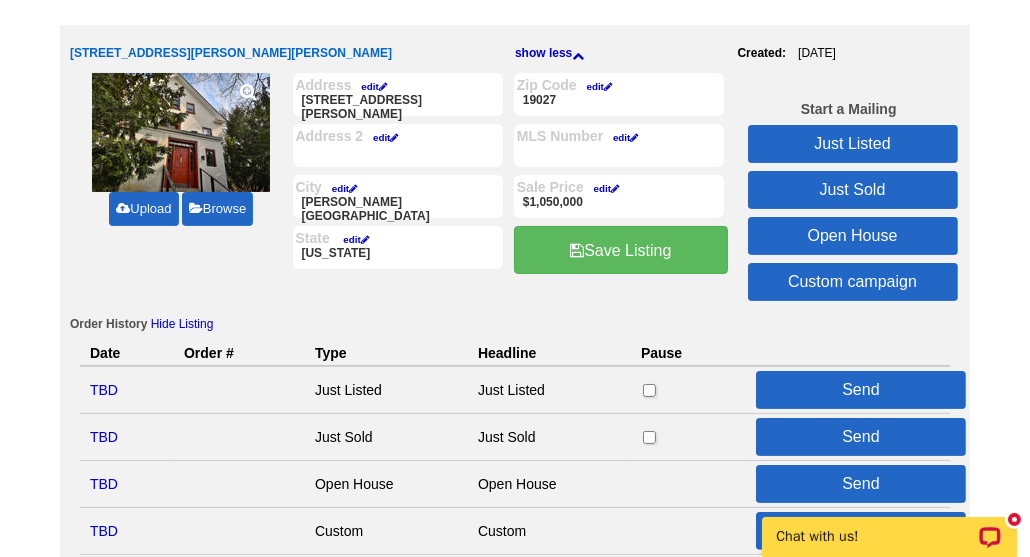click on "Save Listing" at bounding box center (621, 250) 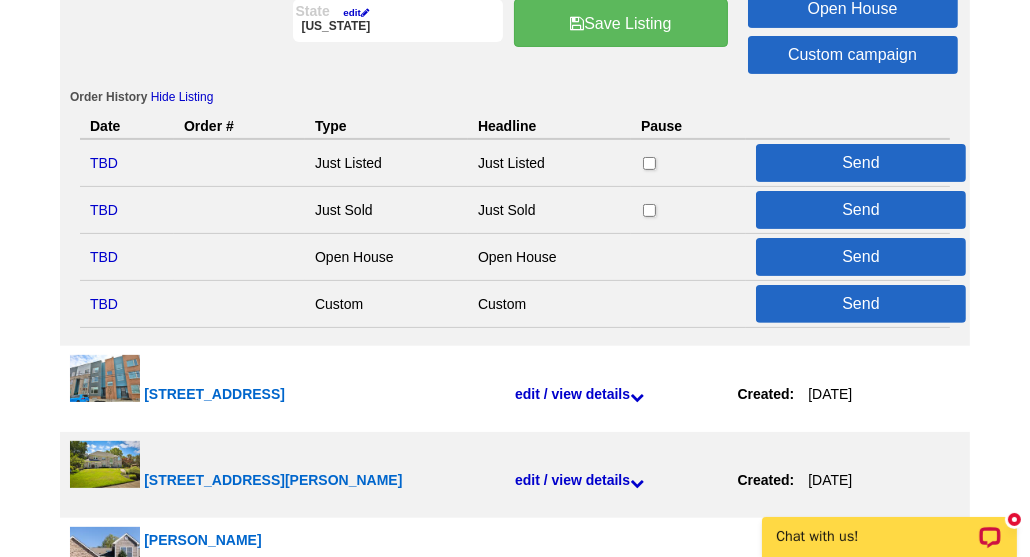 scroll, scrollTop: 400, scrollLeft: 0, axis: vertical 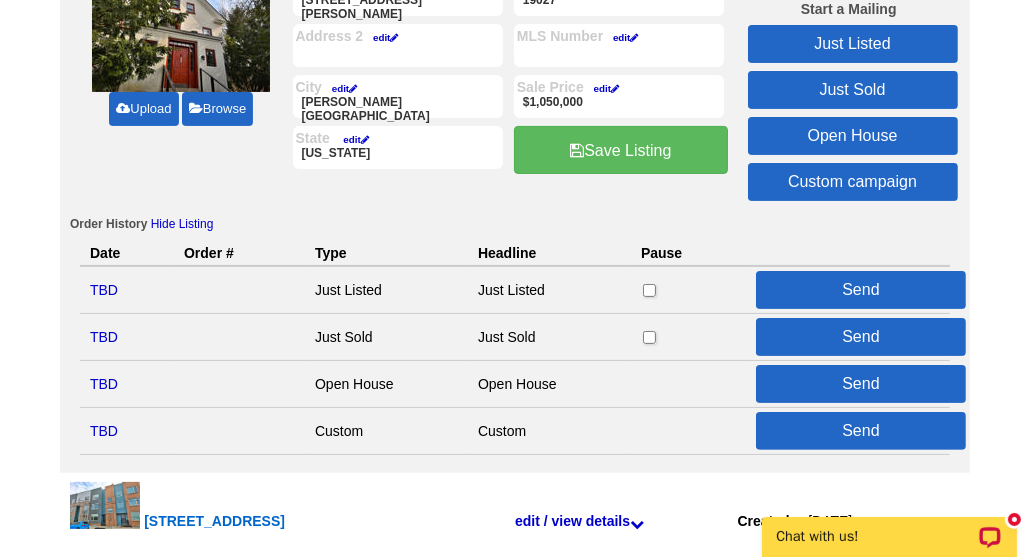 click on "Just Sold" at bounding box center (853, 90) 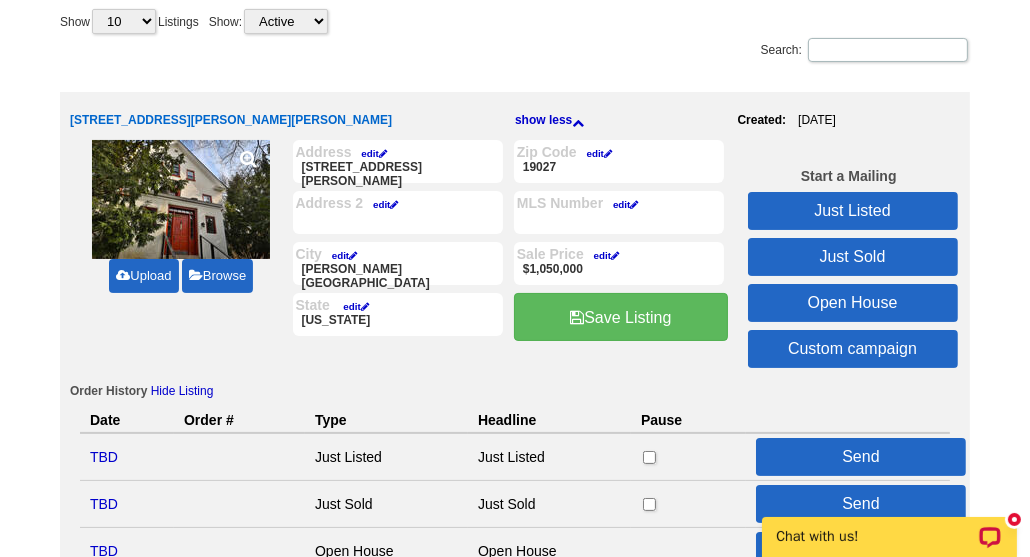 scroll, scrollTop: 0, scrollLeft: 0, axis: both 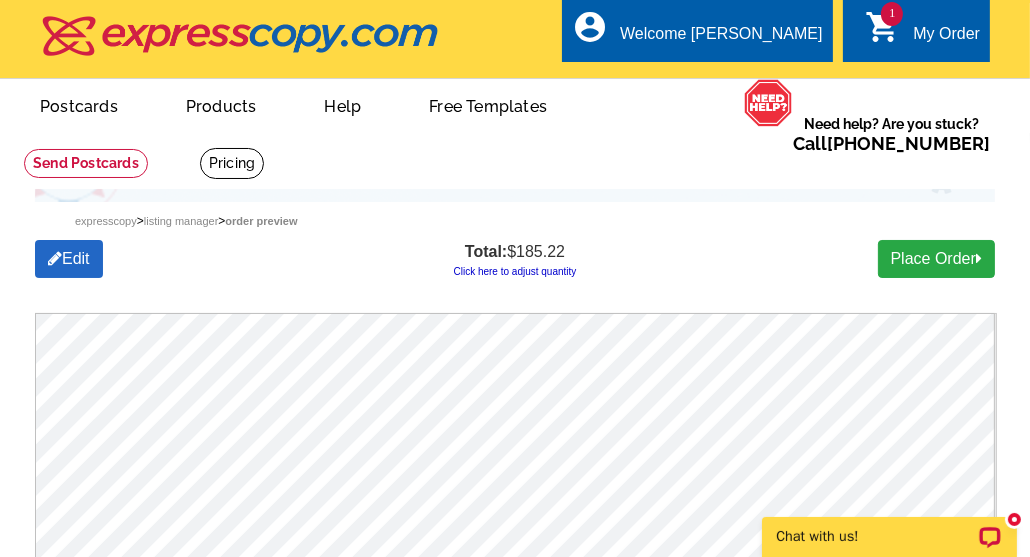 click on "Total:  $185.22
Click here to adjust quantity" at bounding box center (515, 259) 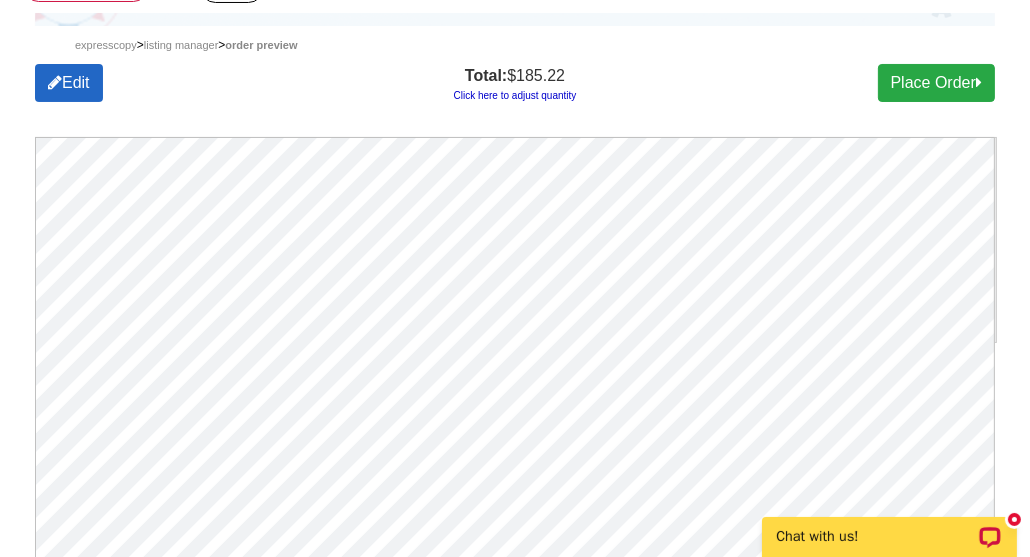 scroll, scrollTop: 0, scrollLeft: 0, axis: both 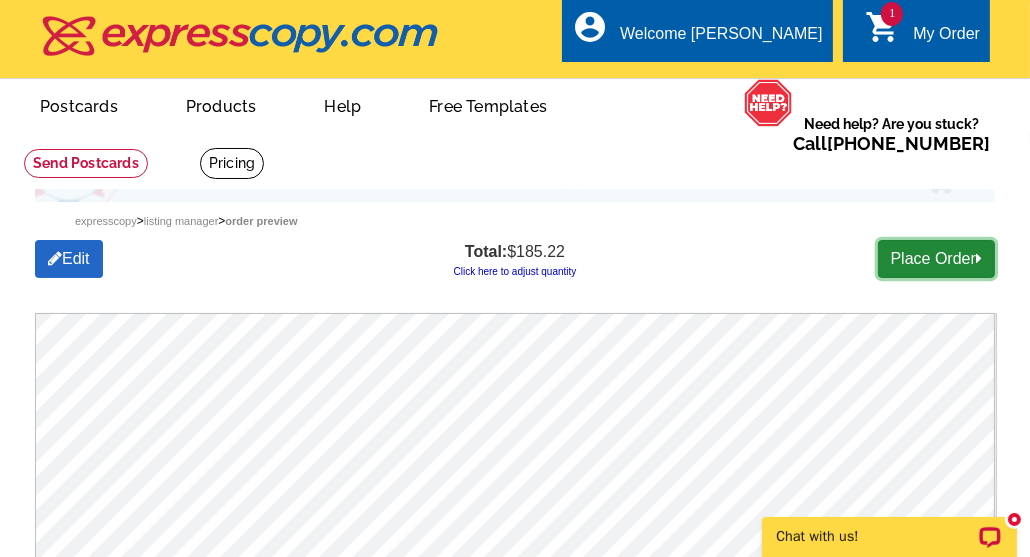click on "Place Order" at bounding box center [936, 259] 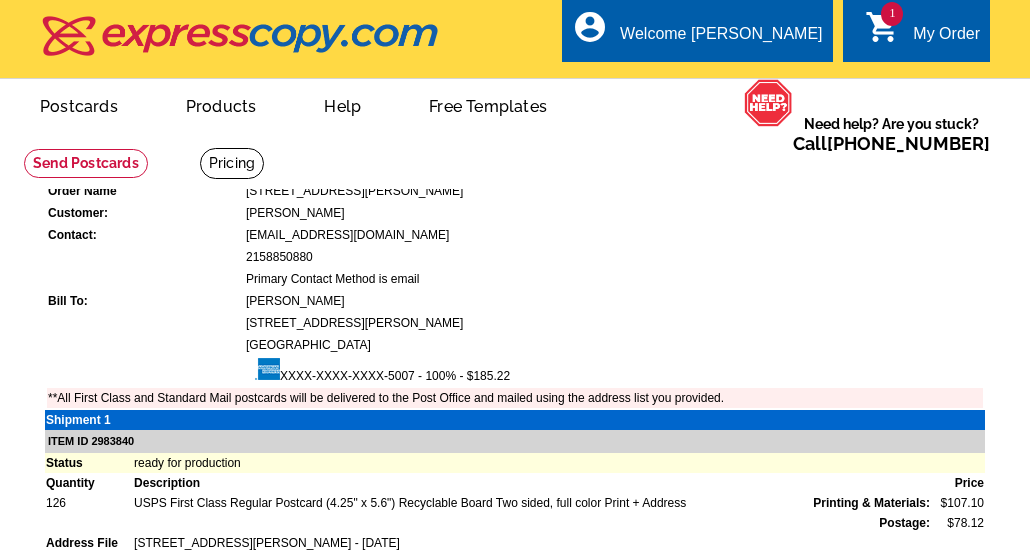 scroll, scrollTop: 0, scrollLeft: 0, axis: both 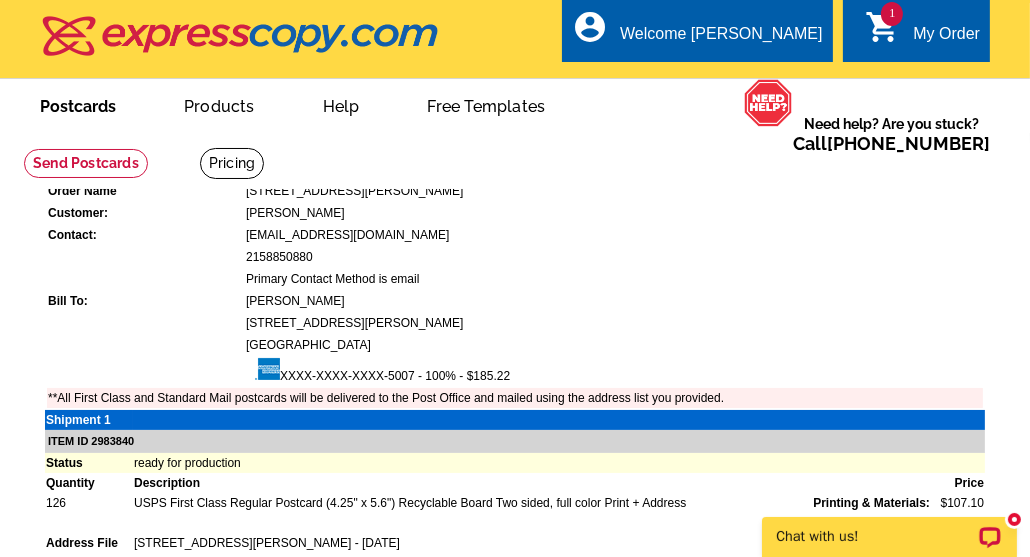 click on "Postcards" at bounding box center [78, 104] 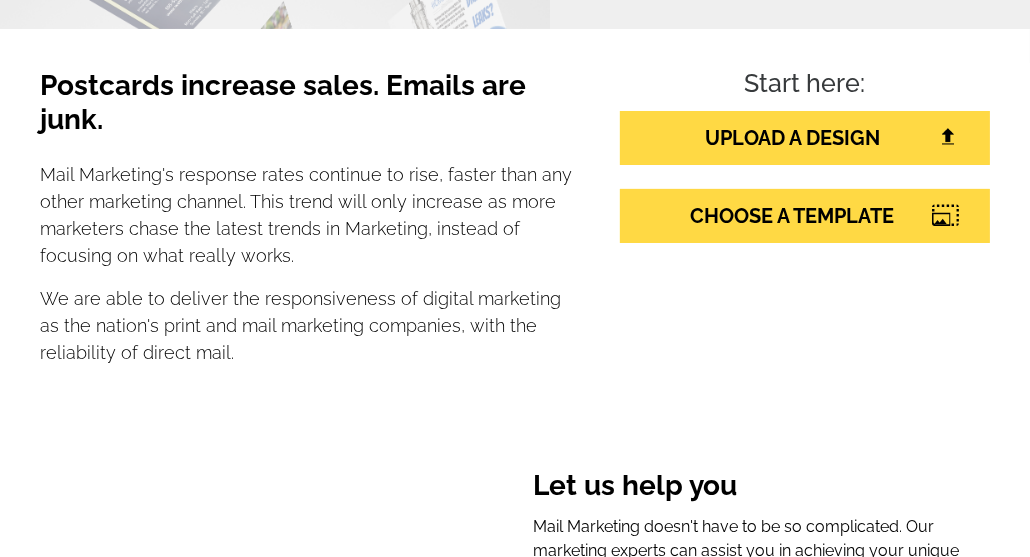 scroll, scrollTop: 800, scrollLeft: 0, axis: vertical 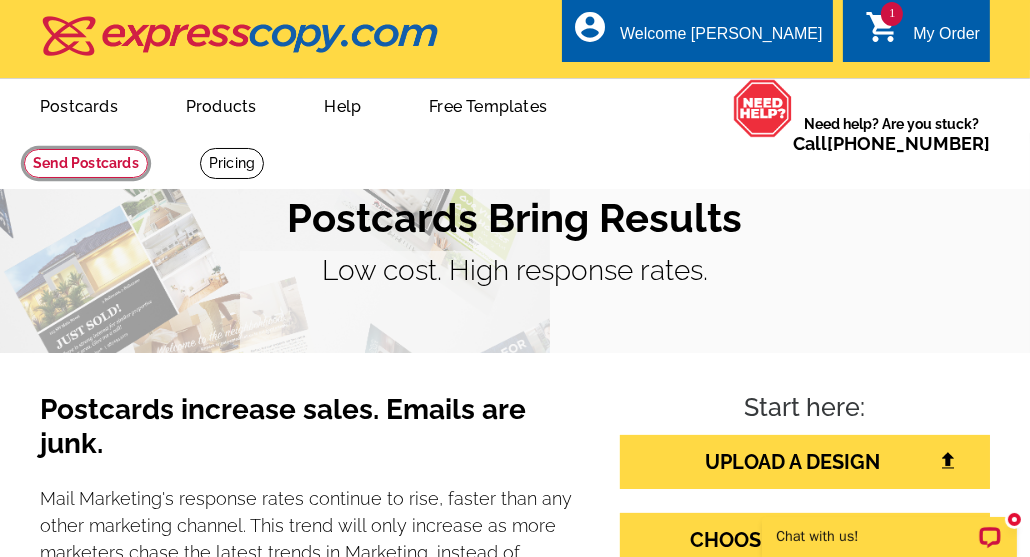 click at bounding box center [86, 163] 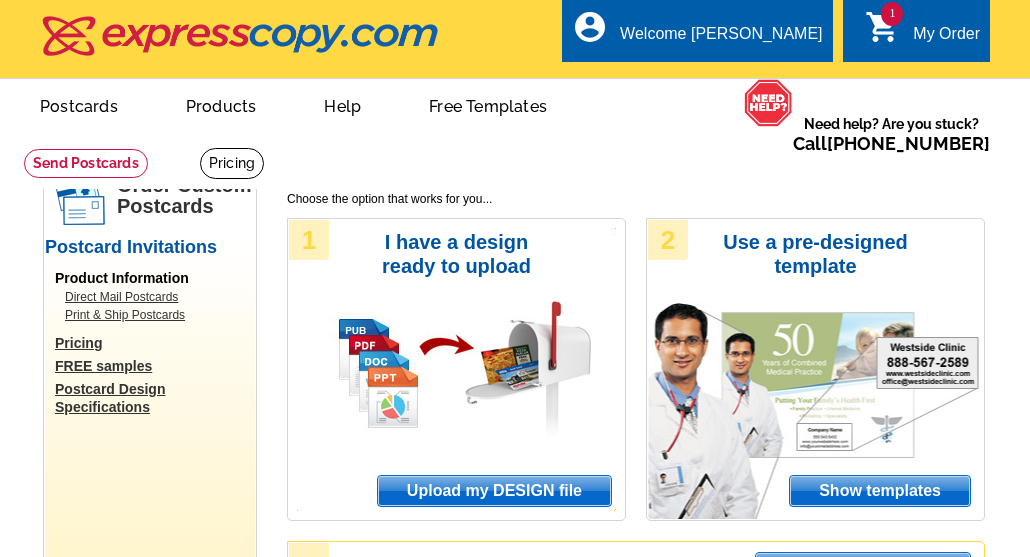 scroll, scrollTop: 0, scrollLeft: 0, axis: both 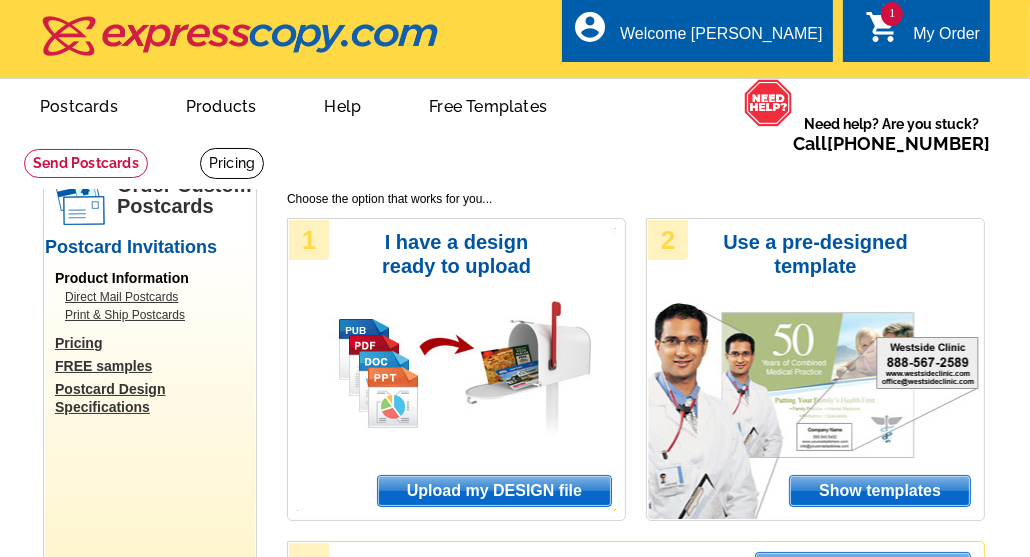 click on "1
I have a design ready to upload
Upload my DESIGN file" at bounding box center (456, 369) 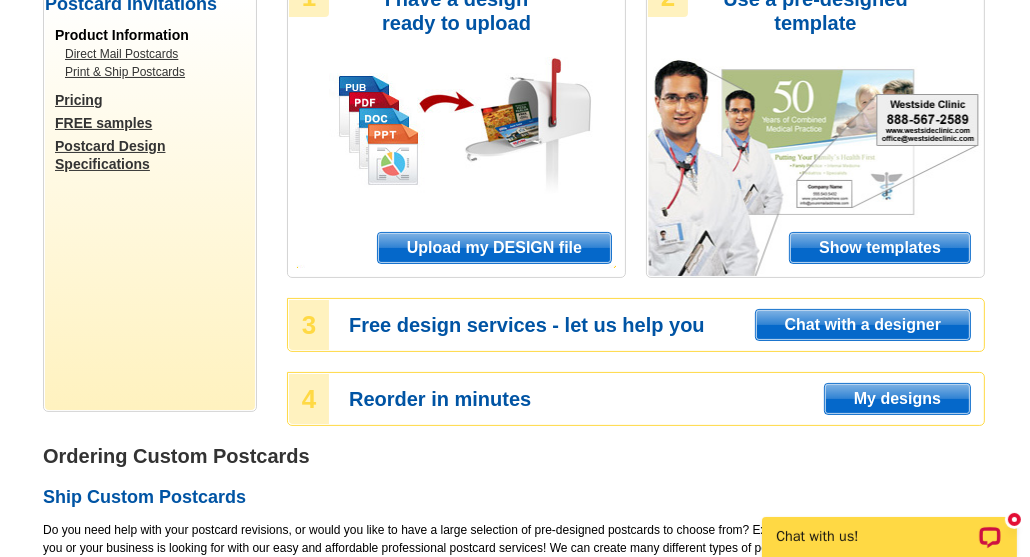 scroll, scrollTop: 931, scrollLeft: 0, axis: vertical 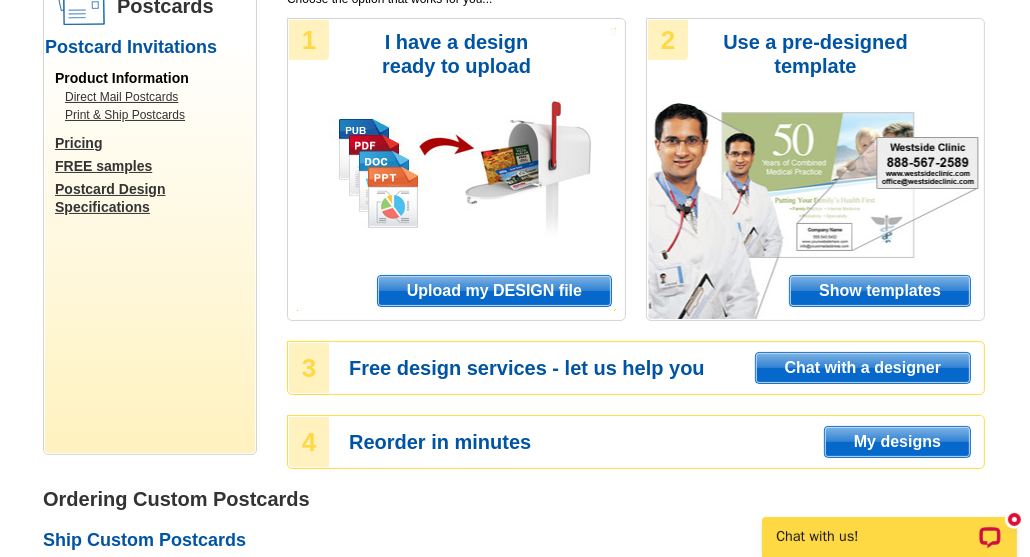 click on "My designs" at bounding box center (897, 442) 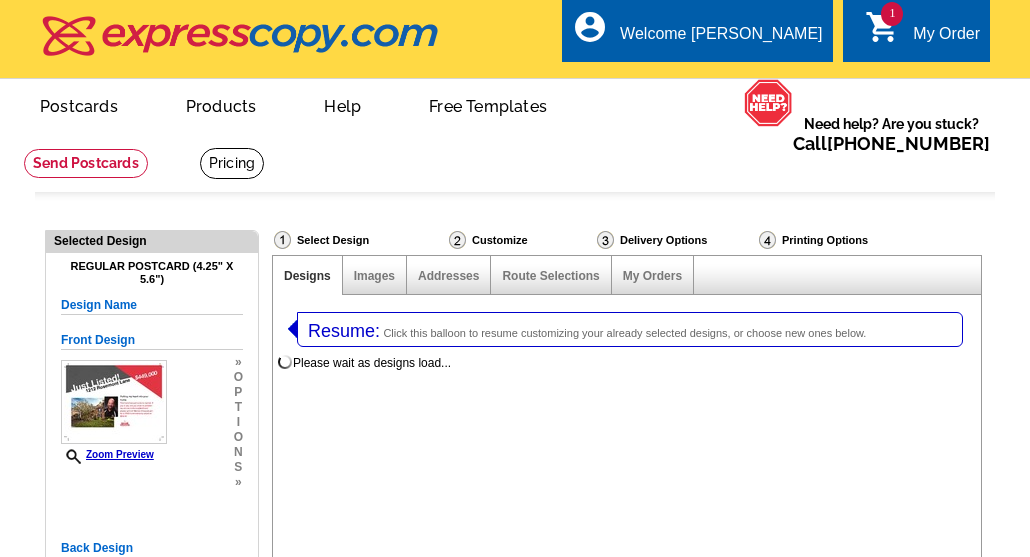 select on "1" 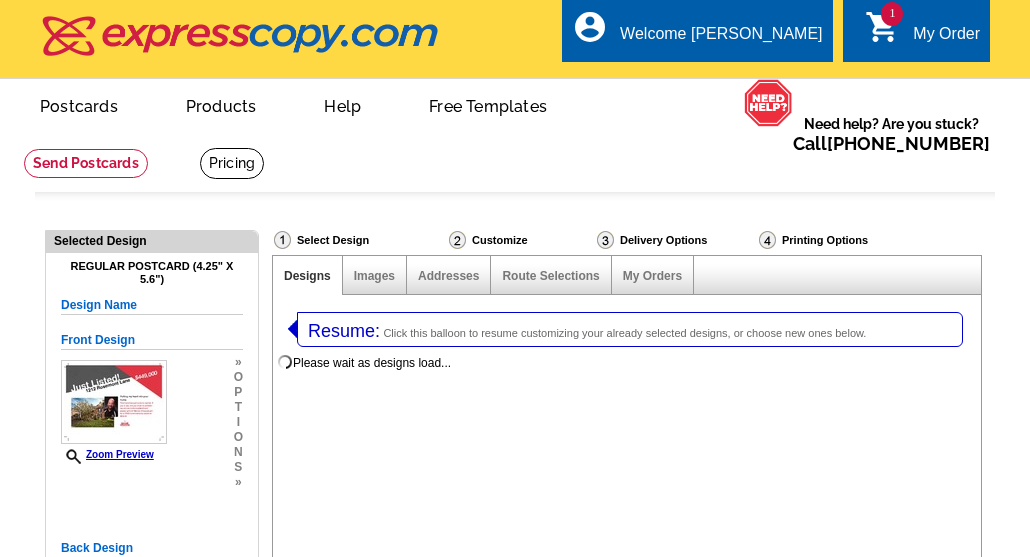 select on "1" 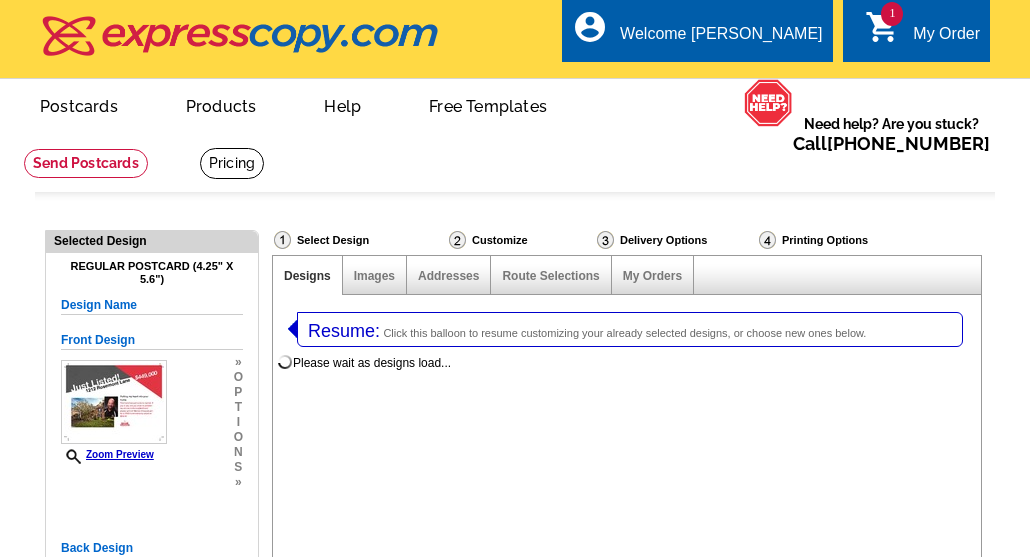 scroll, scrollTop: 0, scrollLeft: 0, axis: both 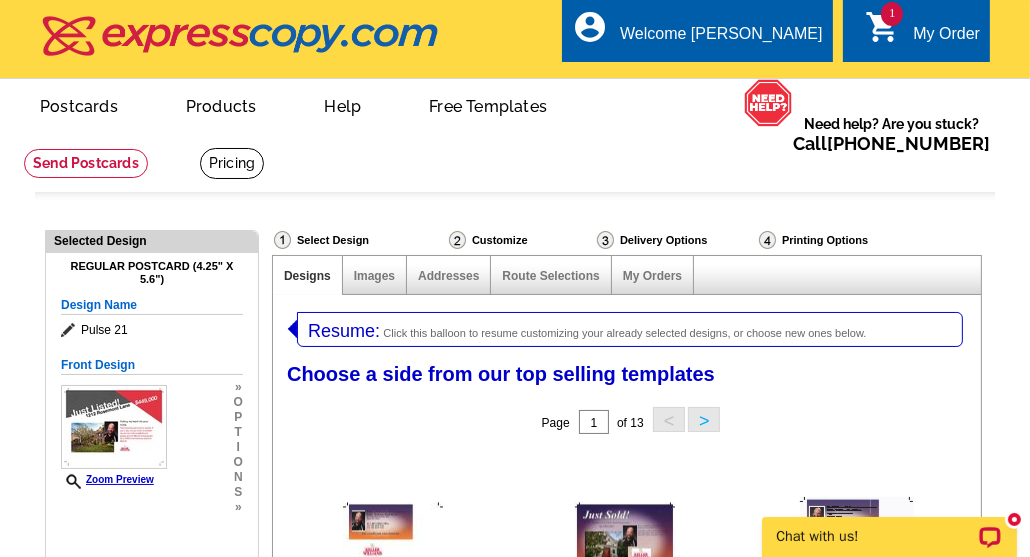 click at bounding box center [114, 427] 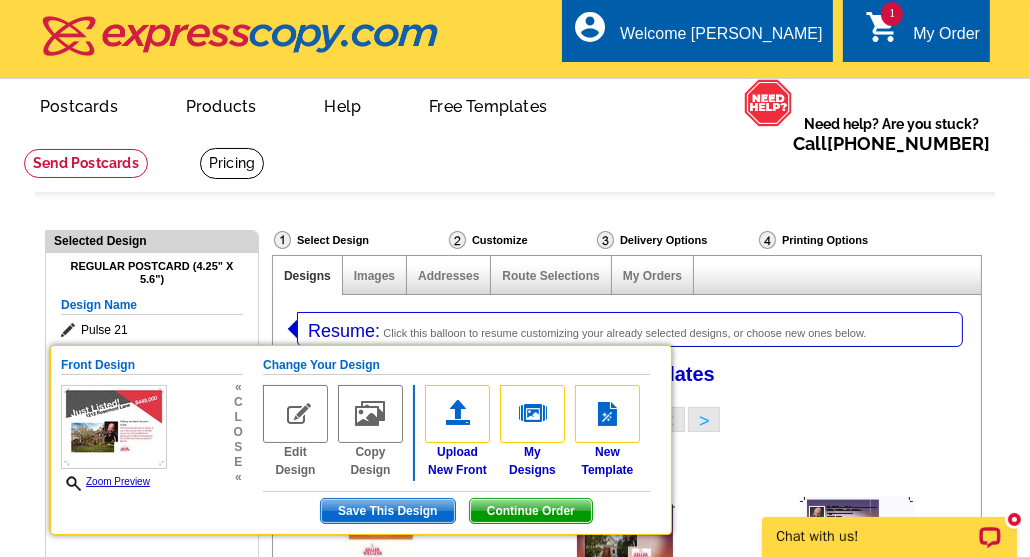 click on "Continue Order" at bounding box center [531, 511] 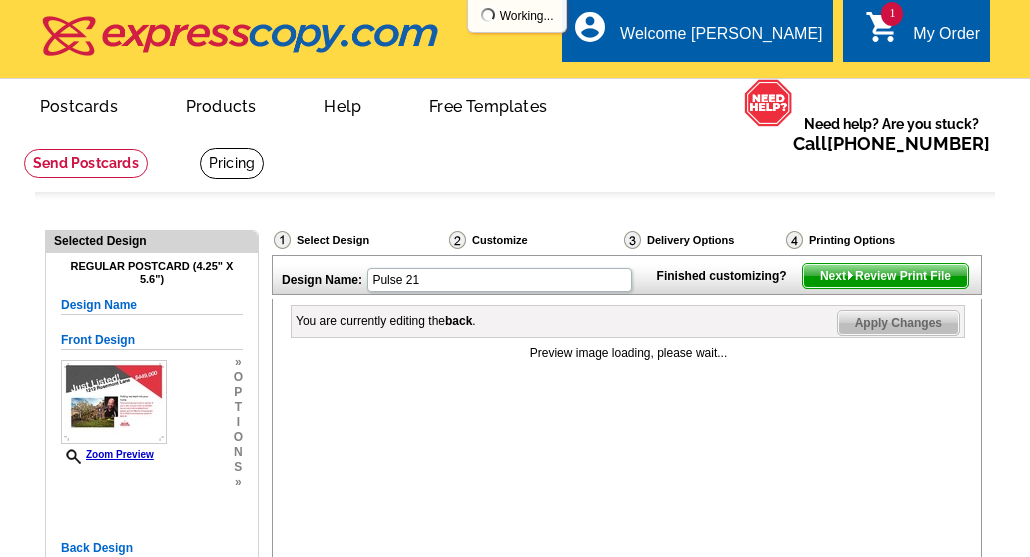 scroll, scrollTop: 0, scrollLeft: 0, axis: both 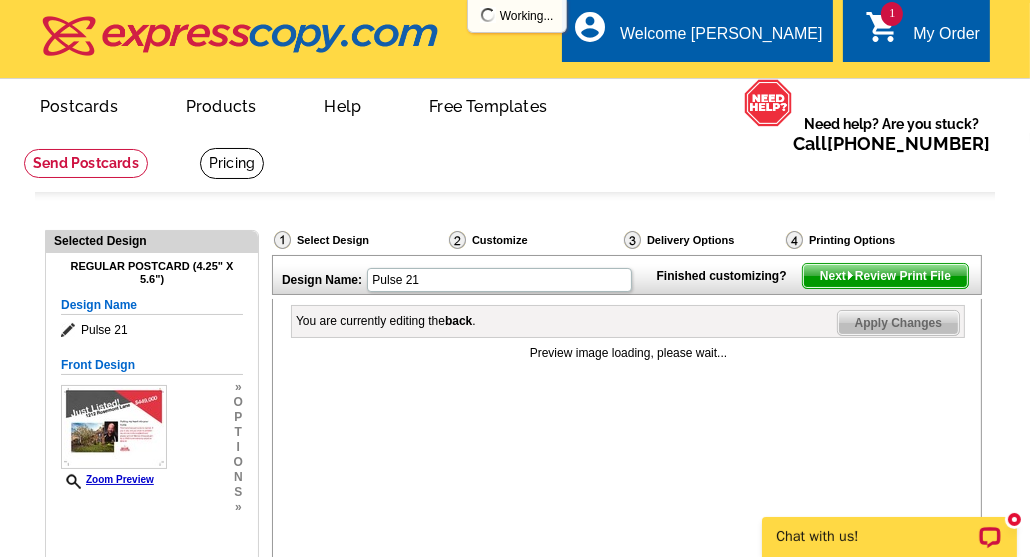 click on "Front Design" at bounding box center (152, 365) 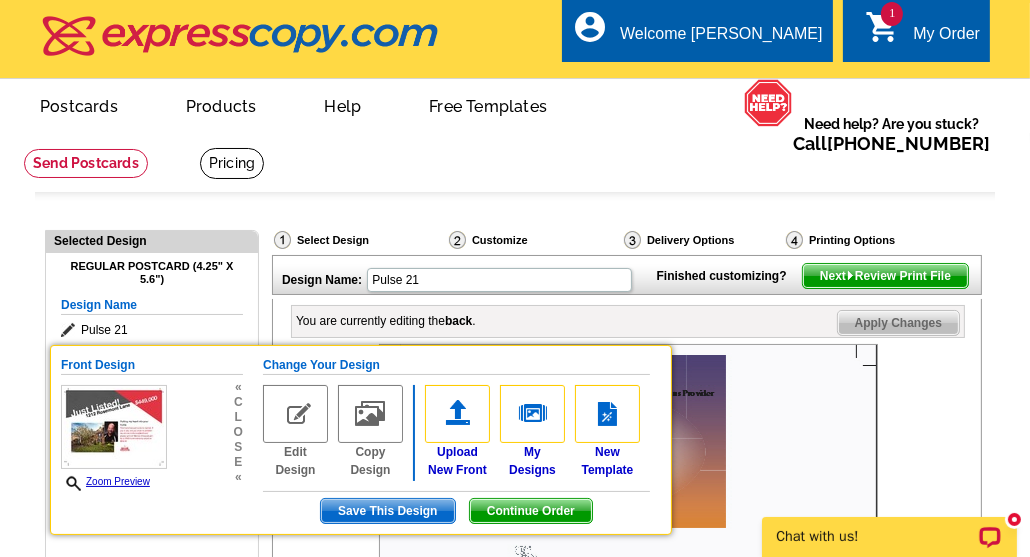 click at bounding box center (295, 414) 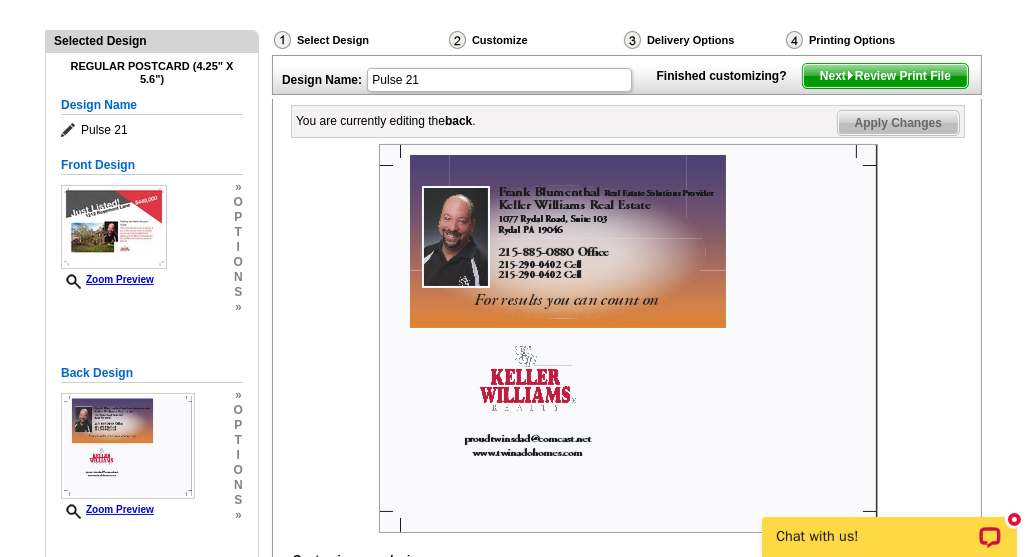scroll, scrollTop: 200, scrollLeft: 0, axis: vertical 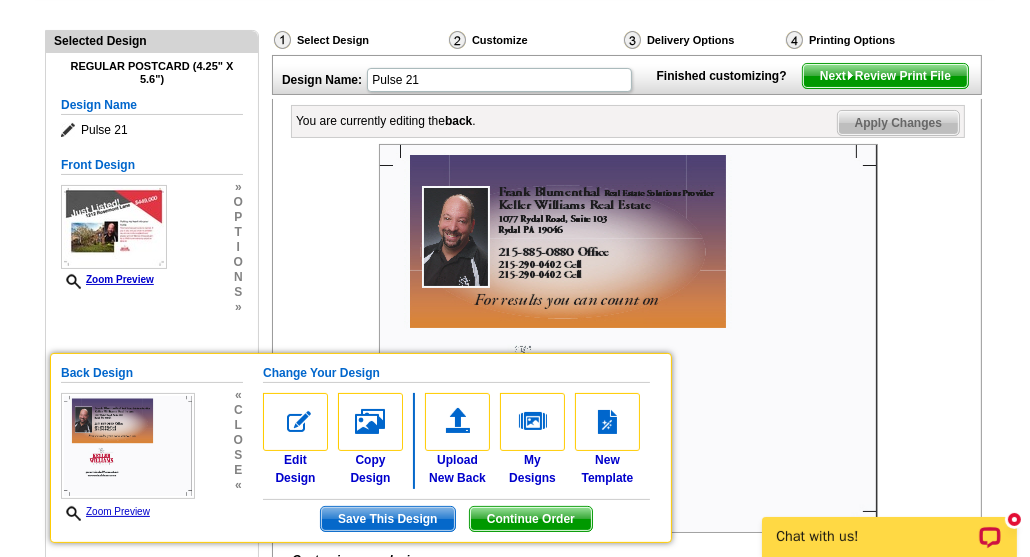 click at bounding box center [628, 338] 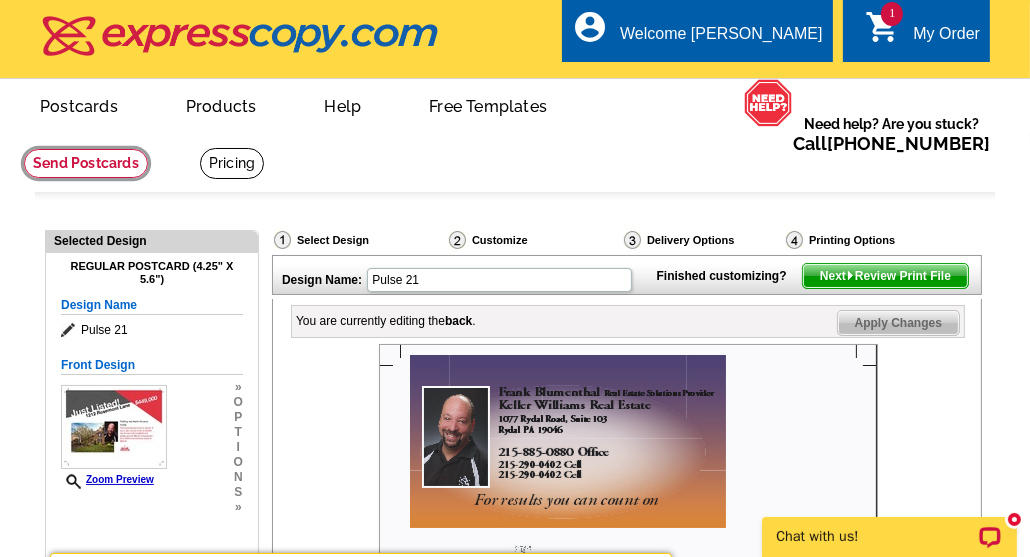 click at bounding box center (86, 163) 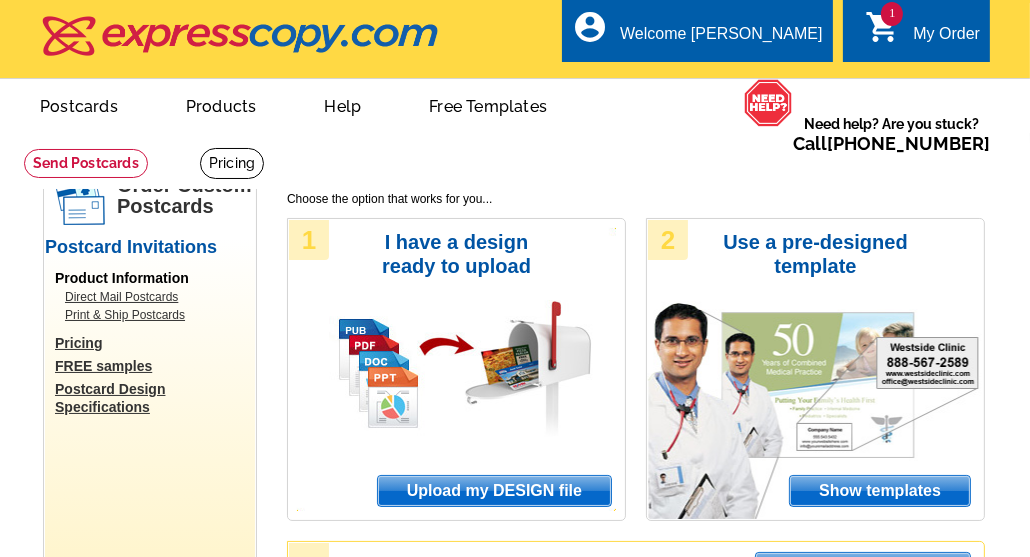 scroll, scrollTop: 598, scrollLeft: 0, axis: vertical 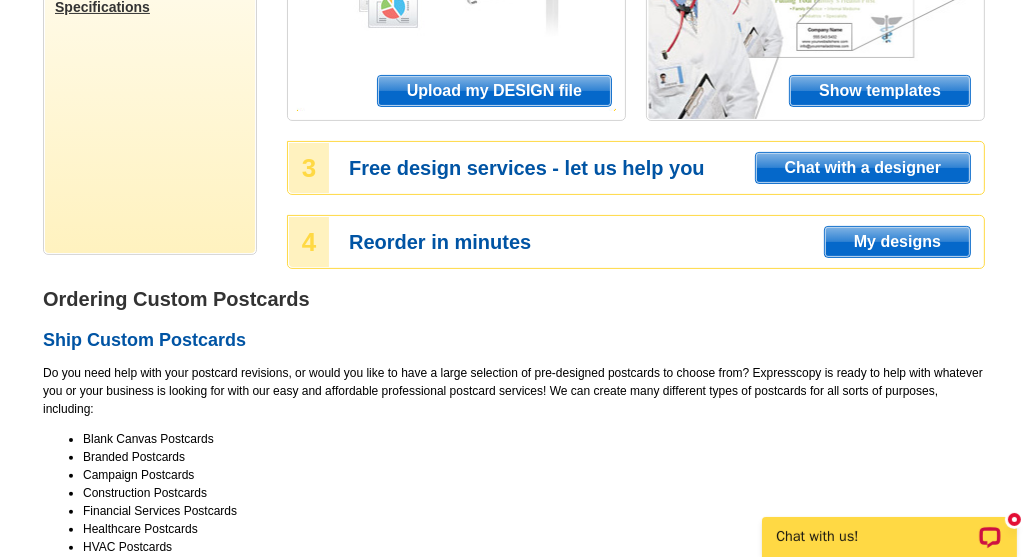 click on "My designs" at bounding box center [897, 242] 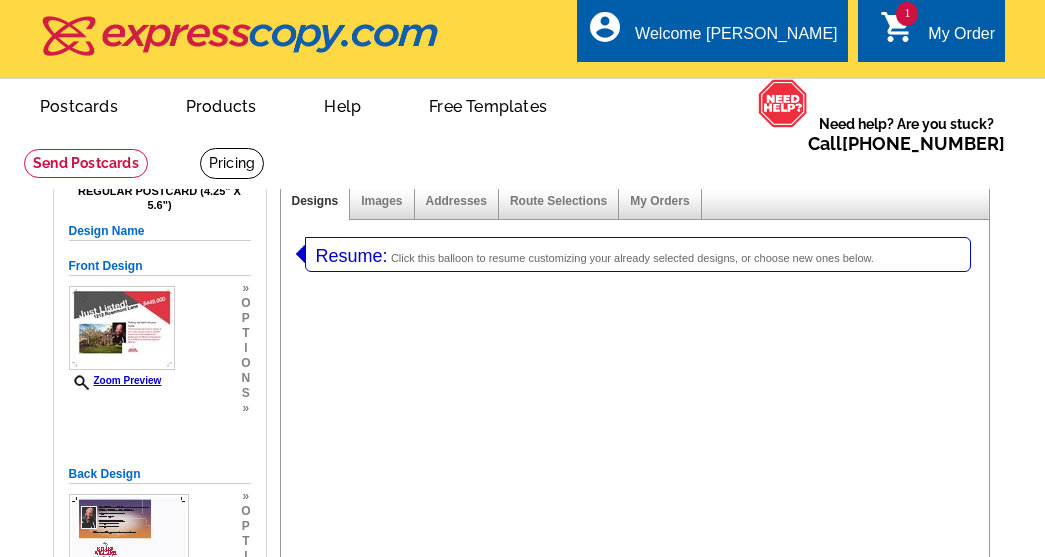 select on "1" 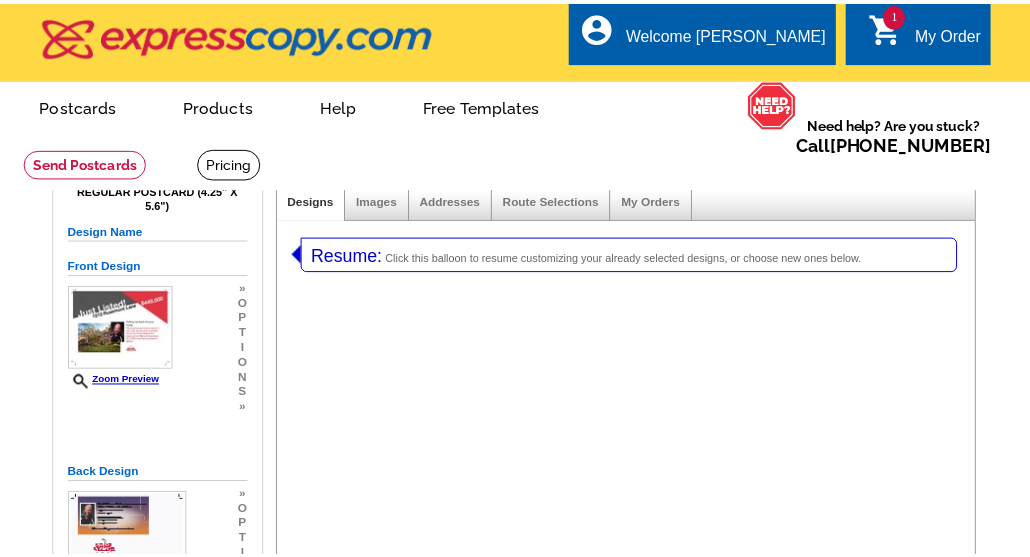 scroll, scrollTop: 0, scrollLeft: 0, axis: both 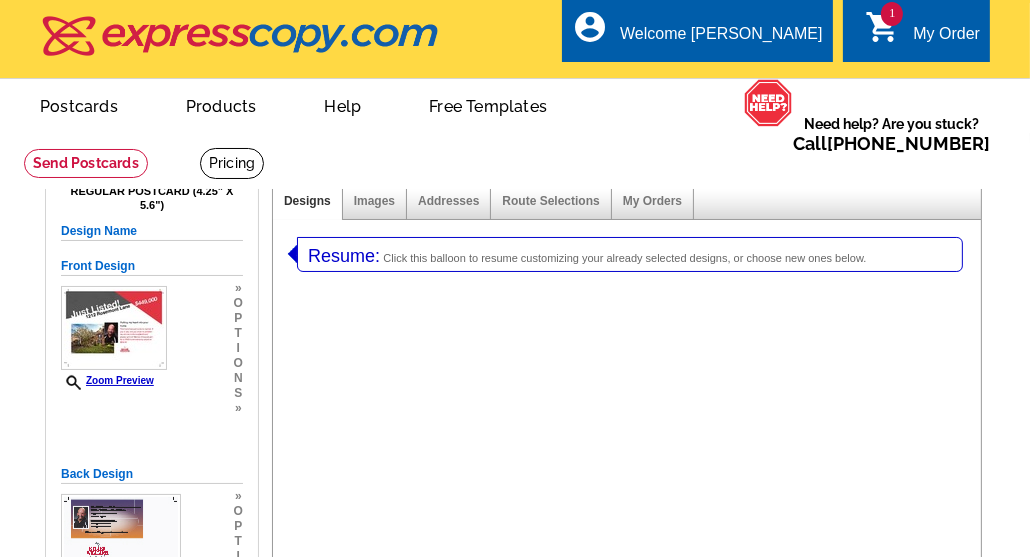 select on "1" 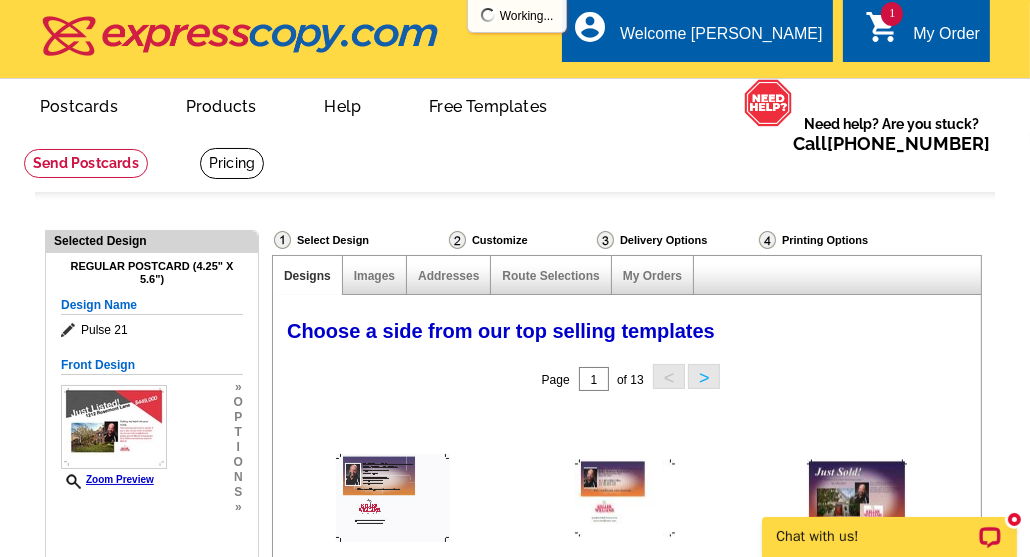 scroll, scrollTop: 0, scrollLeft: 0, axis: both 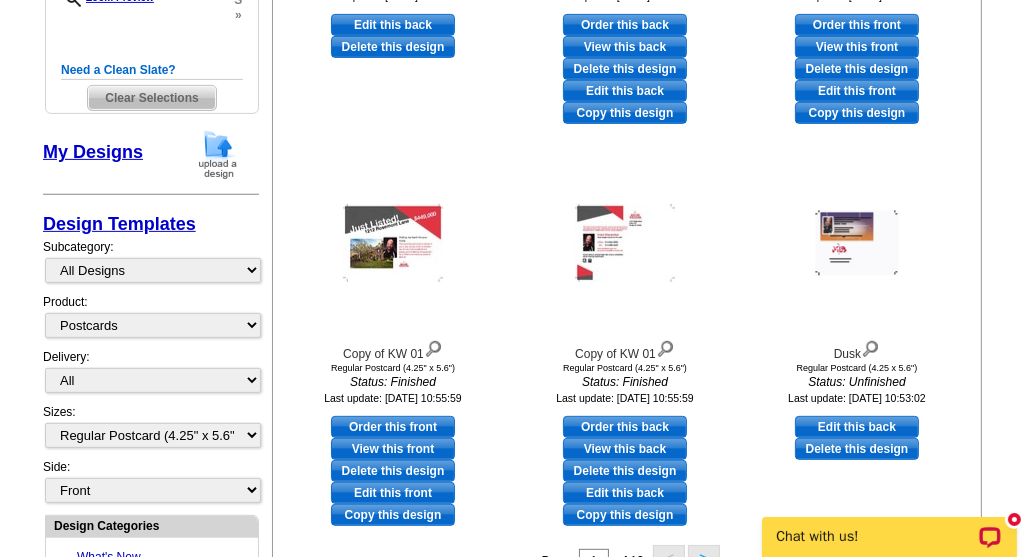 click on "Order this front" at bounding box center (393, 427) 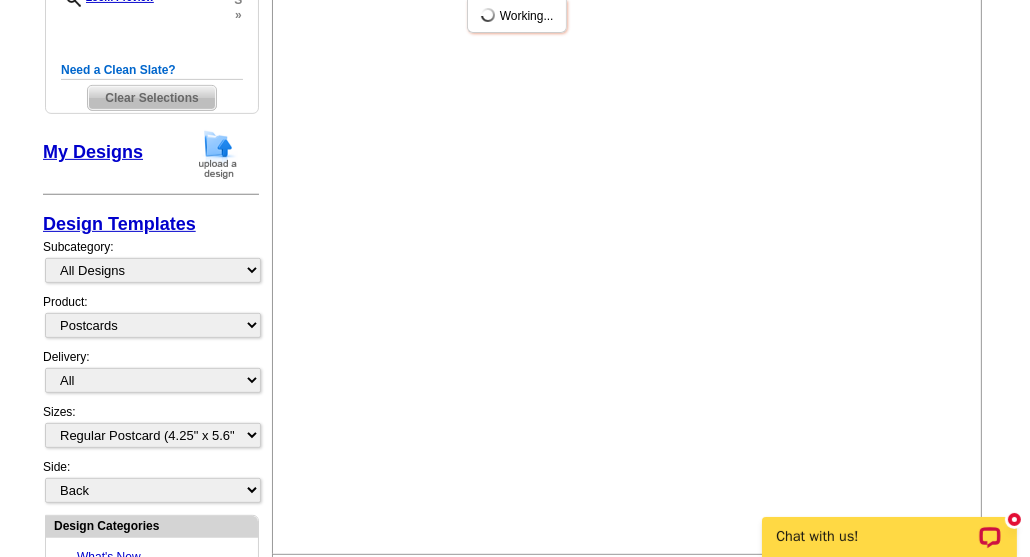 scroll, scrollTop: 0, scrollLeft: 0, axis: both 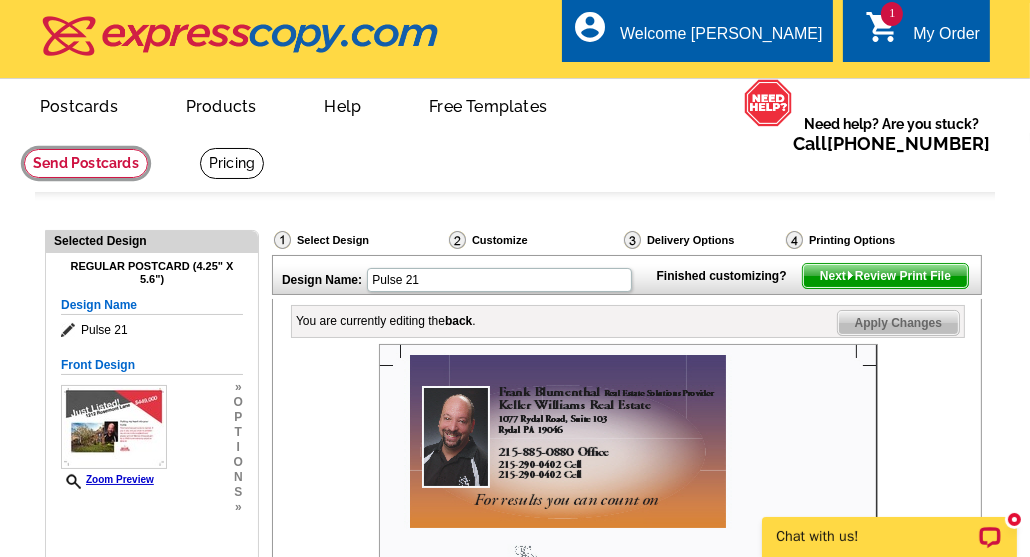 click at bounding box center [86, 163] 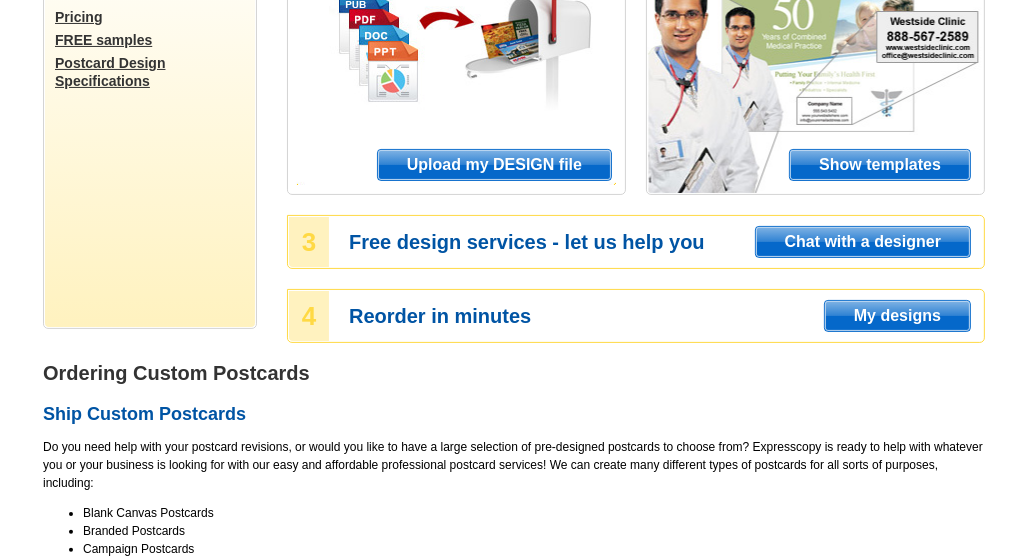 scroll, scrollTop: 500, scrollLeft: 0, axis: vertical 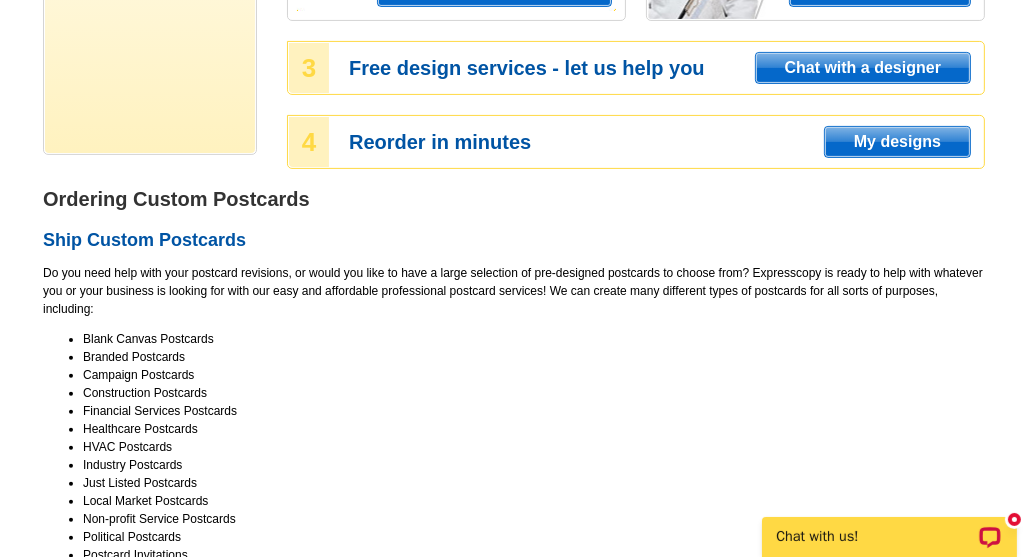 click on "My designs" at bounding box center (897, 142) 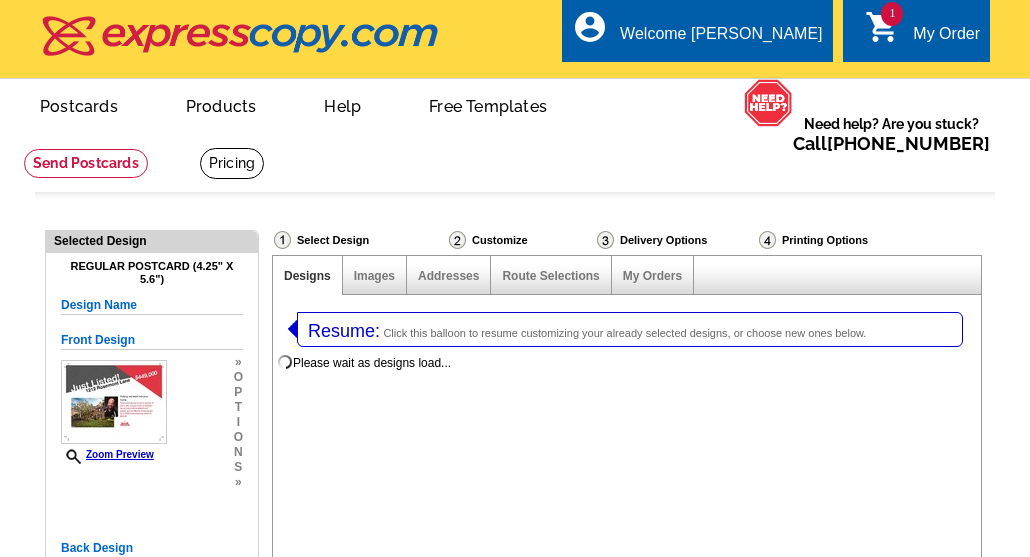select on "1" 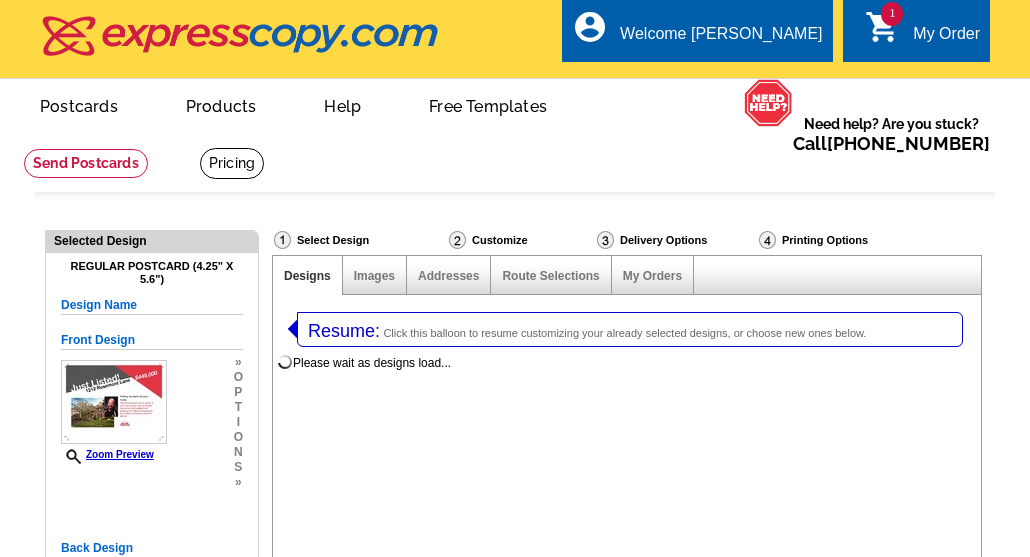 select on "1" 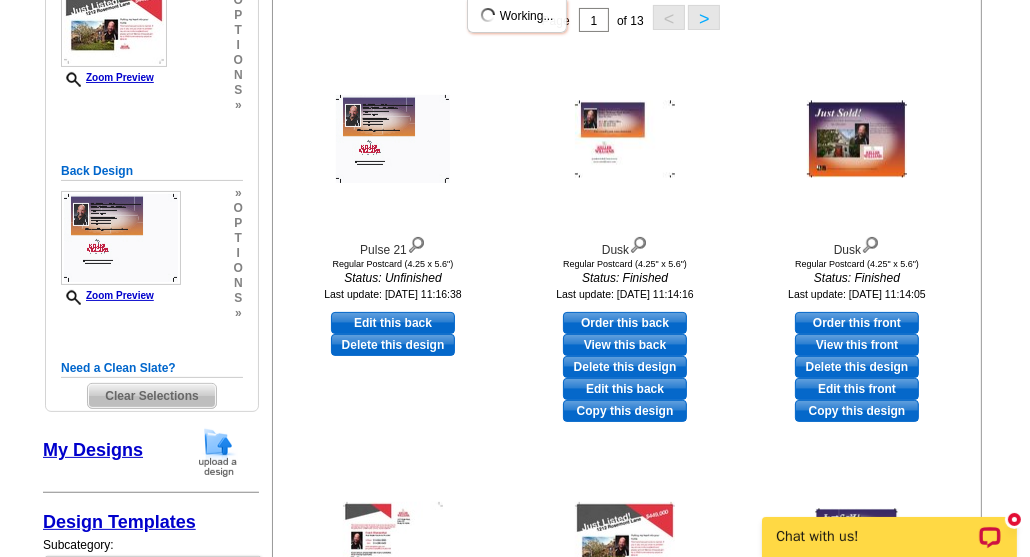 scroll, scrollTop: 592, scrollLeft: 0, axis: vertical 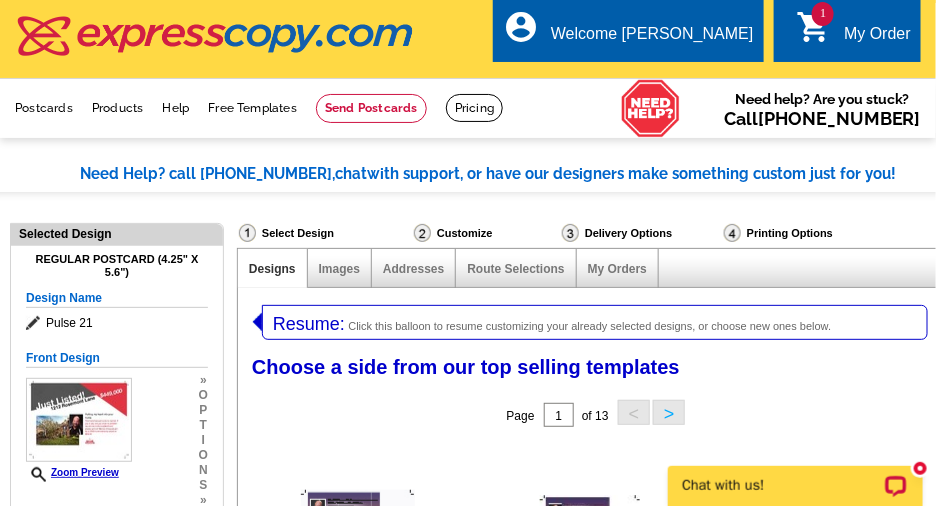 drag, startPoint x: 336, startPoint y: 356, endPoint x: 305, endPoint y: 323, distance: 45.276924 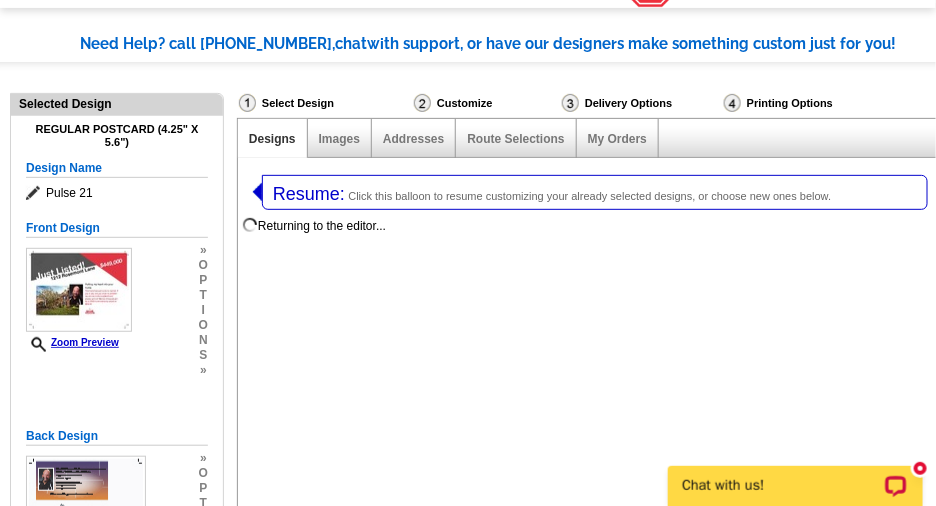 scroll, scrollTop: 0, scrollLeft: 0, axis: both 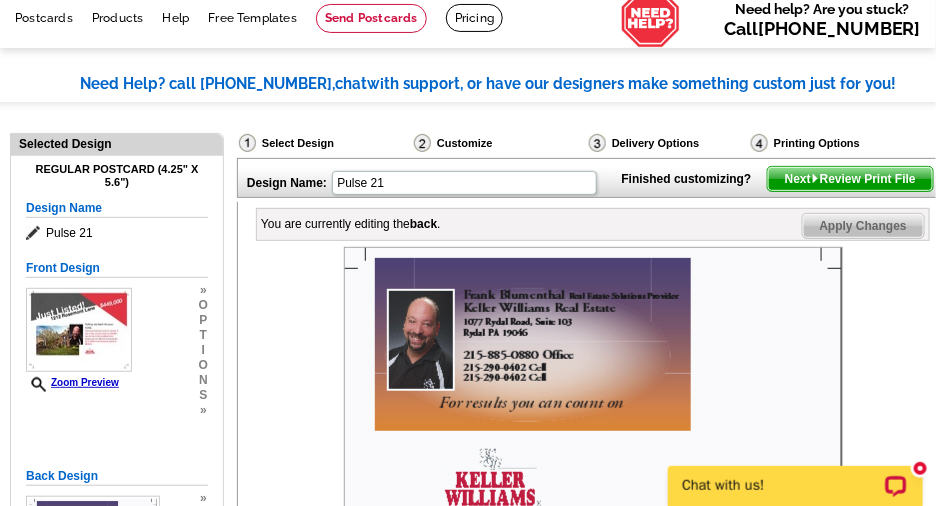 click on "Front Design" at bounding box center (117, 268) 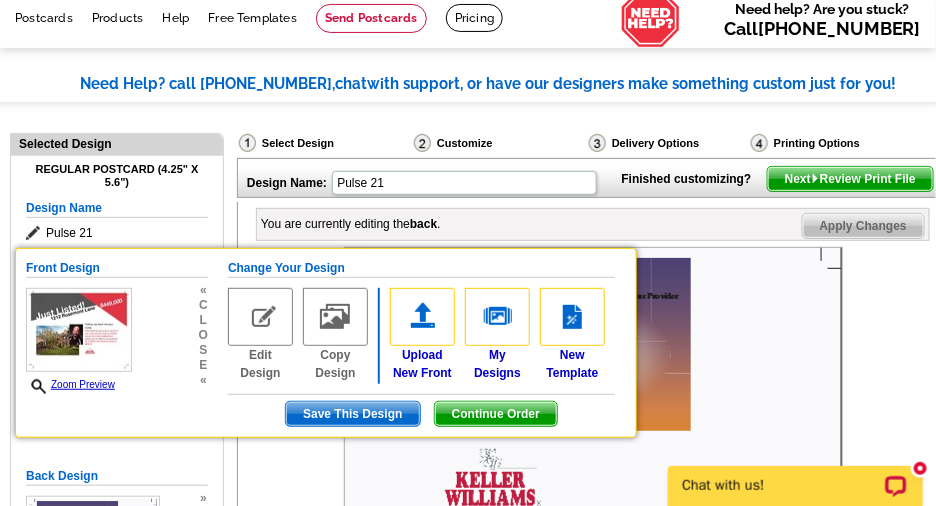 click on "Save This Design" at bounding box center (352, 414) 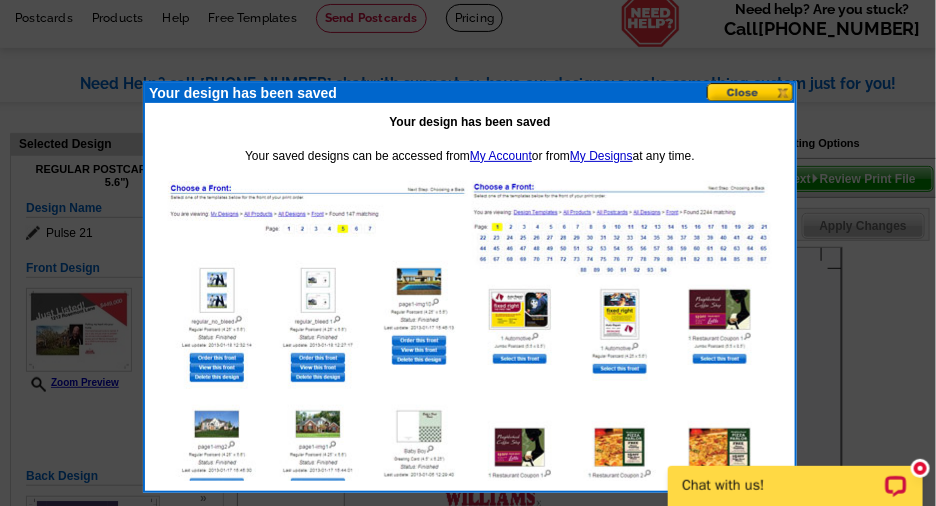 click at bounding box center (751, 92) 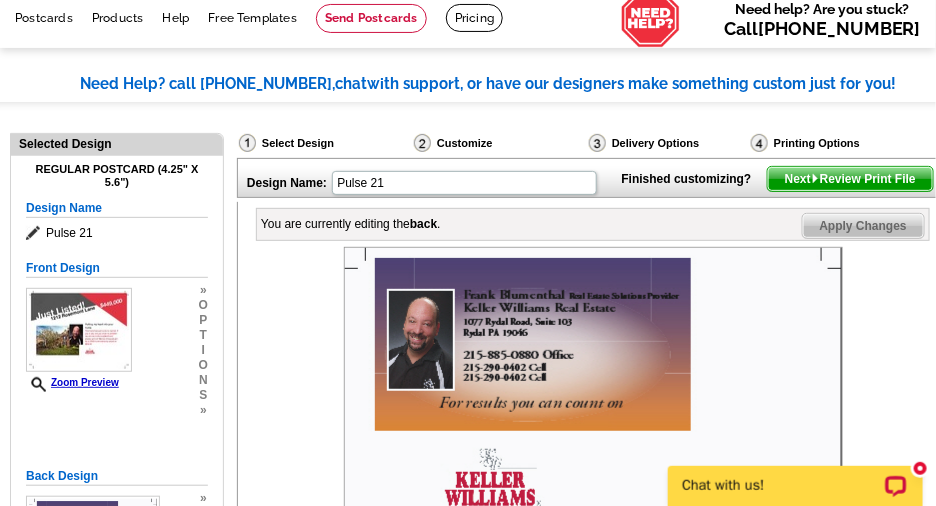 click at bounding box center (815, 178) 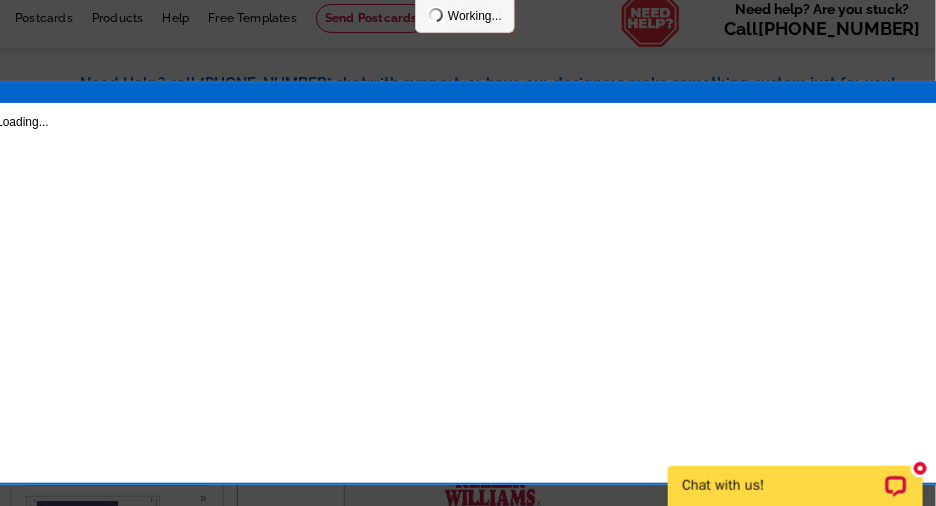 click on "Loading..." at bounding box center (470, 283) 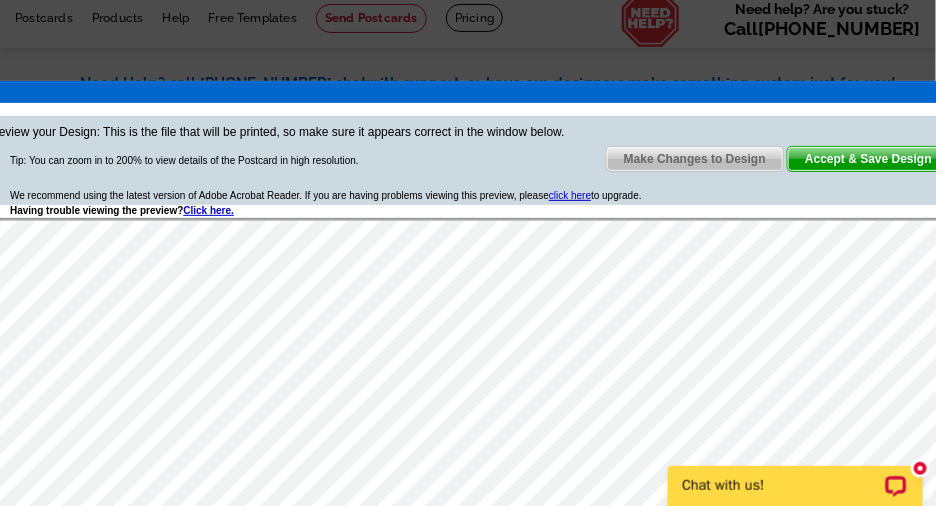 scroll, scrollTop: 0, scrollLeft: 0, axis: both 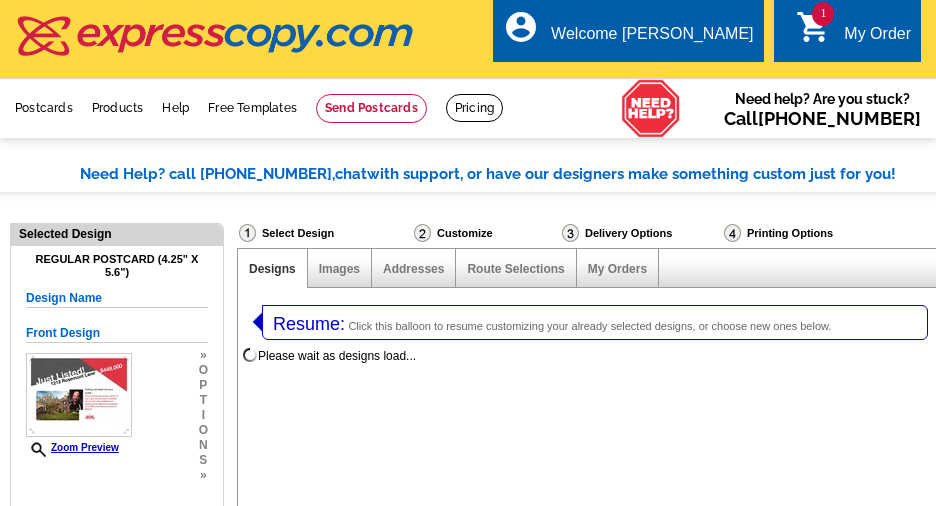 select on "1" 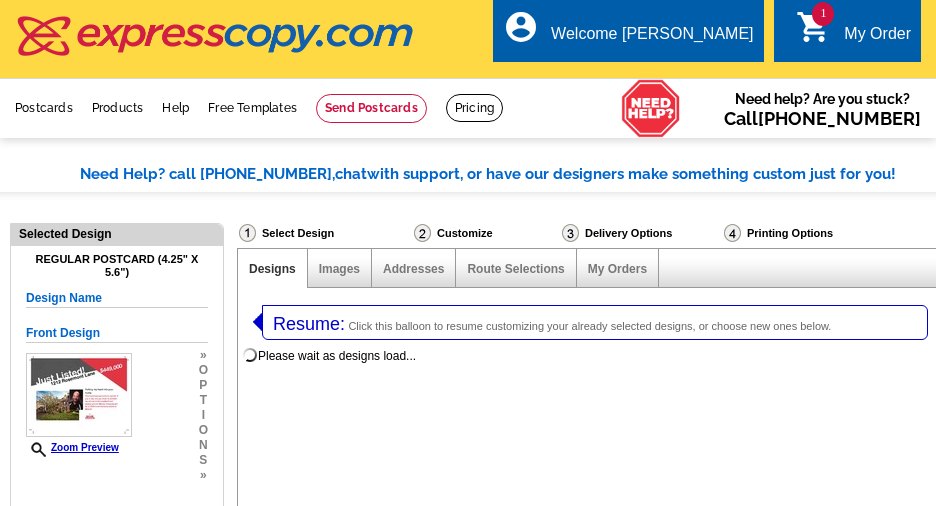 select on "1" 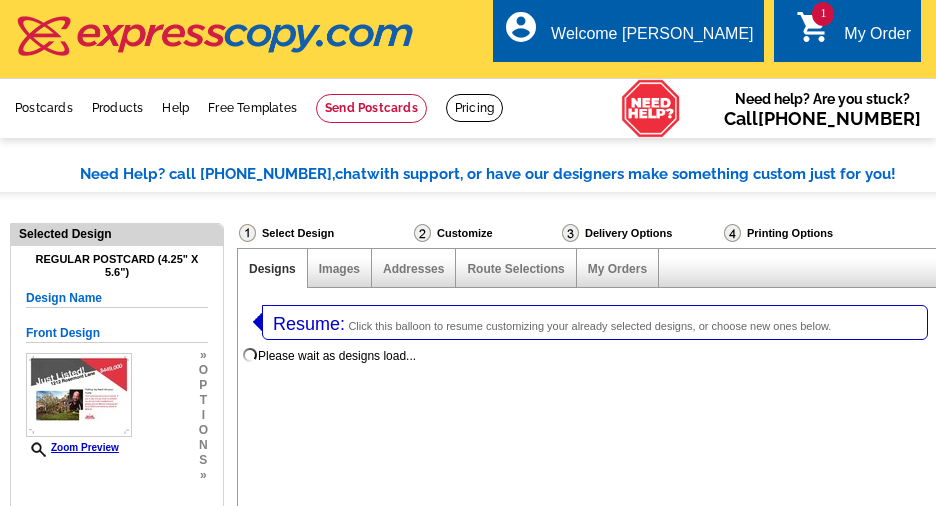 scroll, scrollTop: 0, scrollLeft: 0, axis: both 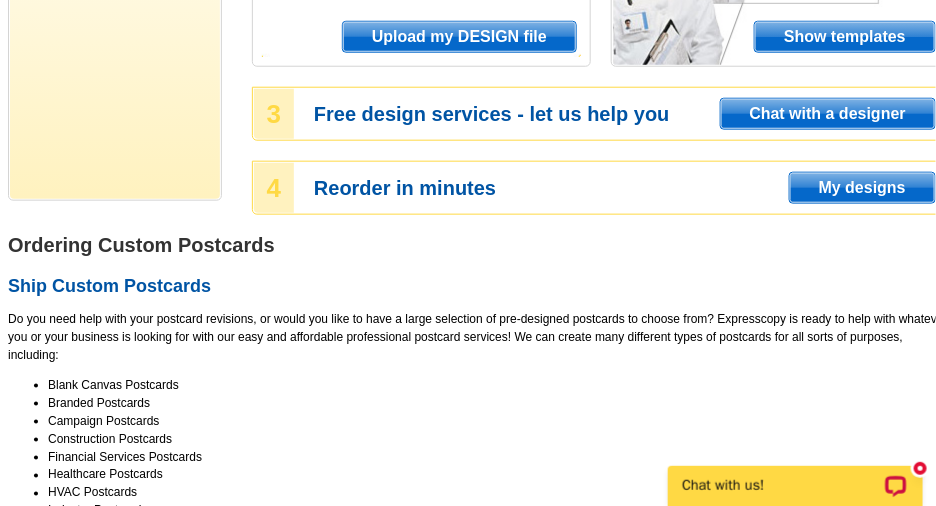click on "My designs" at bounding box center [862, 188] 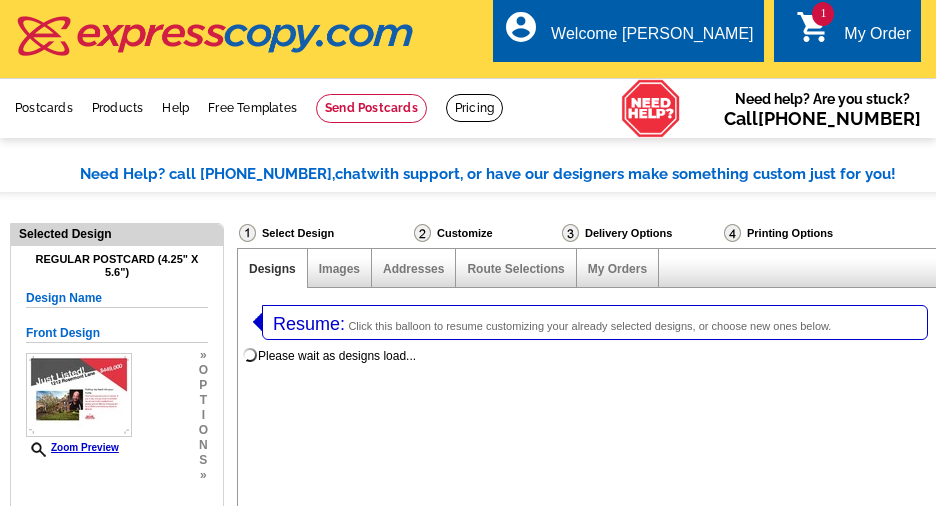 select on "1" 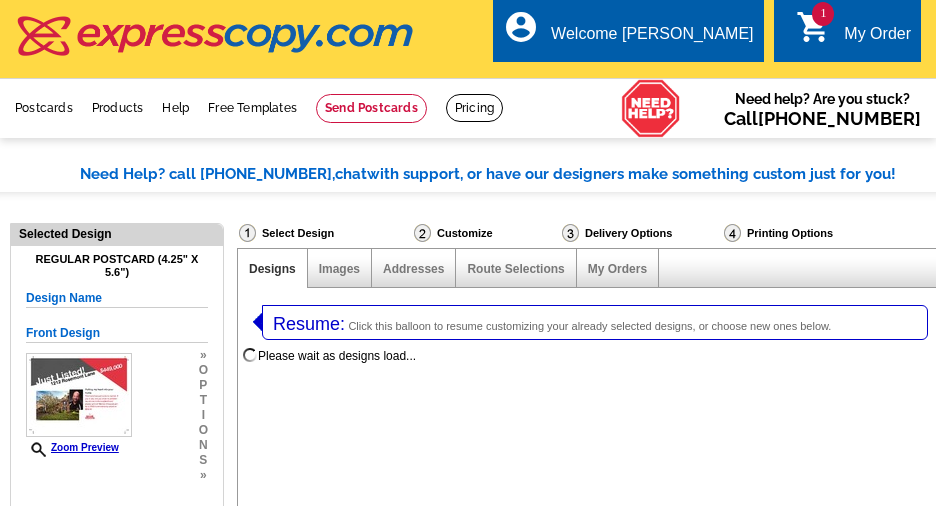 select on "1" 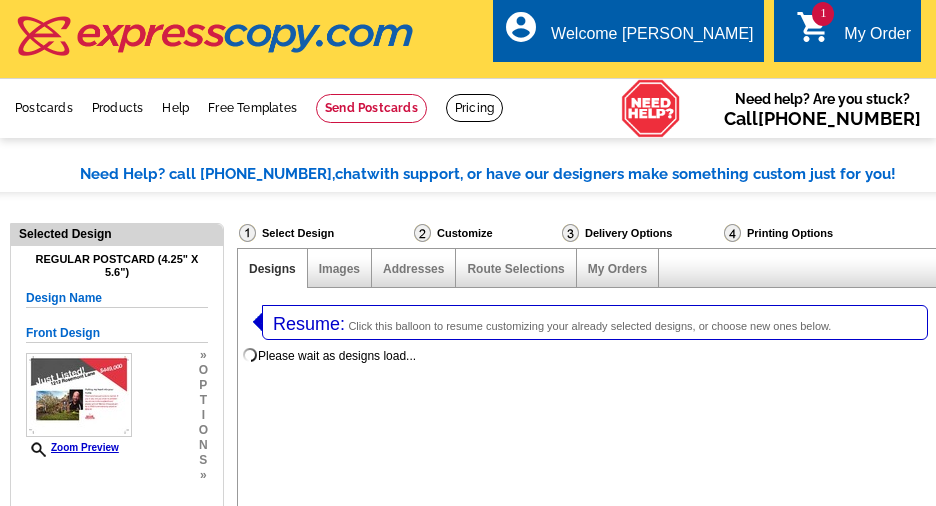 scroll, scrollTop: 0, scrollLeft: 0, axis: both 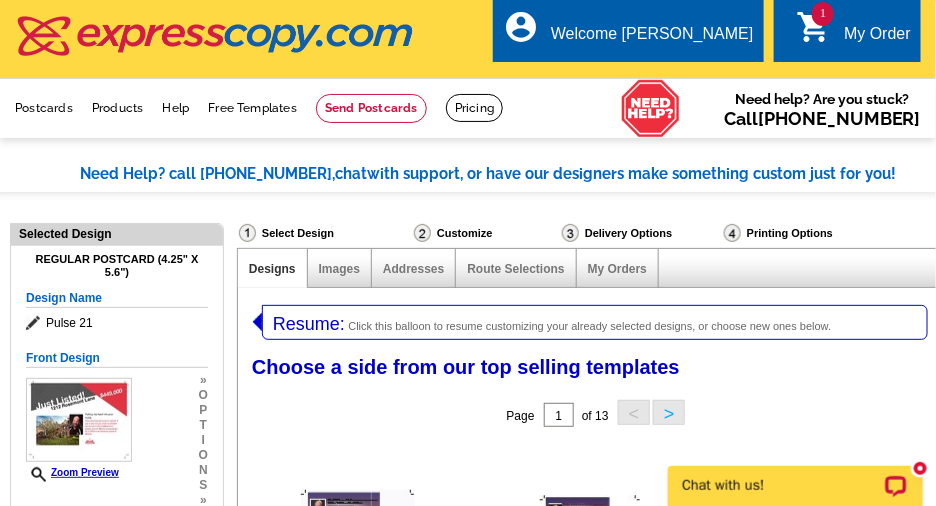 click on "shopping_cart" at bounding box center (814, 27) 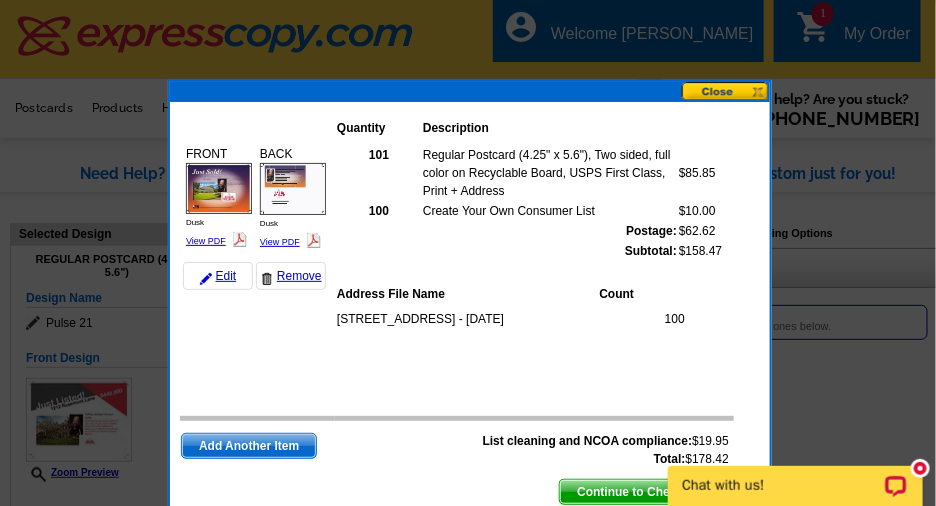 scroll, scrollTop: 181, scrollLeft: 0, axis: vertical 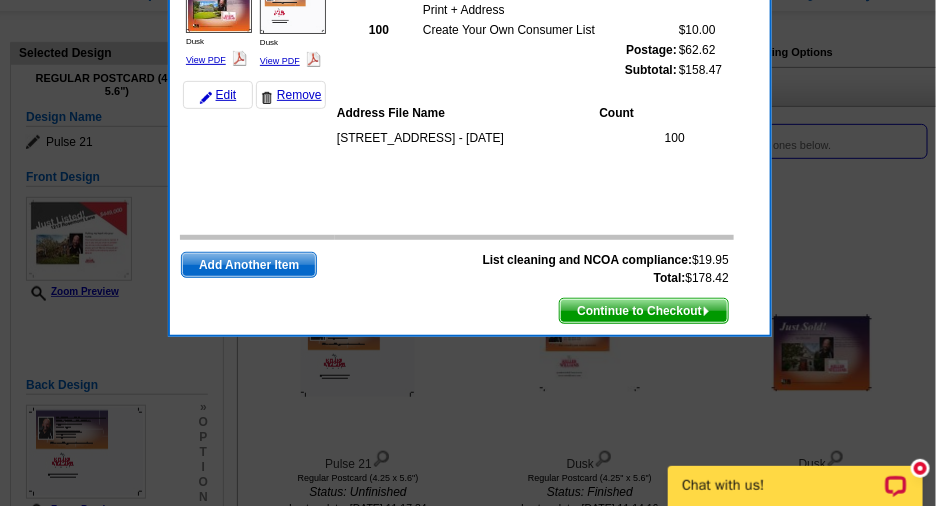 click on "Continue to Checkout" at bounding box center (644, 311) 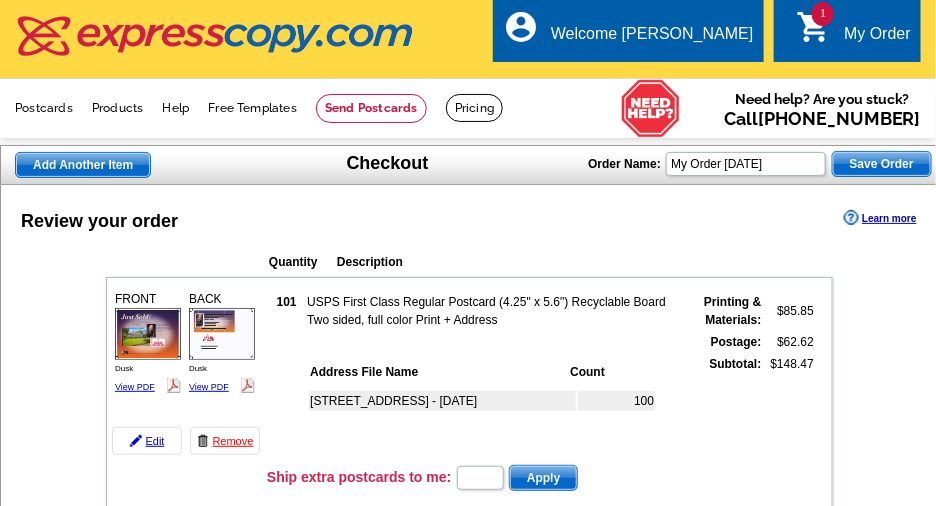 scroll, scrollTop: 181, scrollLeft: 0, axis: vertical 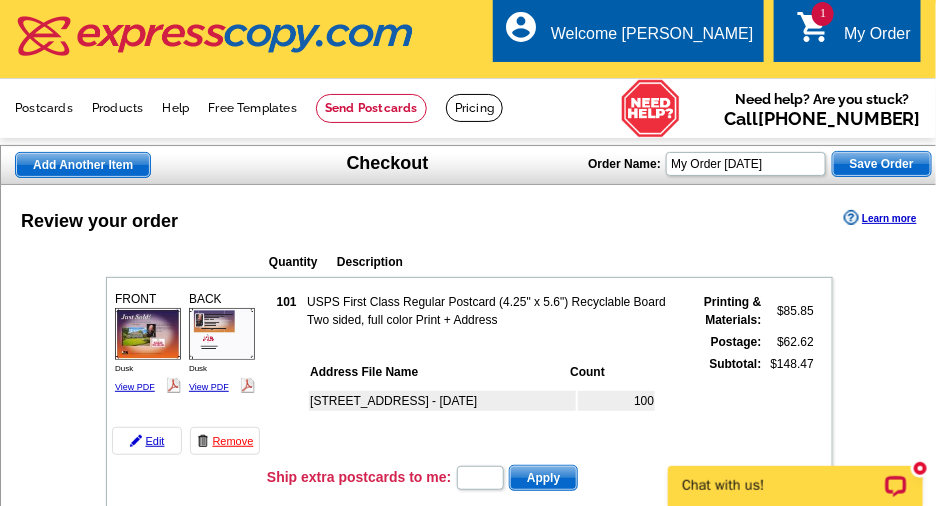 click at bounding box center [468, 1942] 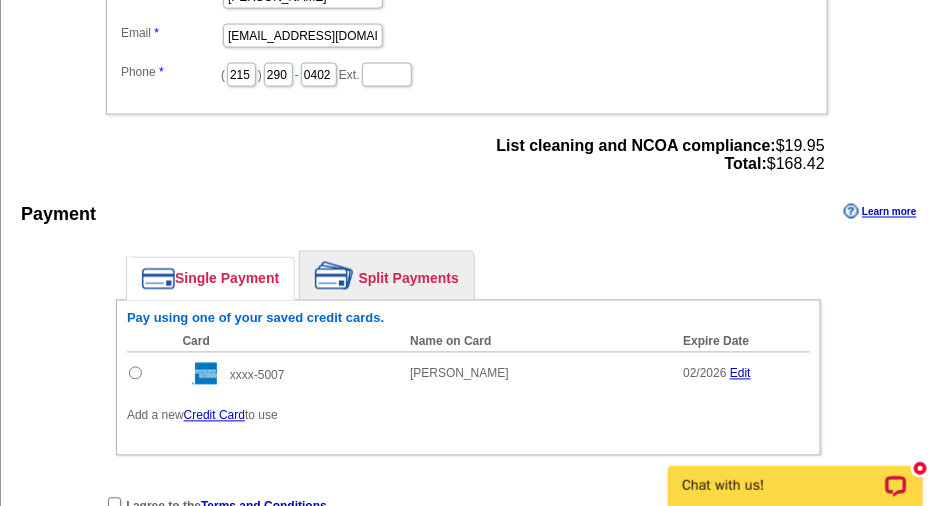 scroll, scrollTop: 818, scrollLeft: 0, axis: vertical 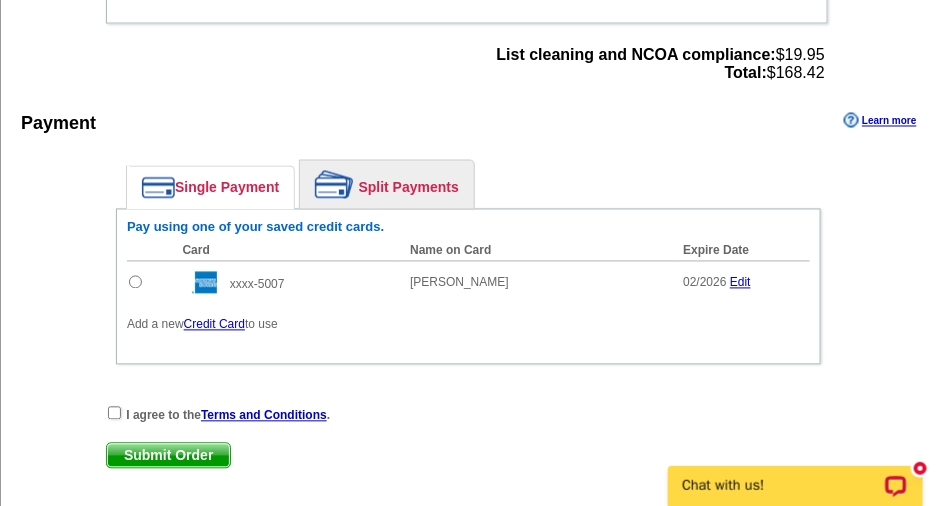 click at bounding box center [135, 282] 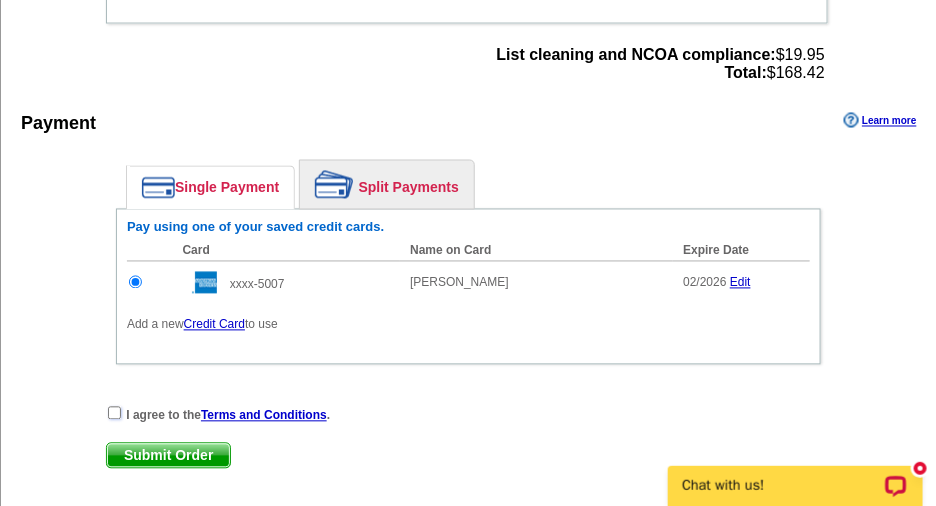 click at bounding box center [114, 413] 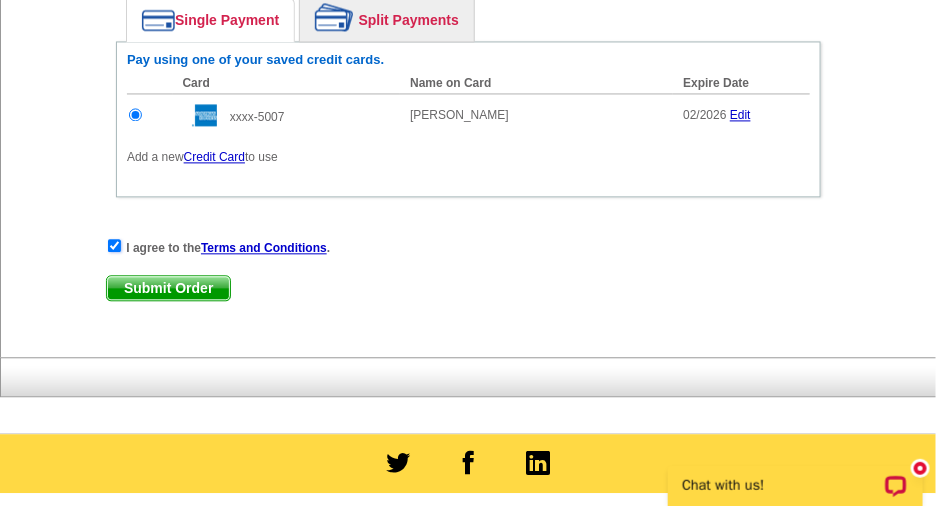 scroll, scrollTop: 1000, scrollLeft: 0, axis: vertical 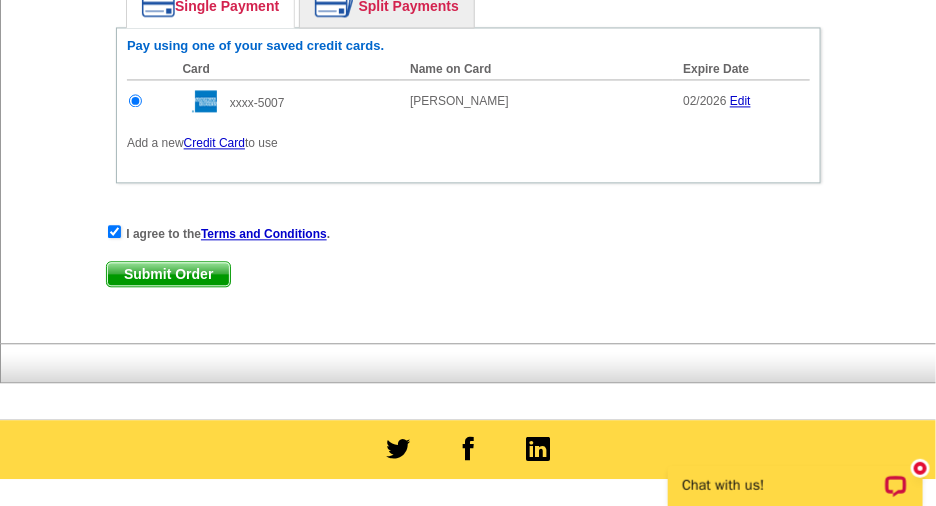 click on "Submit Order" at bounding box center [168, 274] 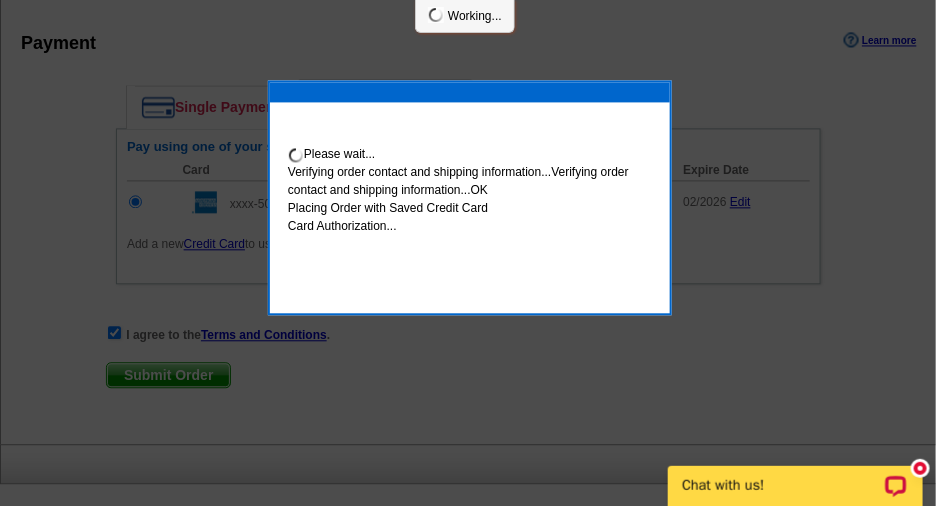 scroll, scrollTop: 1100, scrollLeft: 0, axis: vertical 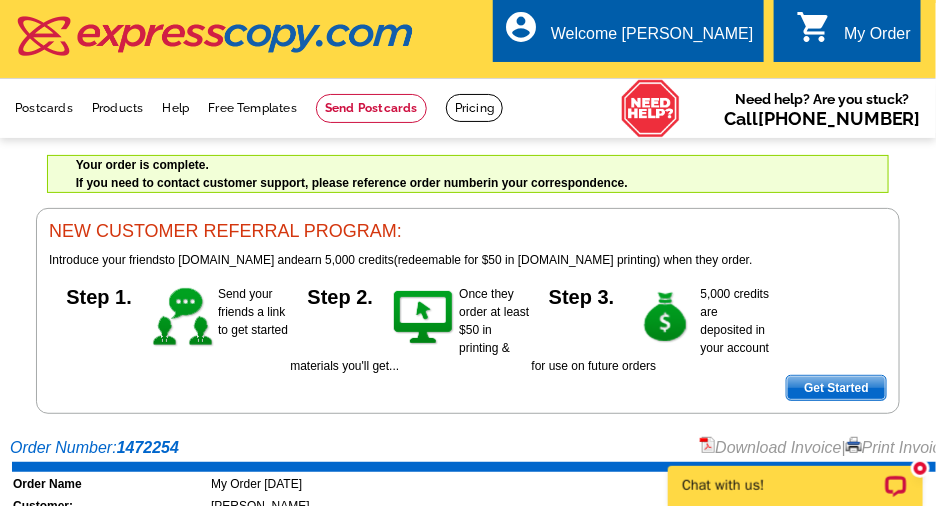 drag, startPoint x: 538, startPoint y: 391, endPoint x: 432, endPoint y: 142, distance: 270.62335 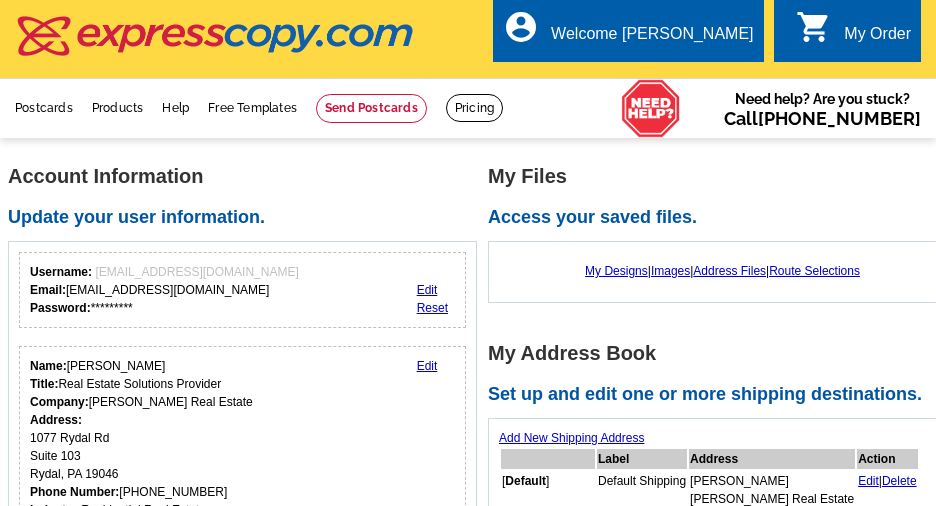scroll, scrollTop: 0, scrollLeft: 0, axis: both 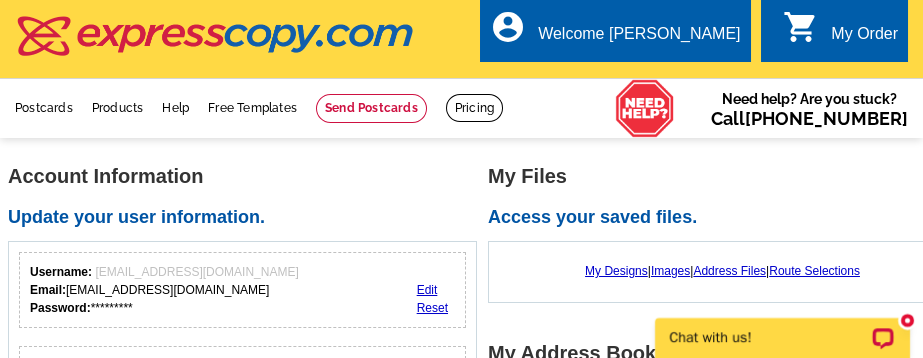 click on "Account Information
Update your user information.
Username:   [EMAIL_ADDRESS][DOMAIN_NAME]
Email:  [EMAIL_ADDRESS][DOMAIN_NAME]
Password:  *********
Edit
Reset
Name:  [PERSON_NAME]
Title:  Real Estate Solutions Provider          Company:  [PERSON_NAME] Real Estate          Address:
[STREET_ADDRESS]
Phone Number:  [PHONE_NUMBER]         Industry:  Residential Real Estate
Edit
Contact Name:  [PERSON_NAME]
Contact Email Addresss:  [EMAIL_ADDRESS][DOMAIN_NAME]
Contact Phone Number:  [PHONE_NUMBER]
Preferred Contact Method:  email
Edit" at bounding box center [480, 1263] 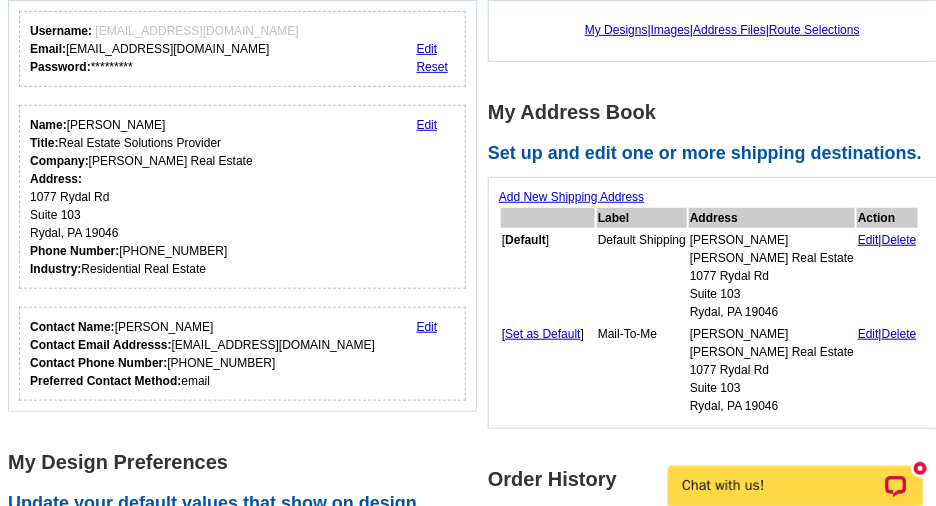 scroll, scrollTop: 0, scrollLeft: 0, axis: both 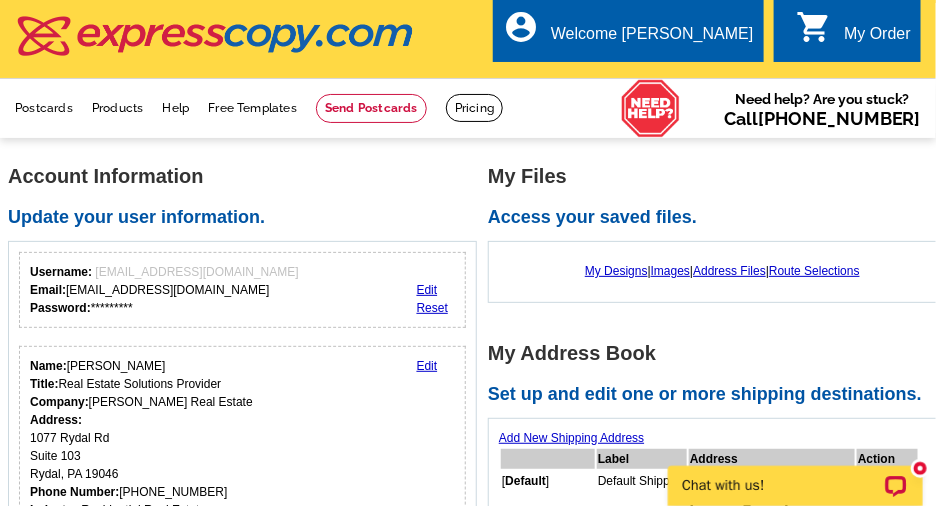 click on "Access your saved files." at bounding box center [728, 218] 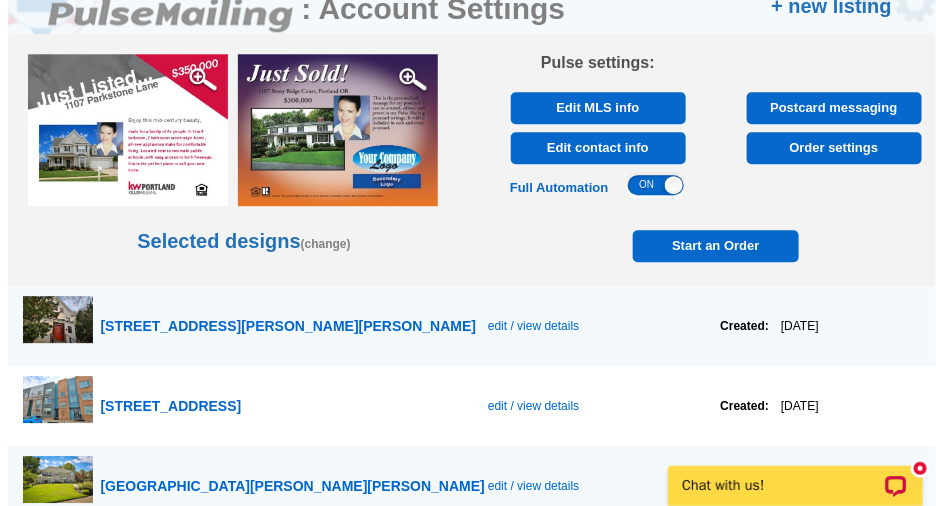 scroll, scrollTop: 1272, scrollLeft: 0, axis: vertical 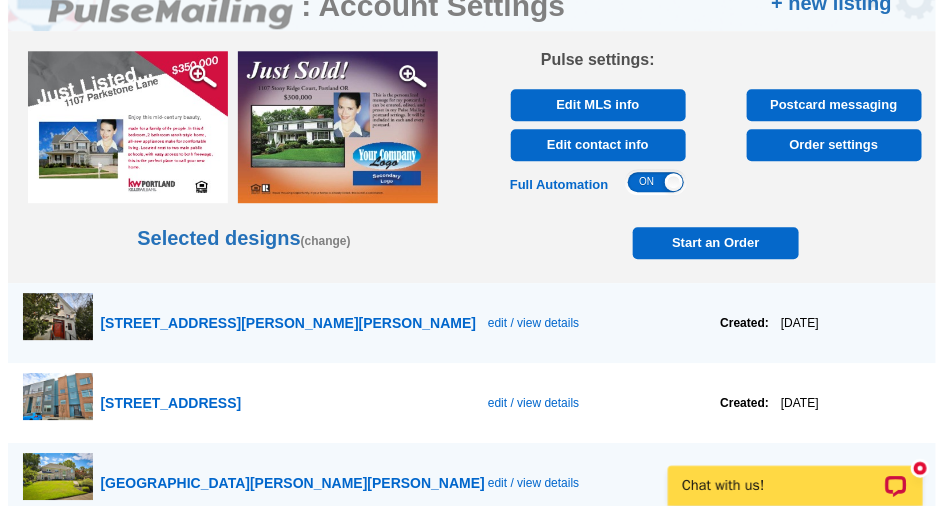 click on "[STREET_ADDRESS][PERSON_NAME][PERSON_NAME]" at bounding box center (294, 323) 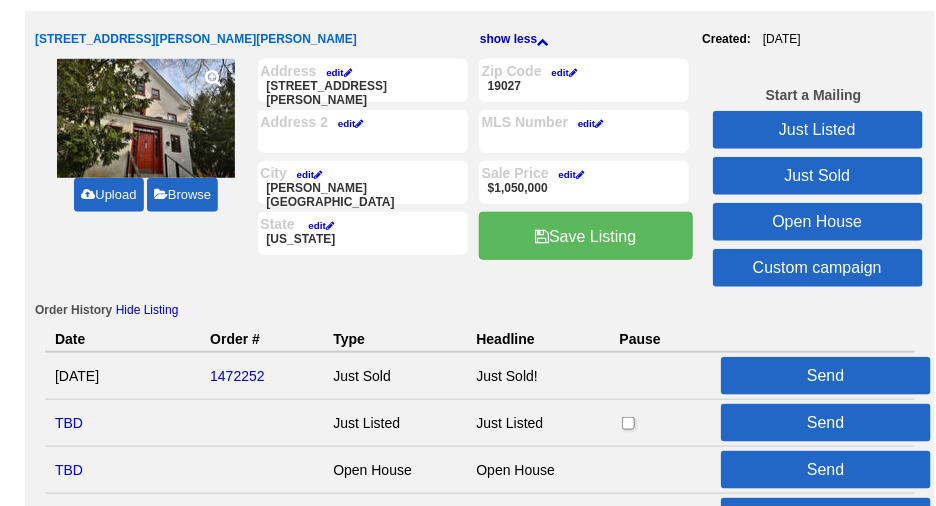 scroll, scrollTop: 363, scrollLeft: 0, axis: vertical 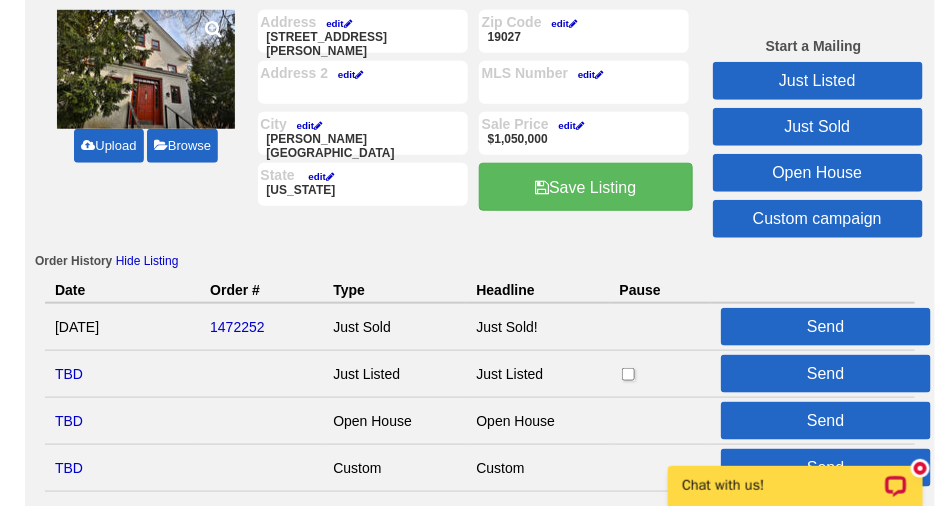 click on "Save Listing" at bounding box center (586, 187) 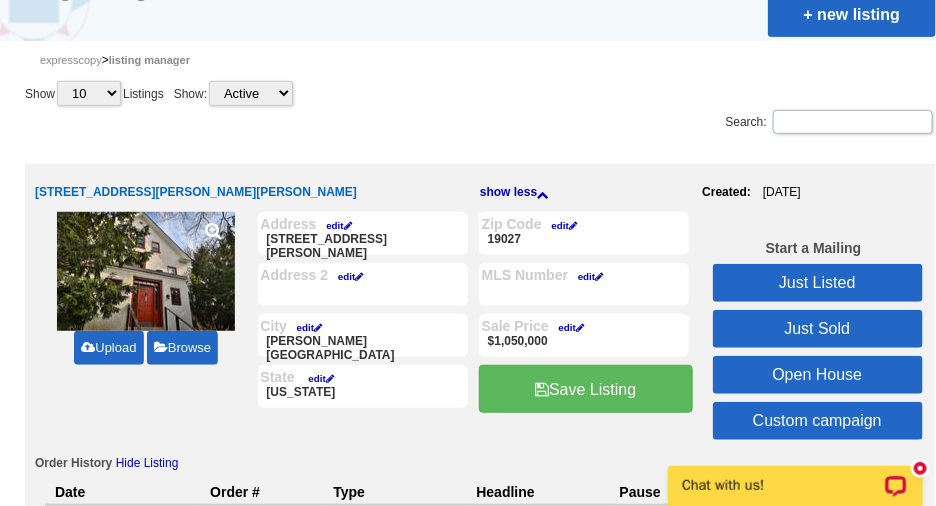 scroll, scrollTop: 0, scrollLeft: 0, axis: both 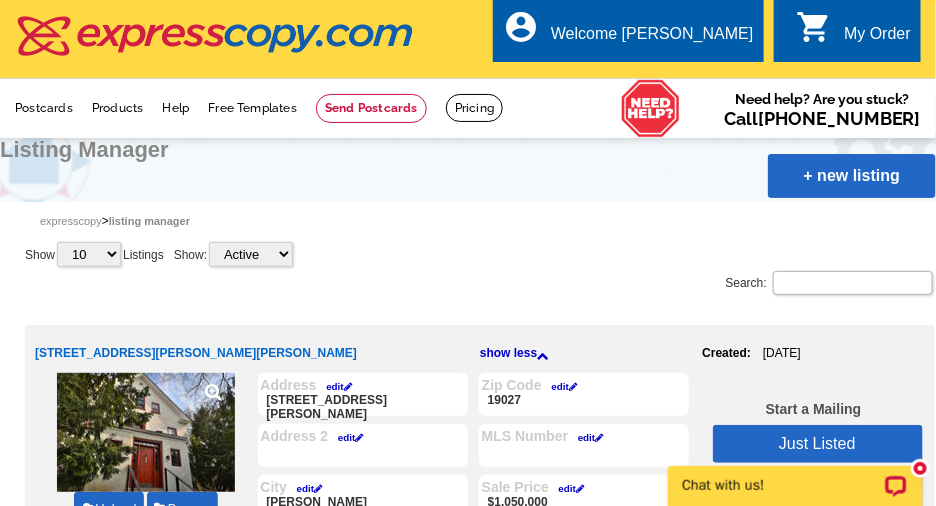 click on "0
shopping_cart
My Order" at bounding box center (853, 34) 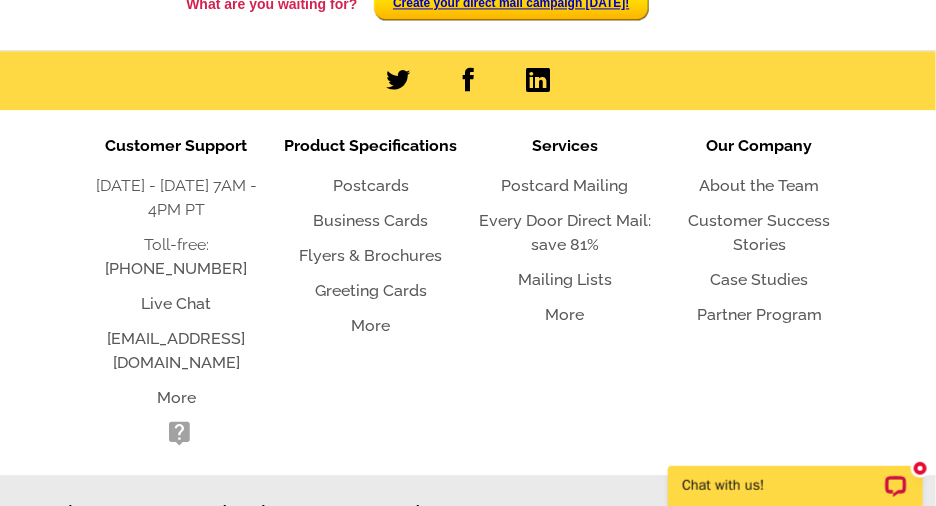 scroll, scrollTop: 575, scrollLeft: 0, axis: vertical 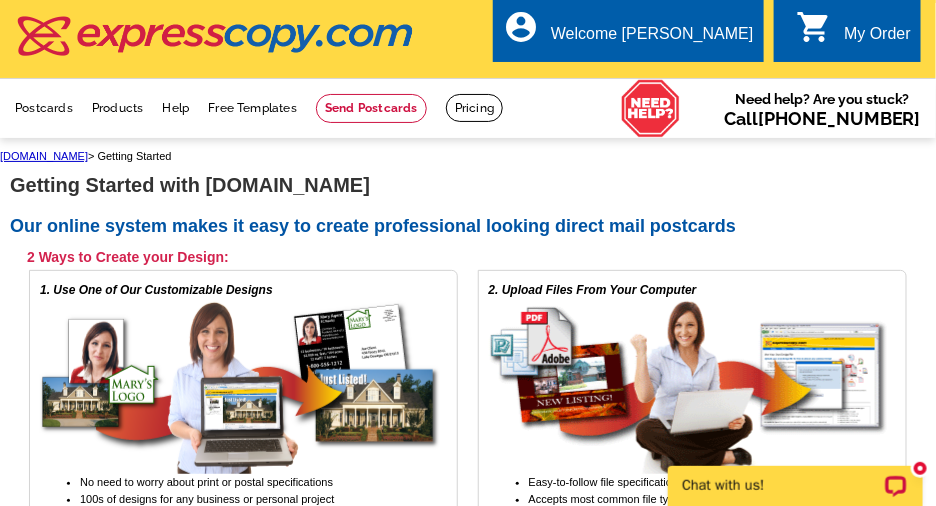 click on "shopping_cart" at bounding box center [814, 27] 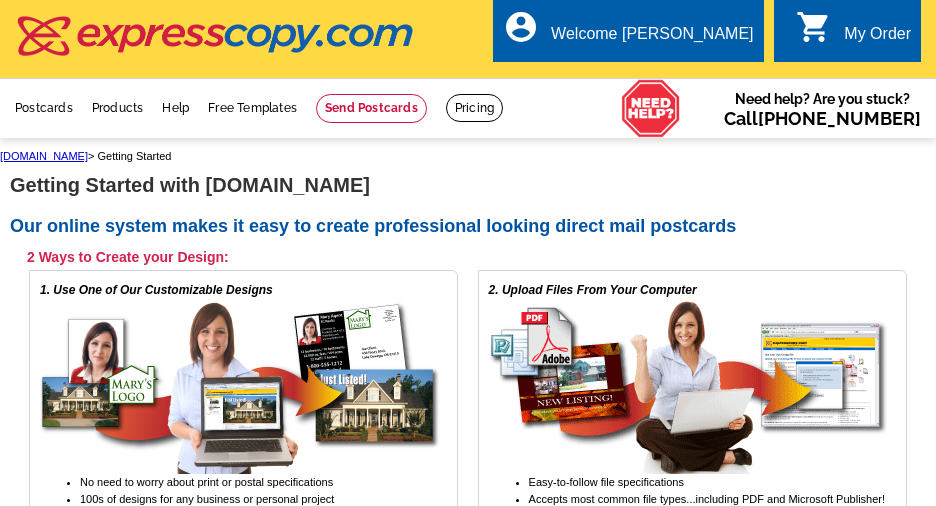 scroll, scrollTop: 0, scrollLeft: 0, axis: both 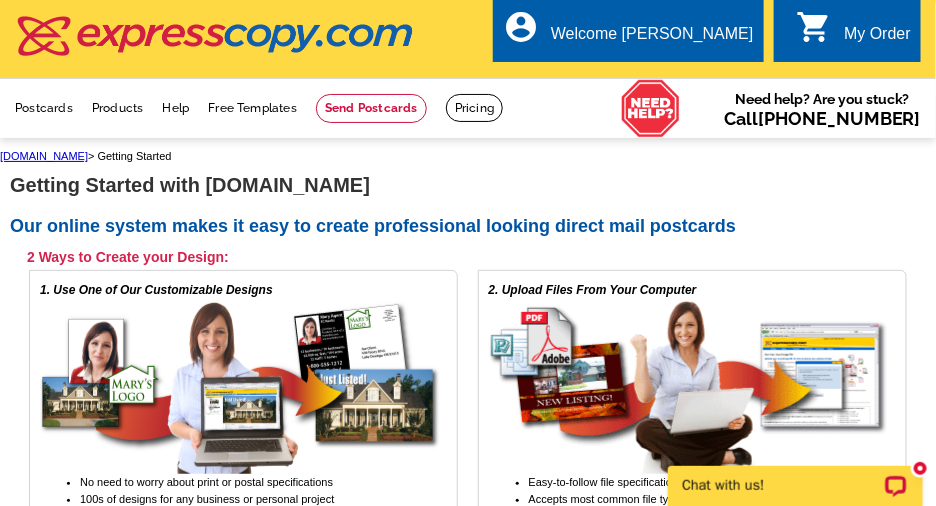 click on "0
shopping_cart
My Order" at bounding box center [847, 30] 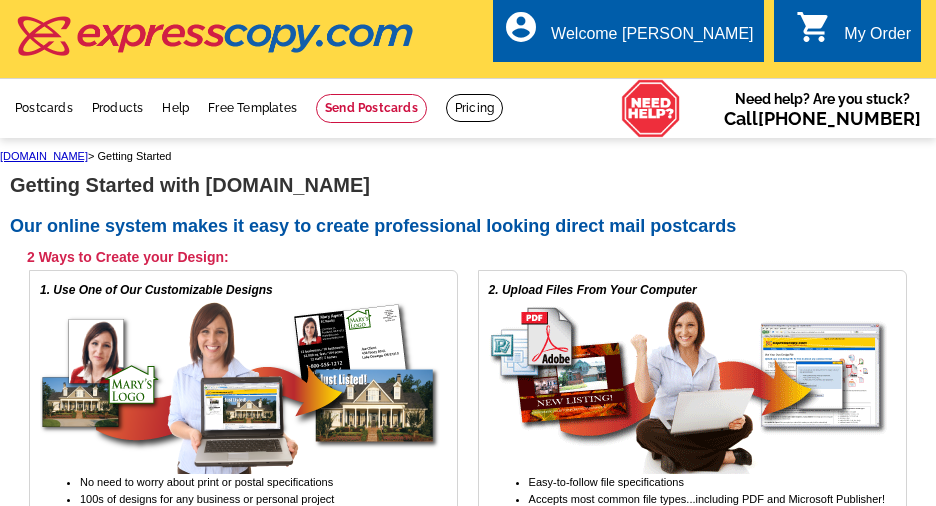 scroll, scrollTop: 0, scrollLeft: 0, axis: both 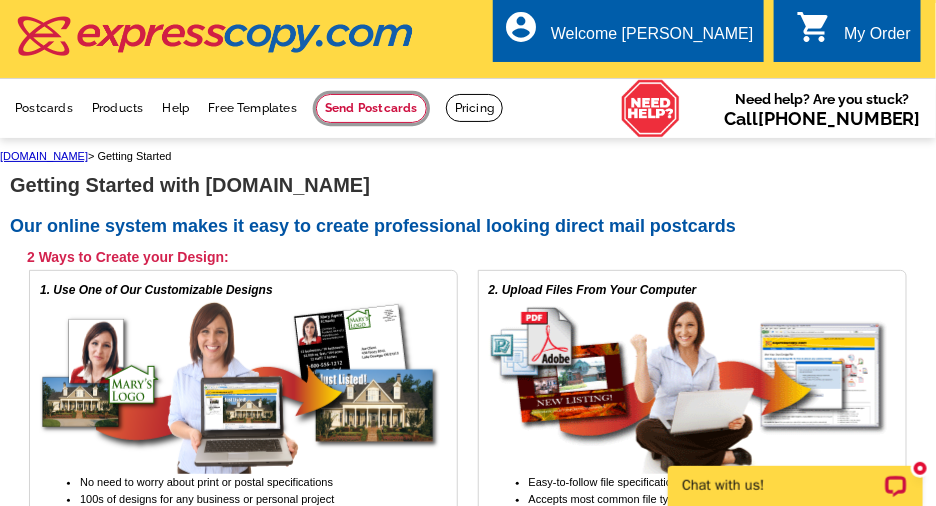 click at bounding box center (371, 108) 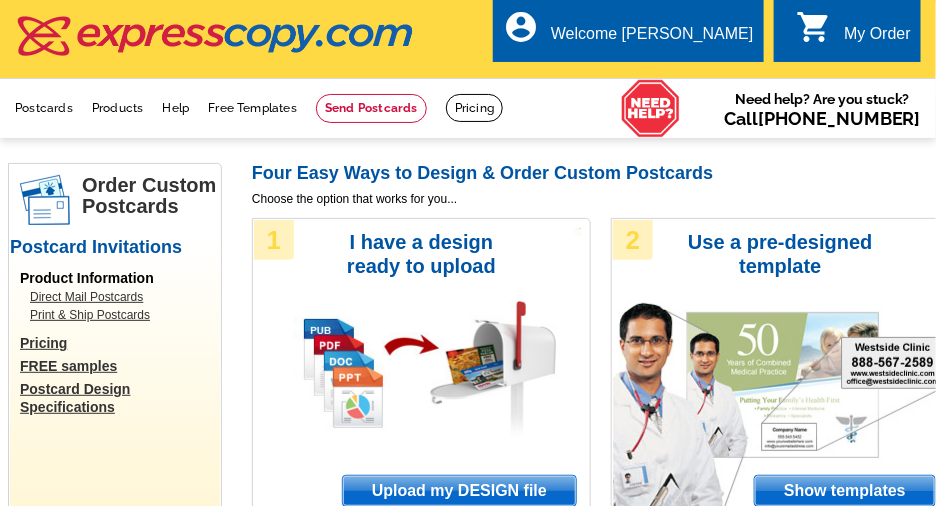 scroll, scrollTop: 454, scrollLeft: 0, axis: vertical 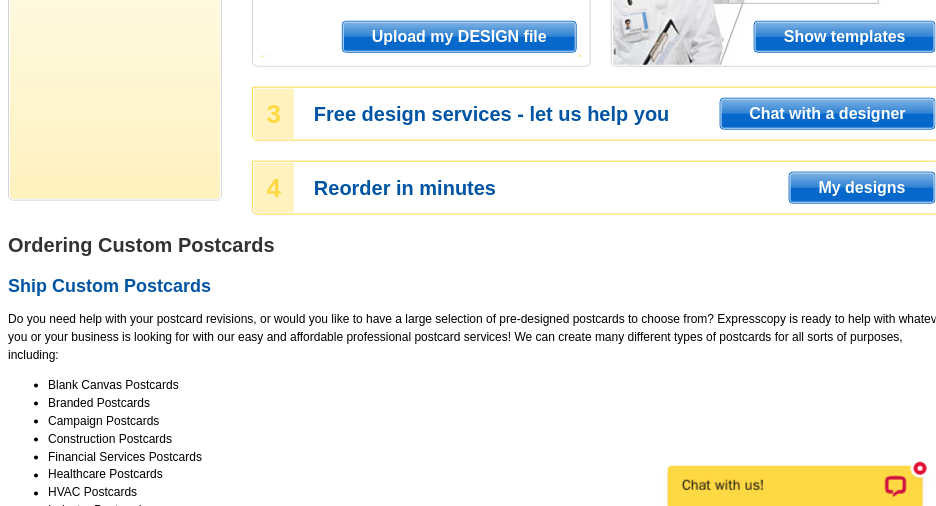 click on "My designs" at bounding box center [862, 188] 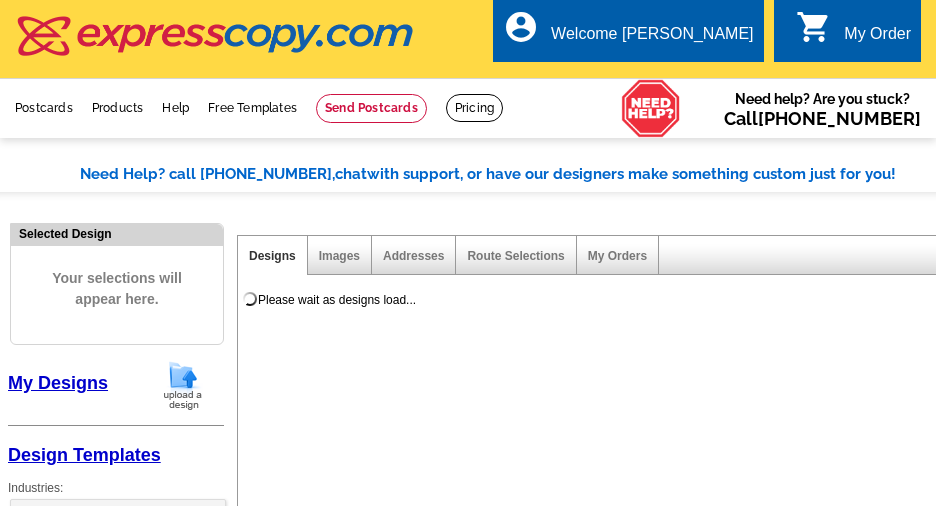 scroll, scrollTop: 0, scrollLeft: 0, axis: both 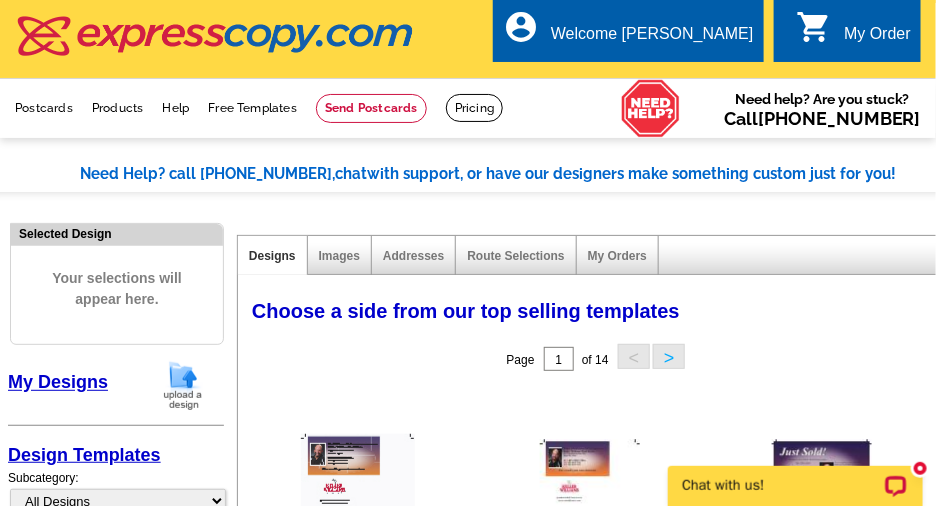 click on "My Account" at bounding box center [708, 97] 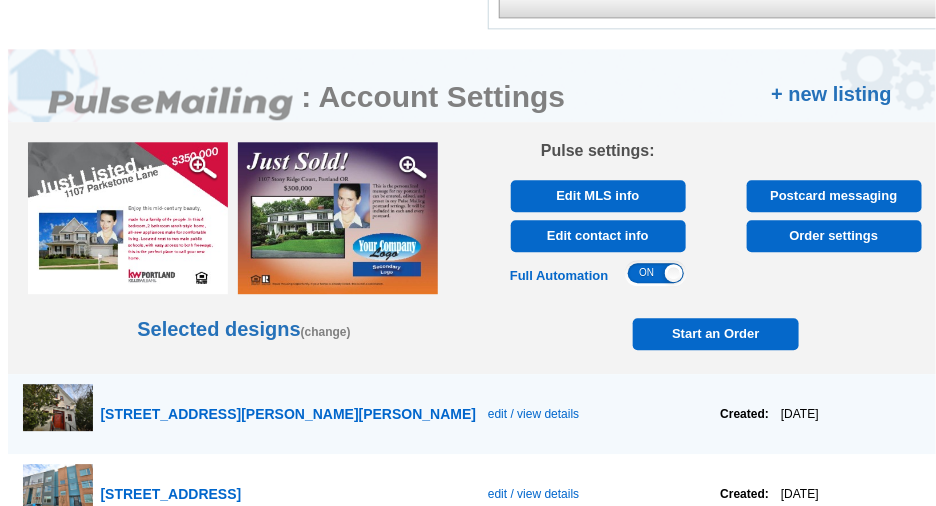 scroll, scrollTop: 1253, scrollLeft: 0, axis: vertical 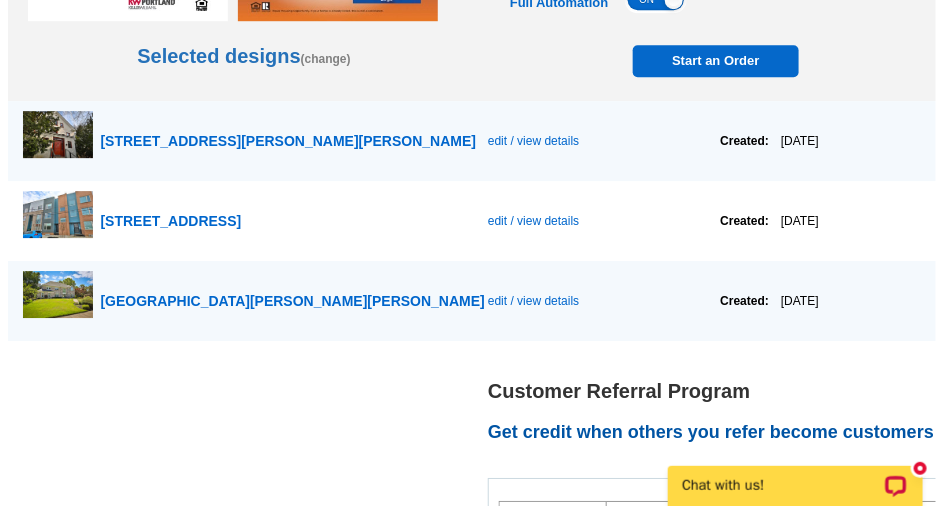 click on "Start an Order" at bounding box center [716, 61] 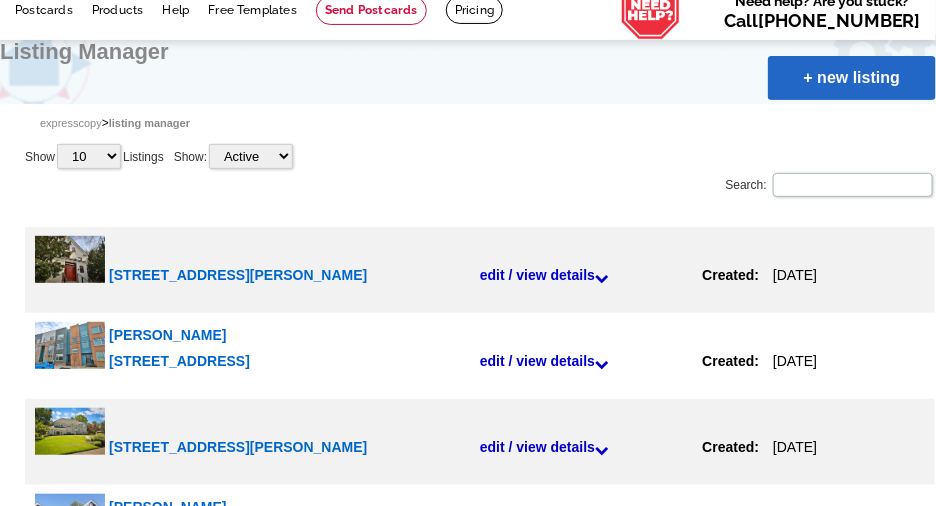 scroll, scrollTop: 181, scrollLeft: 0, axis: vertical 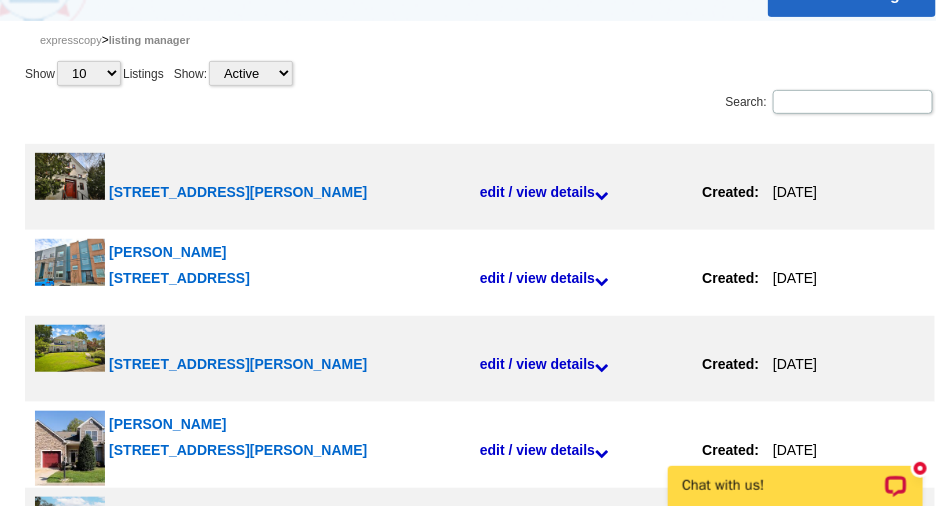 click on "317 Harrison Ave, Elkins Park, PA, 19027" at bounding box center (294, 222) 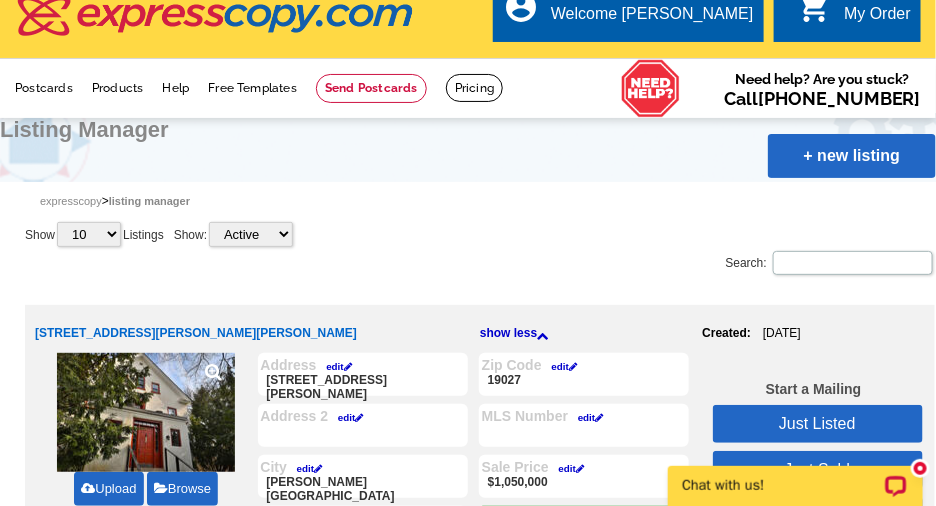 scroll, scrollTop: 0, scrollLeft: 0, axis: both 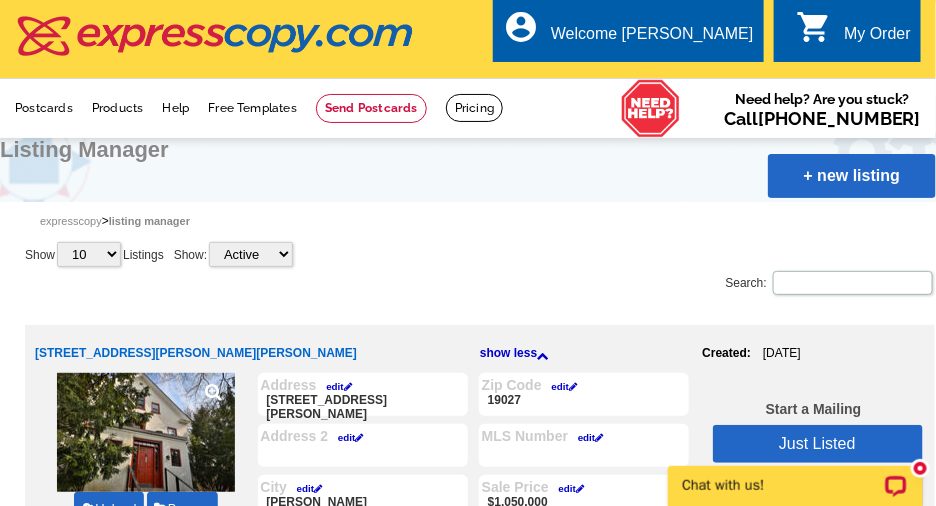 click on "317 Harrison Ave, Elkins Park, PA, 19027" at bounding box center (196, 353) 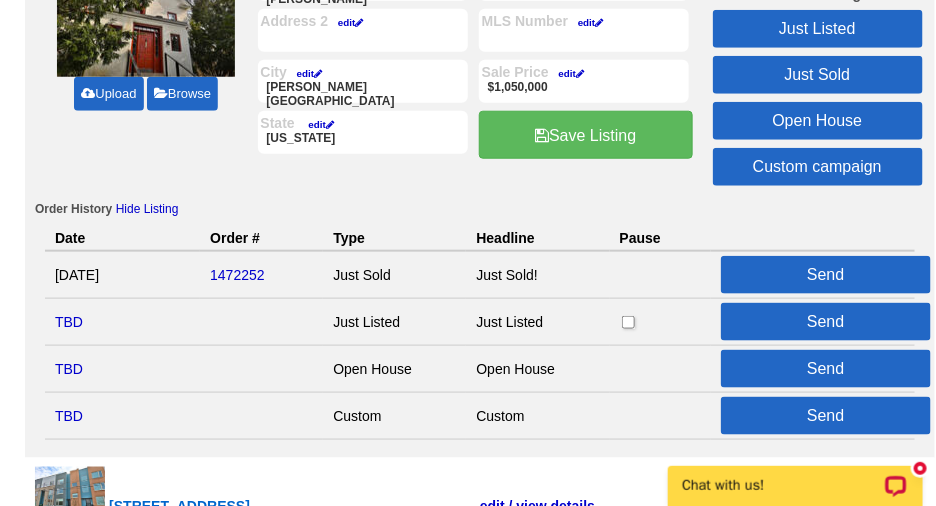 scroll, scrollTop: 418, scrollLeft: 0, axis: vertical 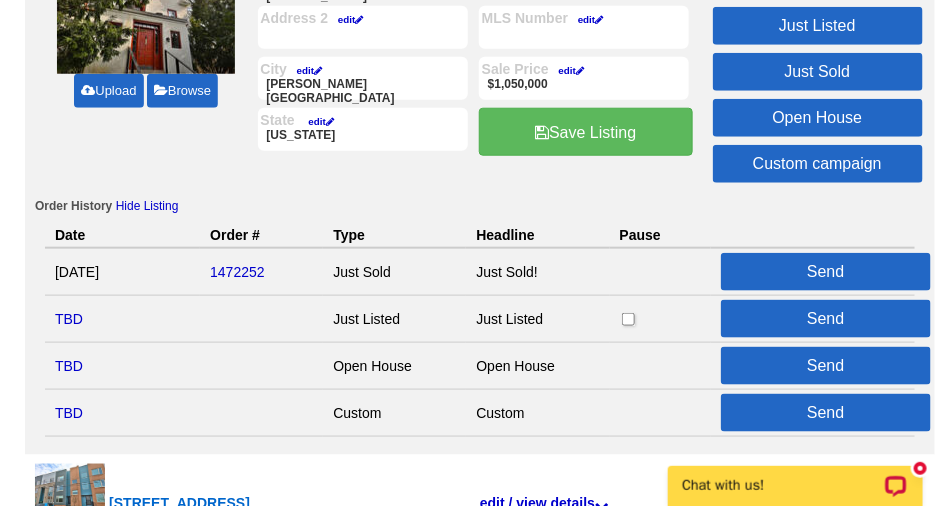 click on "Save Listing" at bounding box center (586, 132) 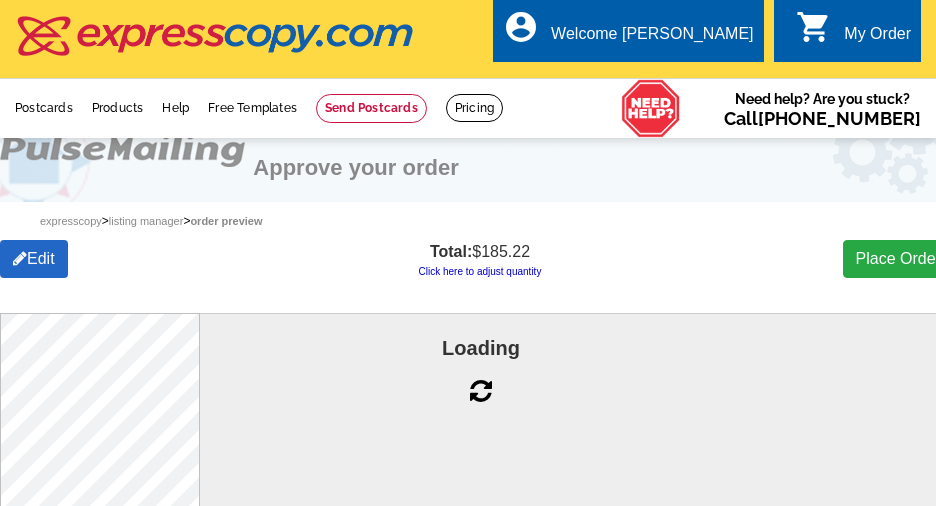scroll, scrollTop: 0, scrollLeft: 0, axis: both 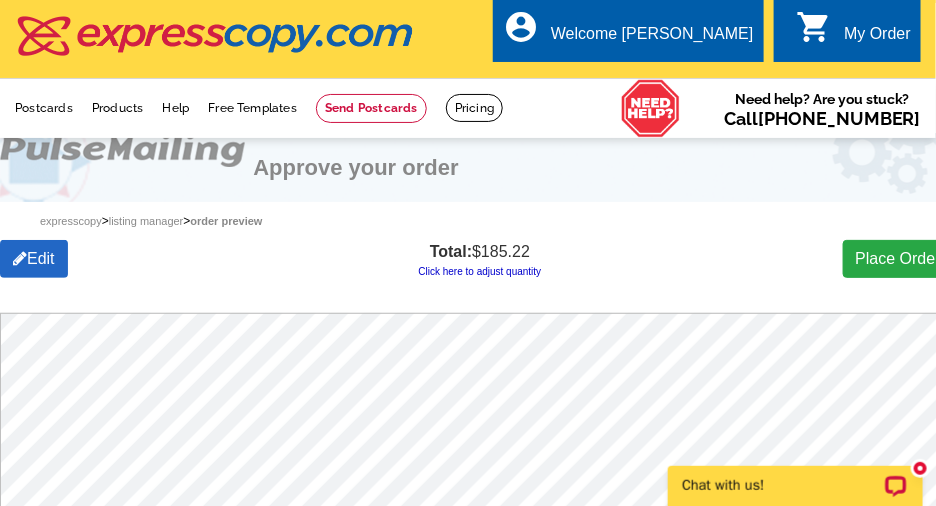 click on "Click here to adjust quantity" at bounding box center [480, 271] 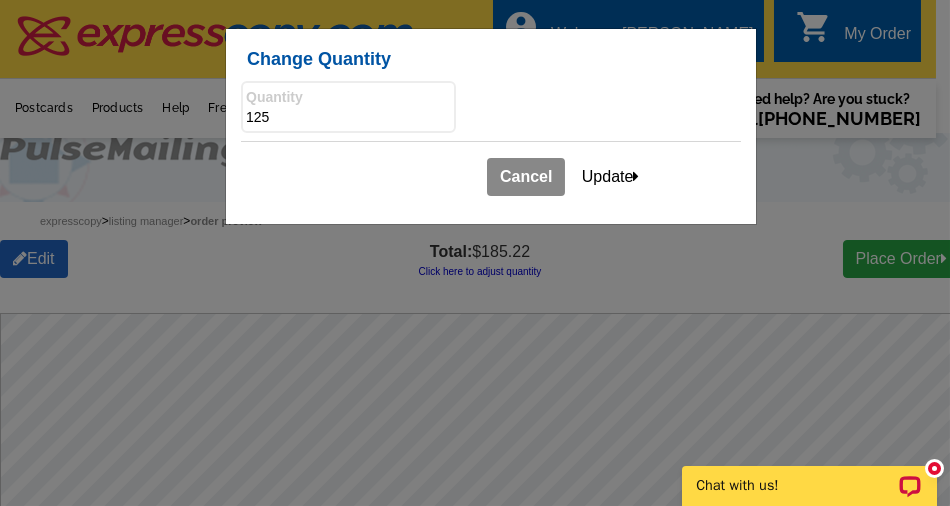 click on "Quantity" at bounding box center [348, 97] 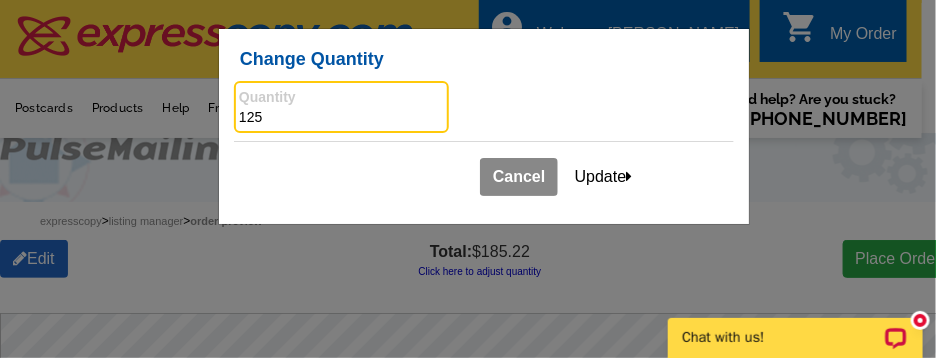 click on "125" at bounding box center [341, 118] 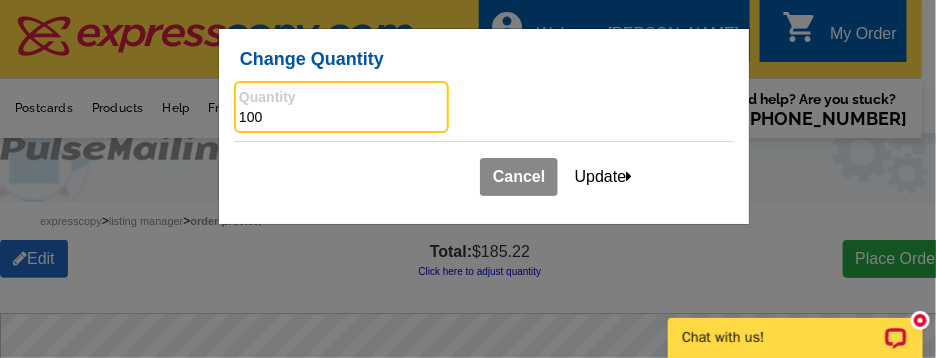 type on "100" 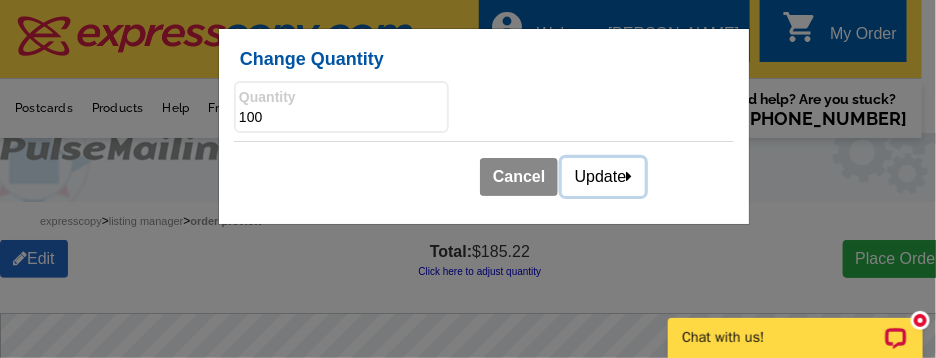 click on "Update" at bounding box center (604, 177) 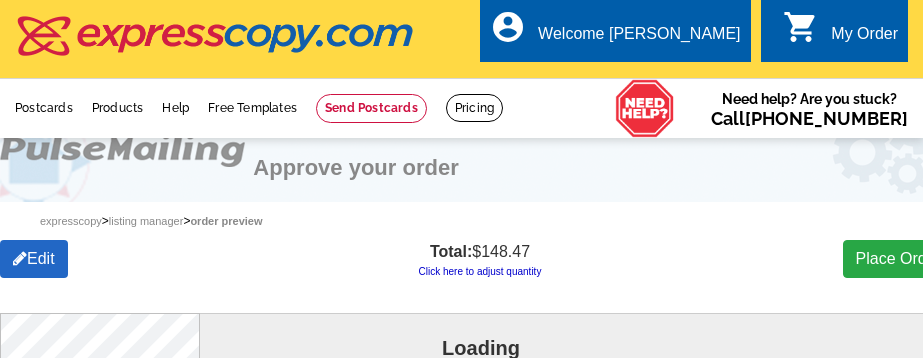 scroll, scrollTop: 0, scrollLeft: 0, axis: both 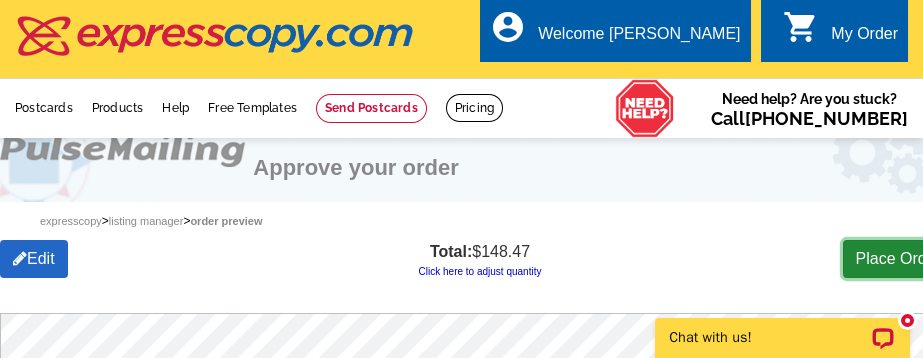 click on "Place Order" at bounding box center (901, 259) 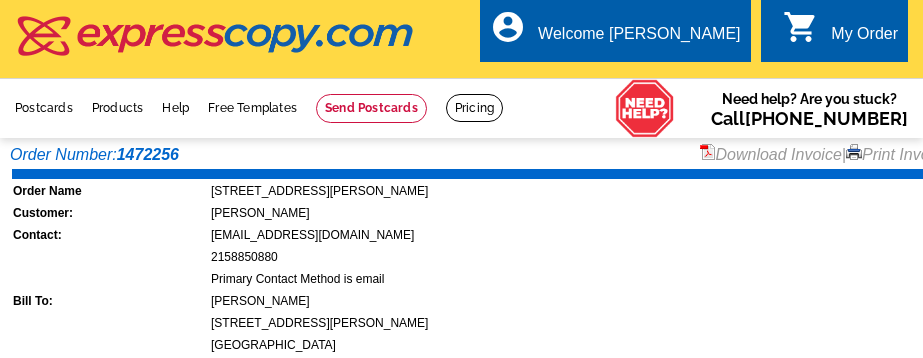 scroll, scrollTop: 0, scrollLeft: 0, axis: both 